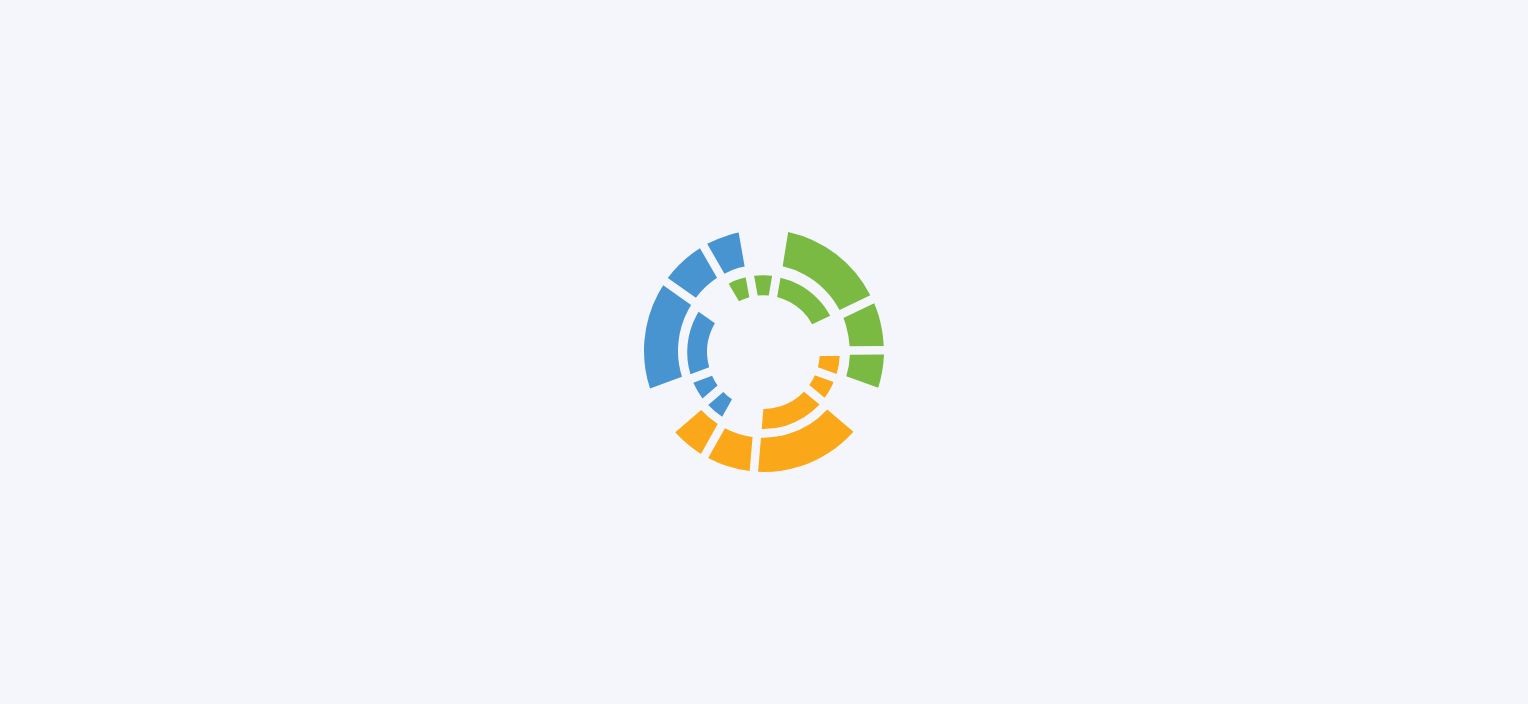 scroll, scrollTop: 0, scrollLeft: 0, axis: both 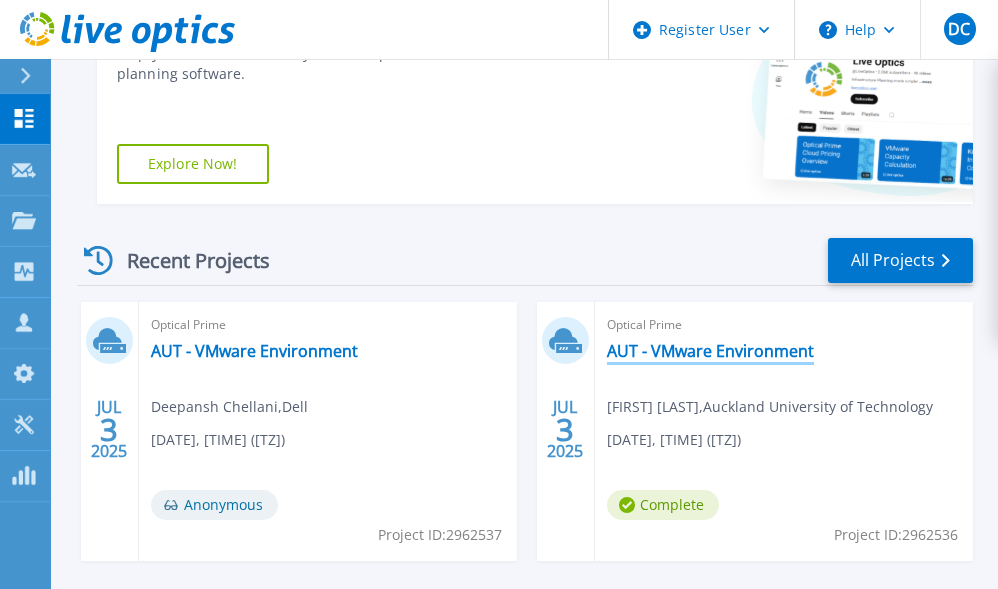 click on "AUT - VMware Environment" at bounding box center (710, 351) 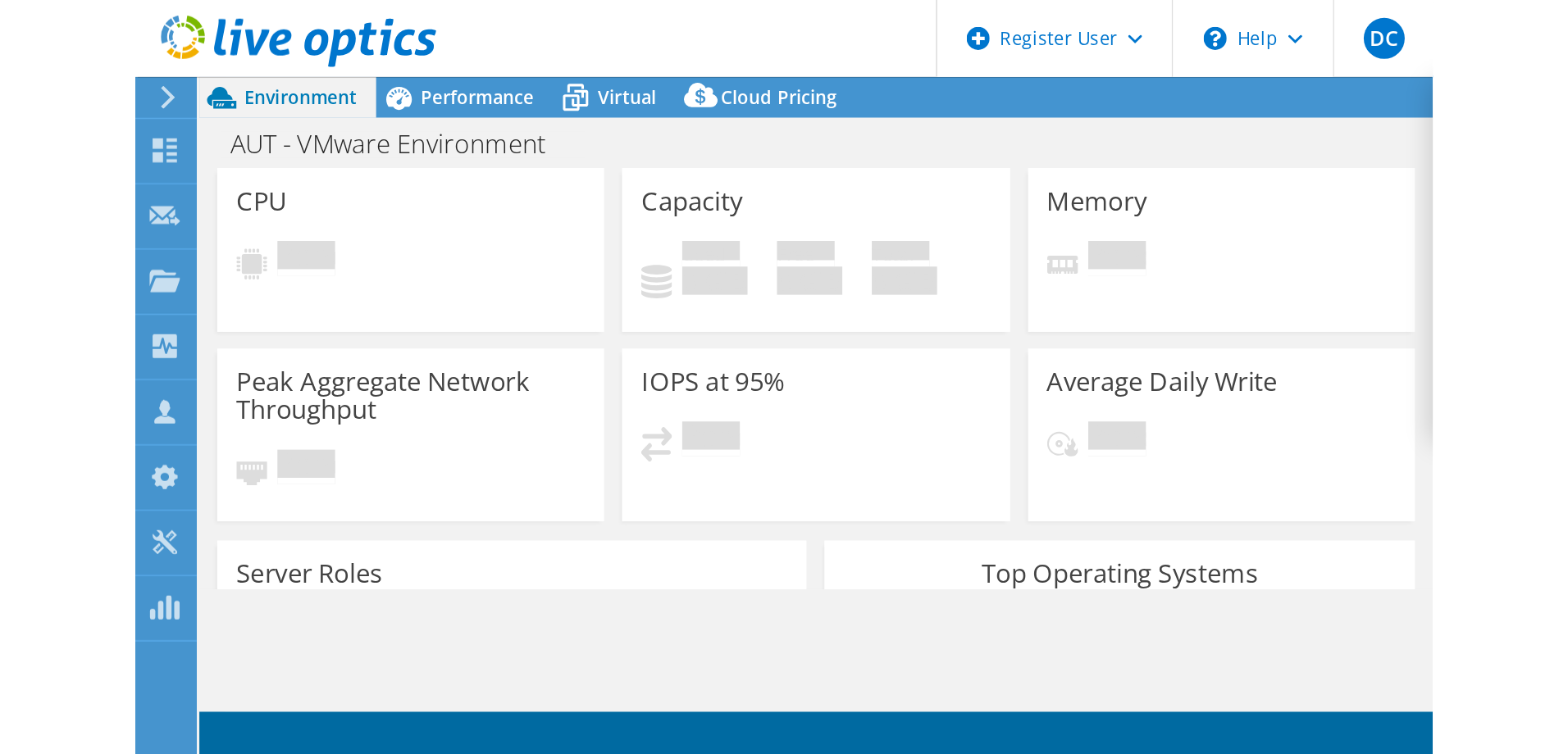 scroll, scrollTop: 0, scrollLeft: 0, axis: both 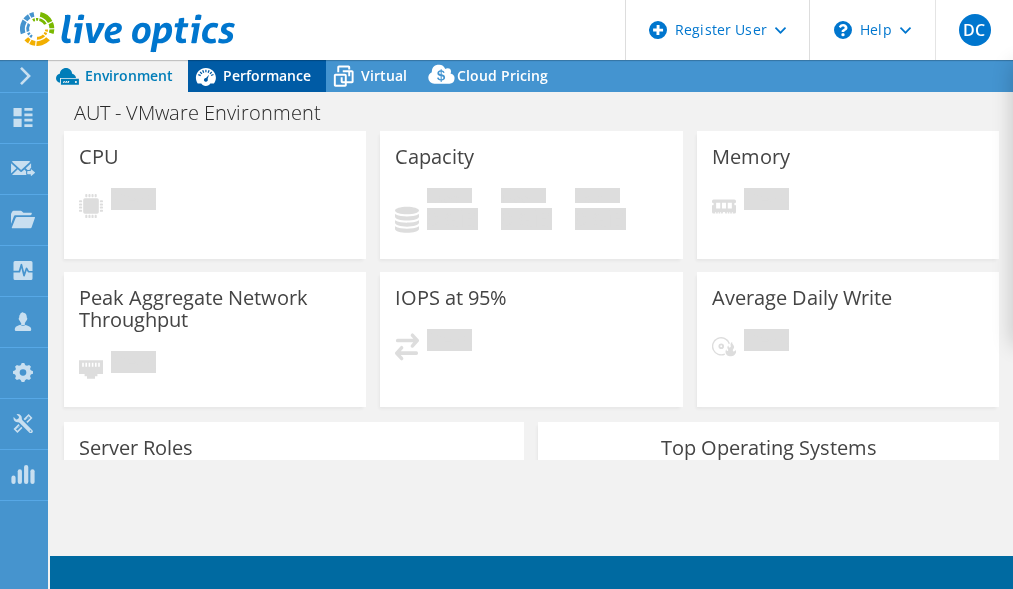 click on "Performance" at bounding box center [267, 75] 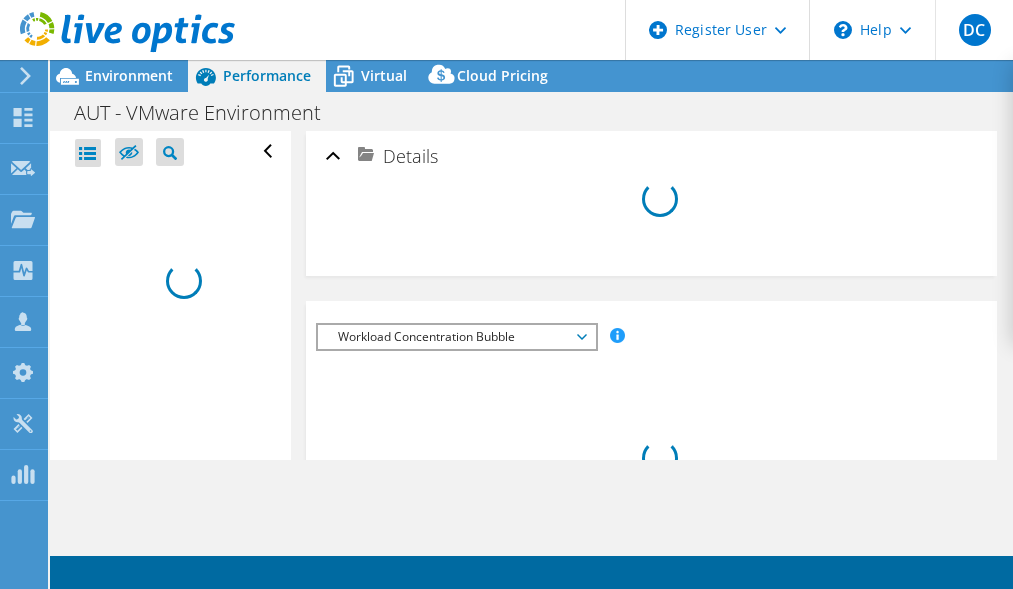 select on "USD" 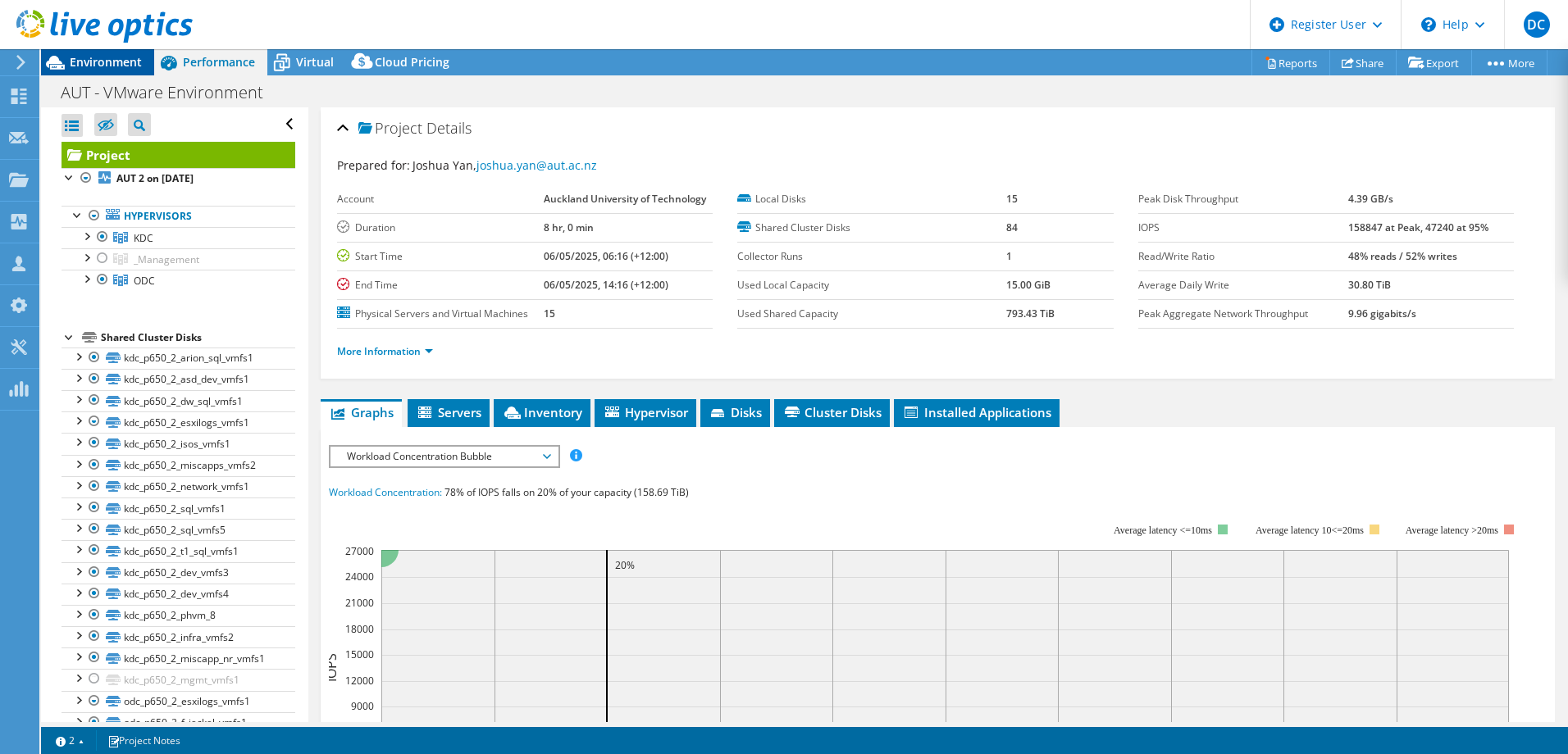 click on "Environment" at bounding box center (106, 61) 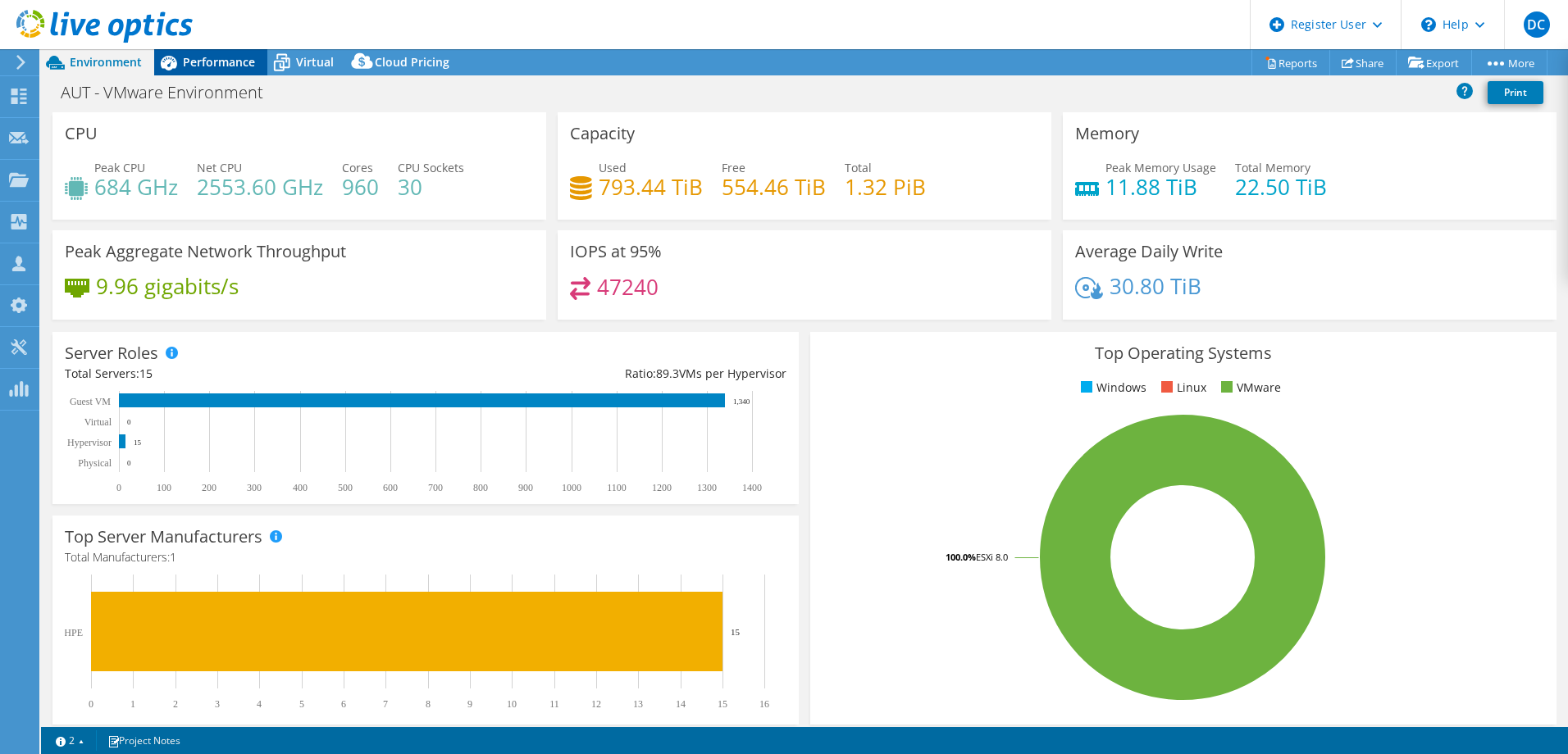 click on "Performance" at bounding box center [219, 61] 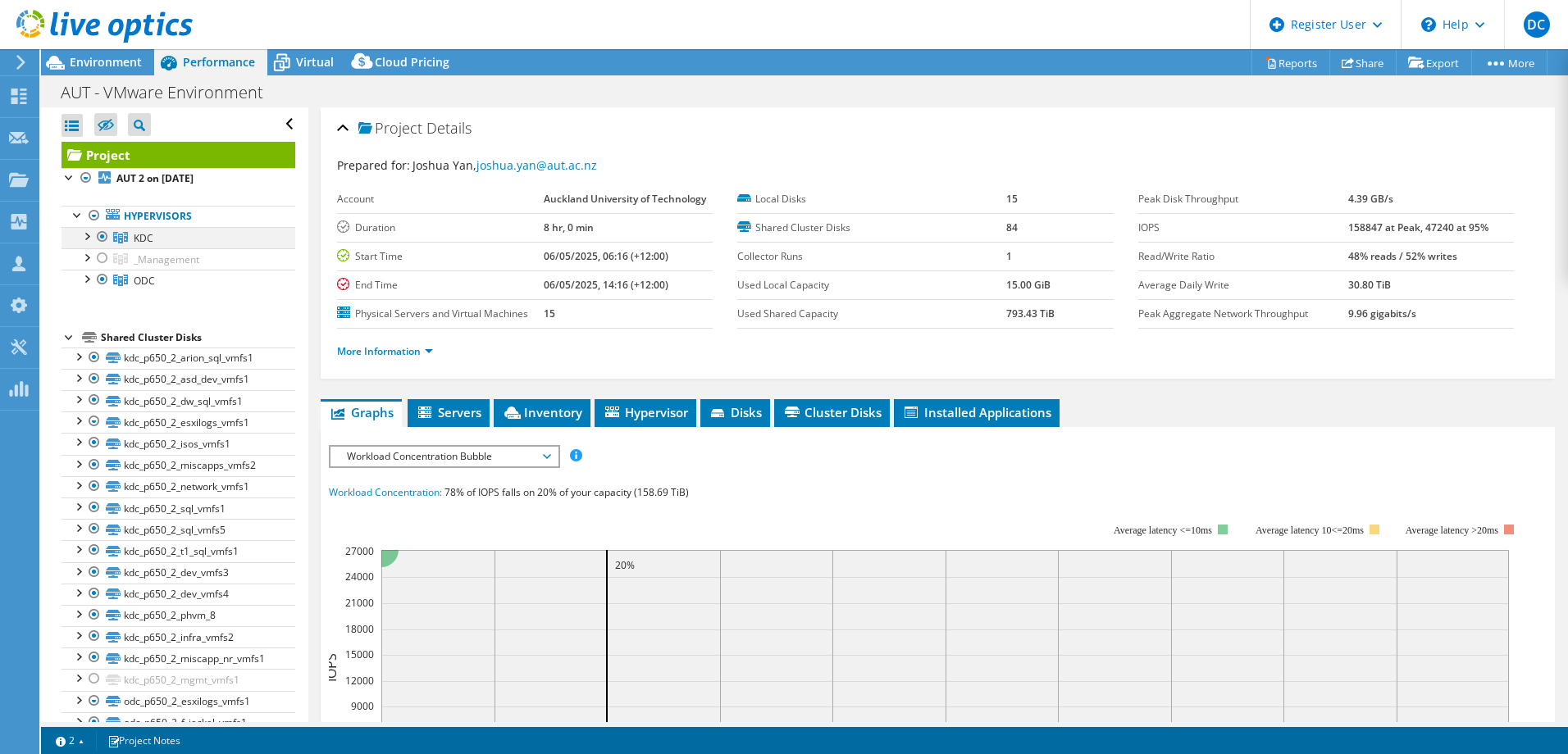 click at bounding box center [103, 237] 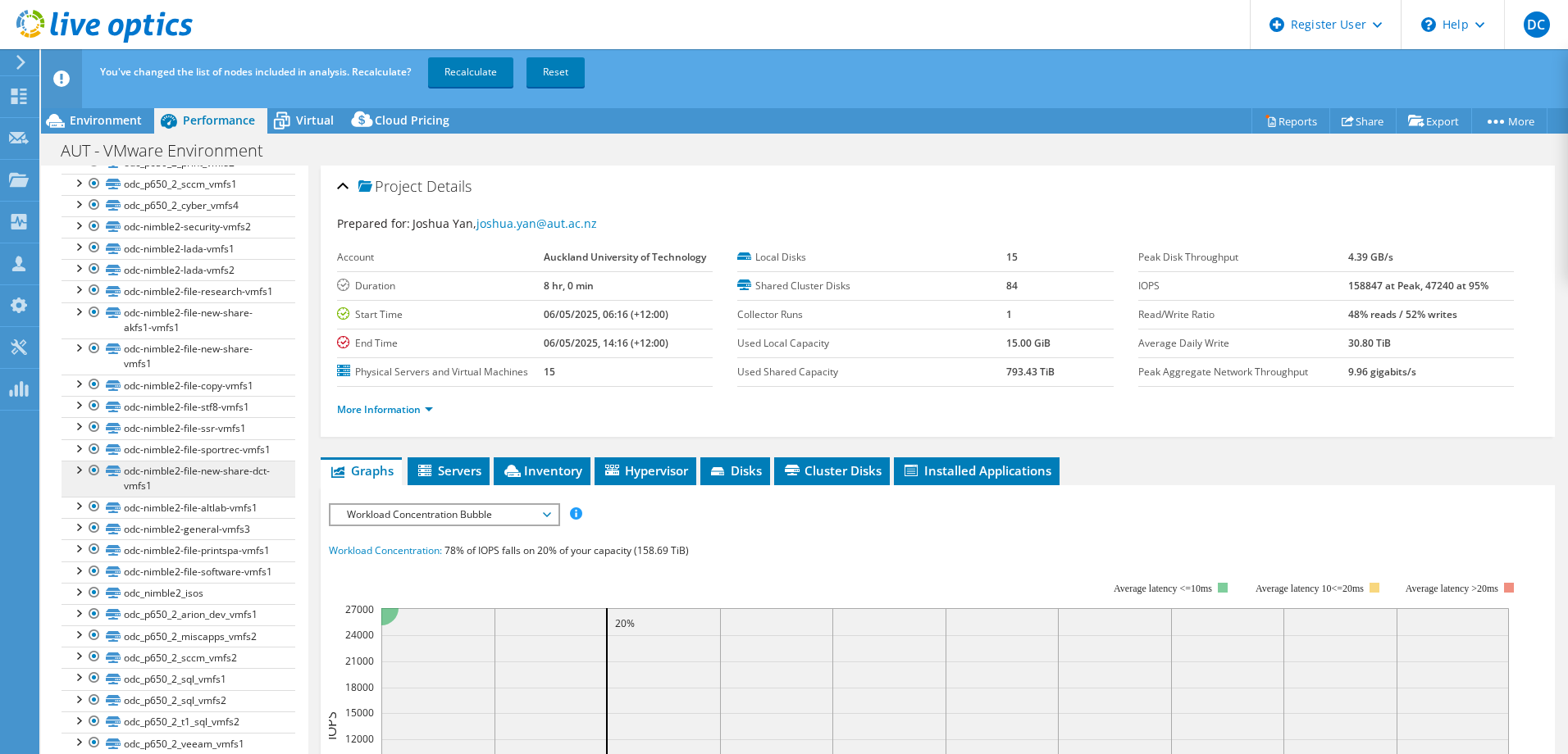 scroll, scrollTop: 656, scrollLeft: 0, axis: vertical 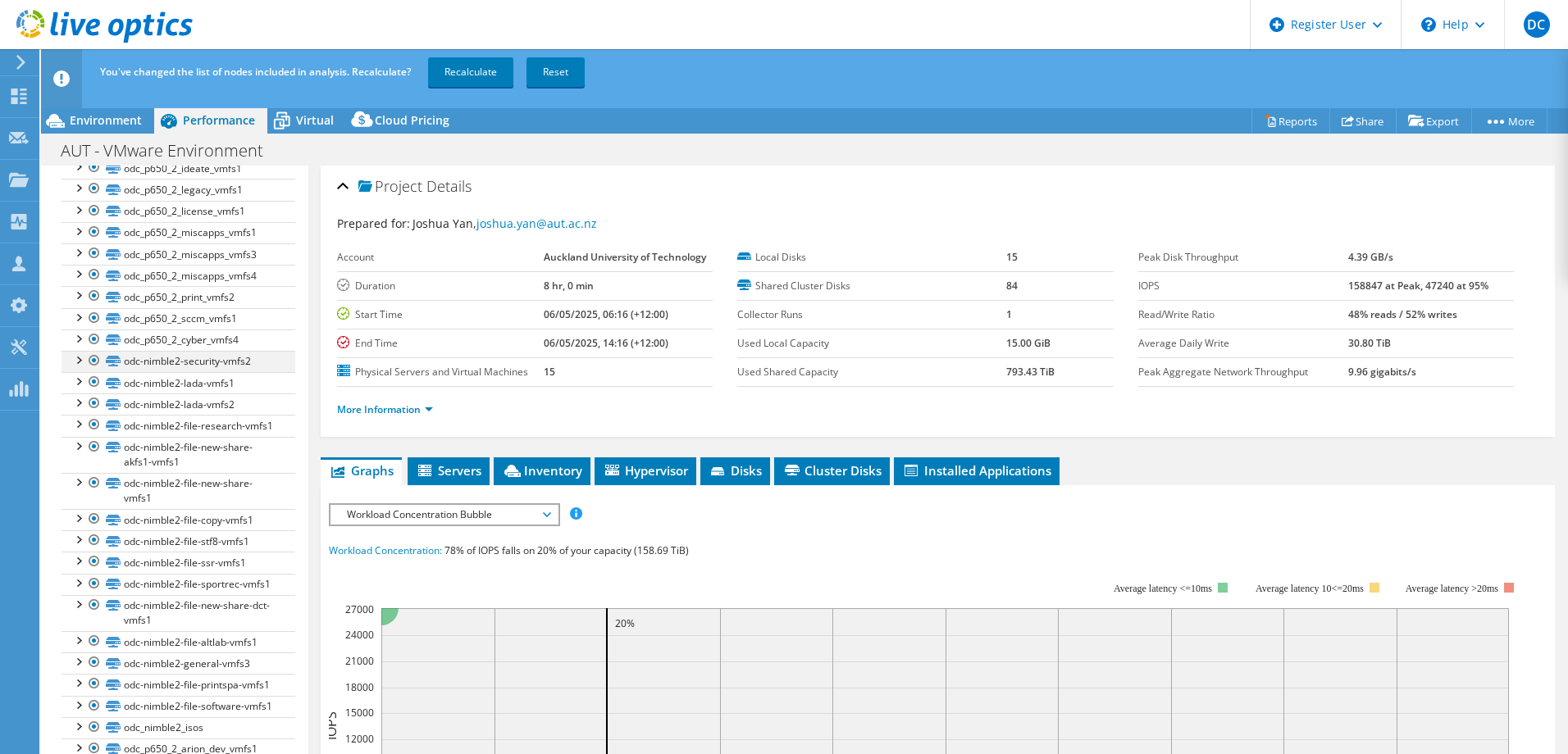 click at bounding box center (94, 361) 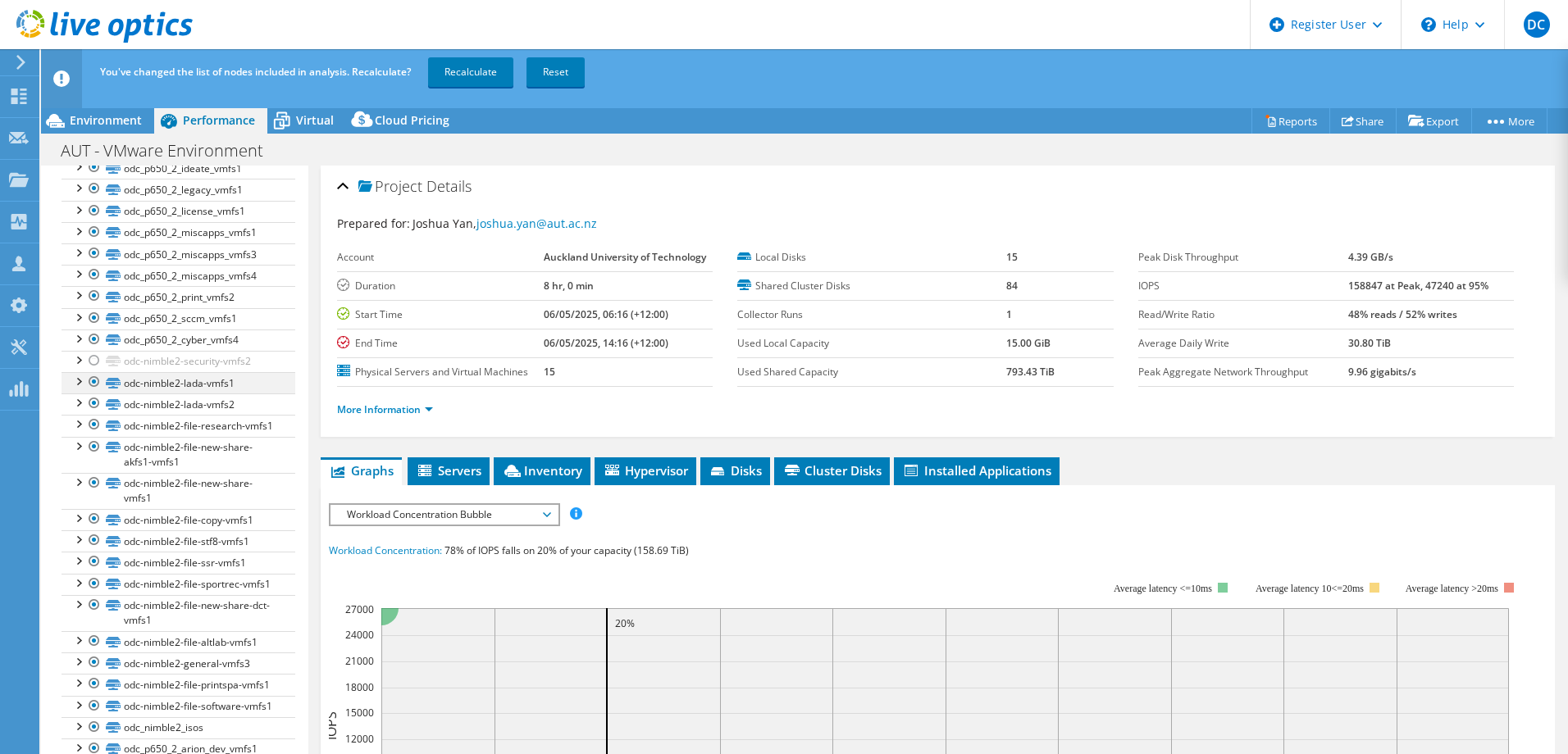 click at bounding box center [94, 382] 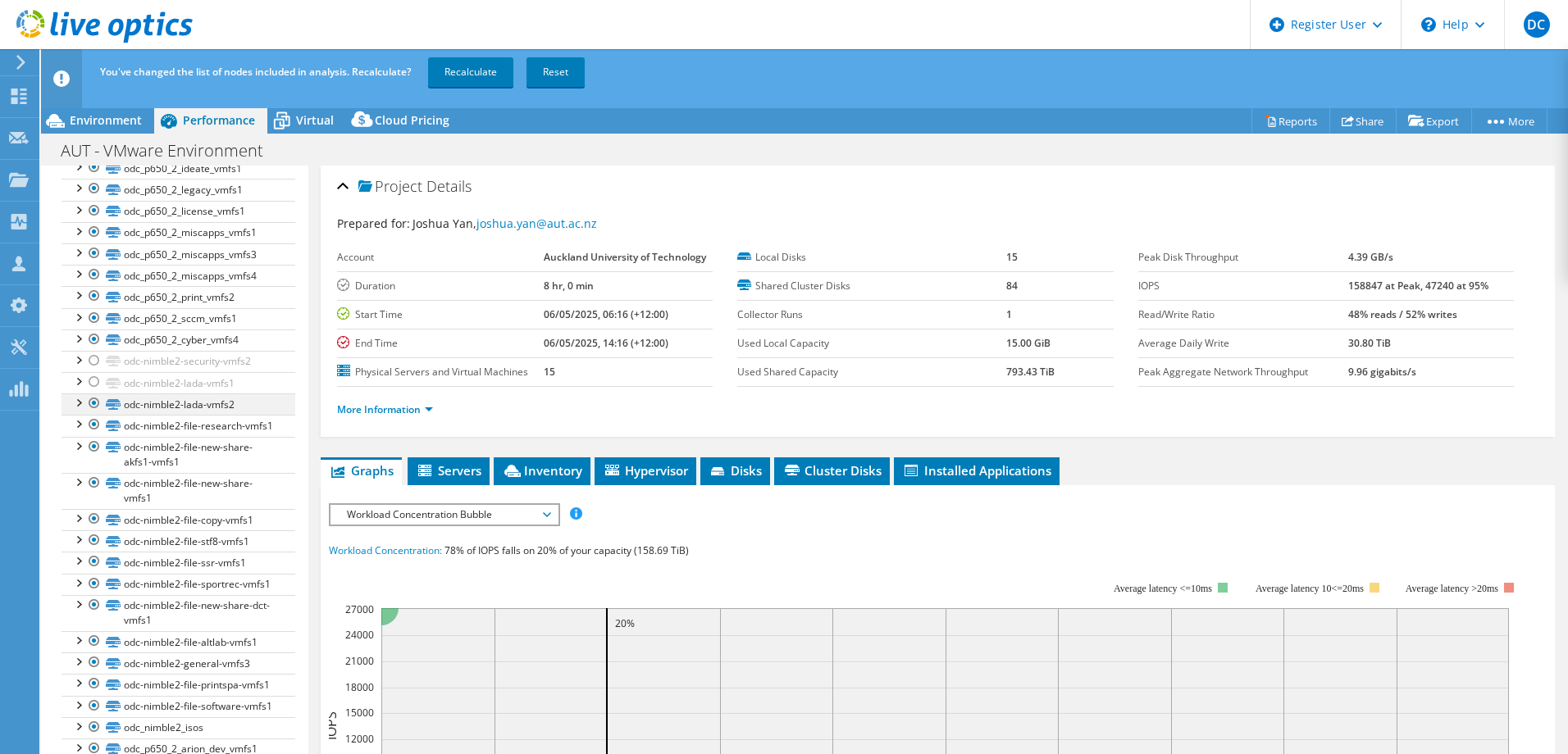 click at bounding box center [94, 403] 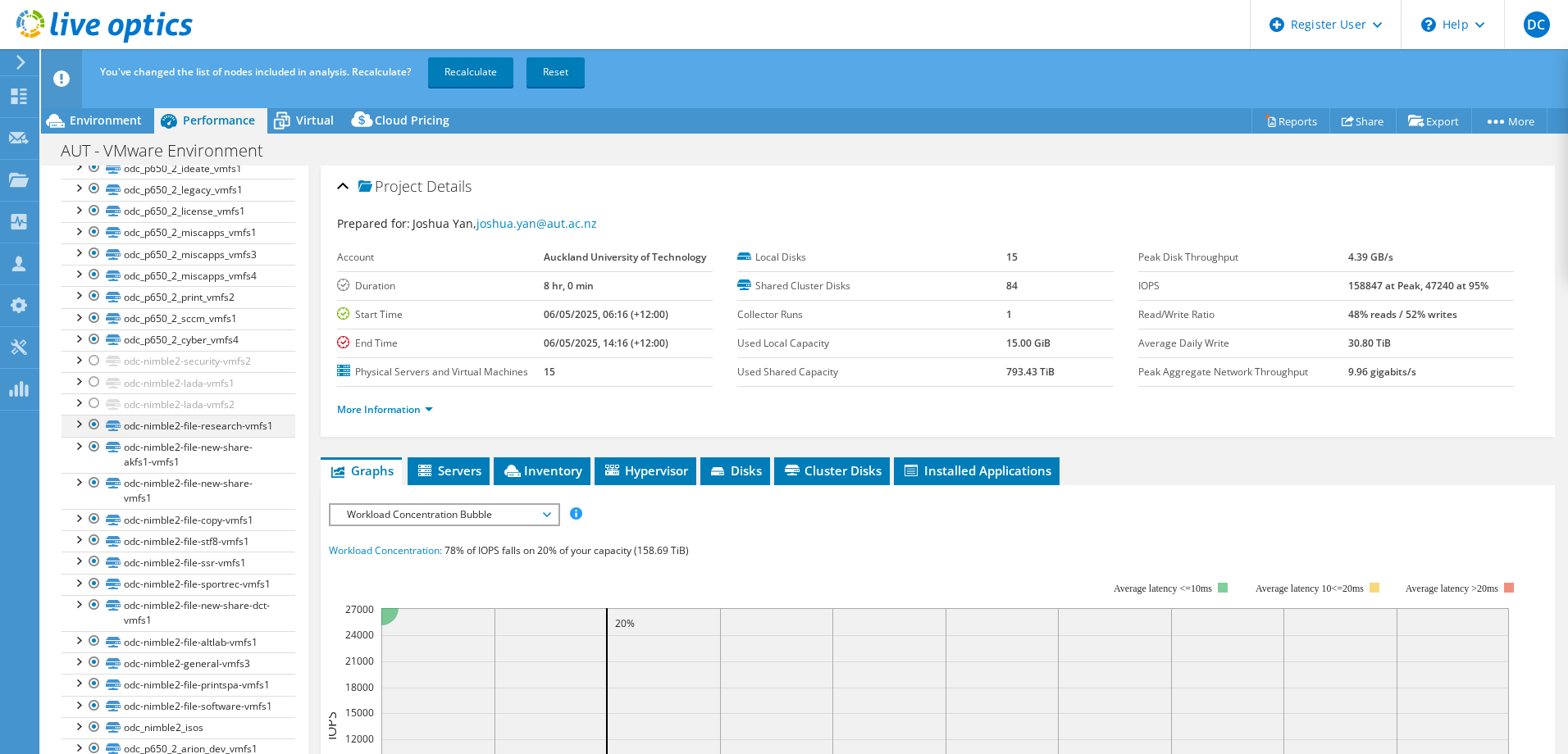 click at bounding box center [94, 425] 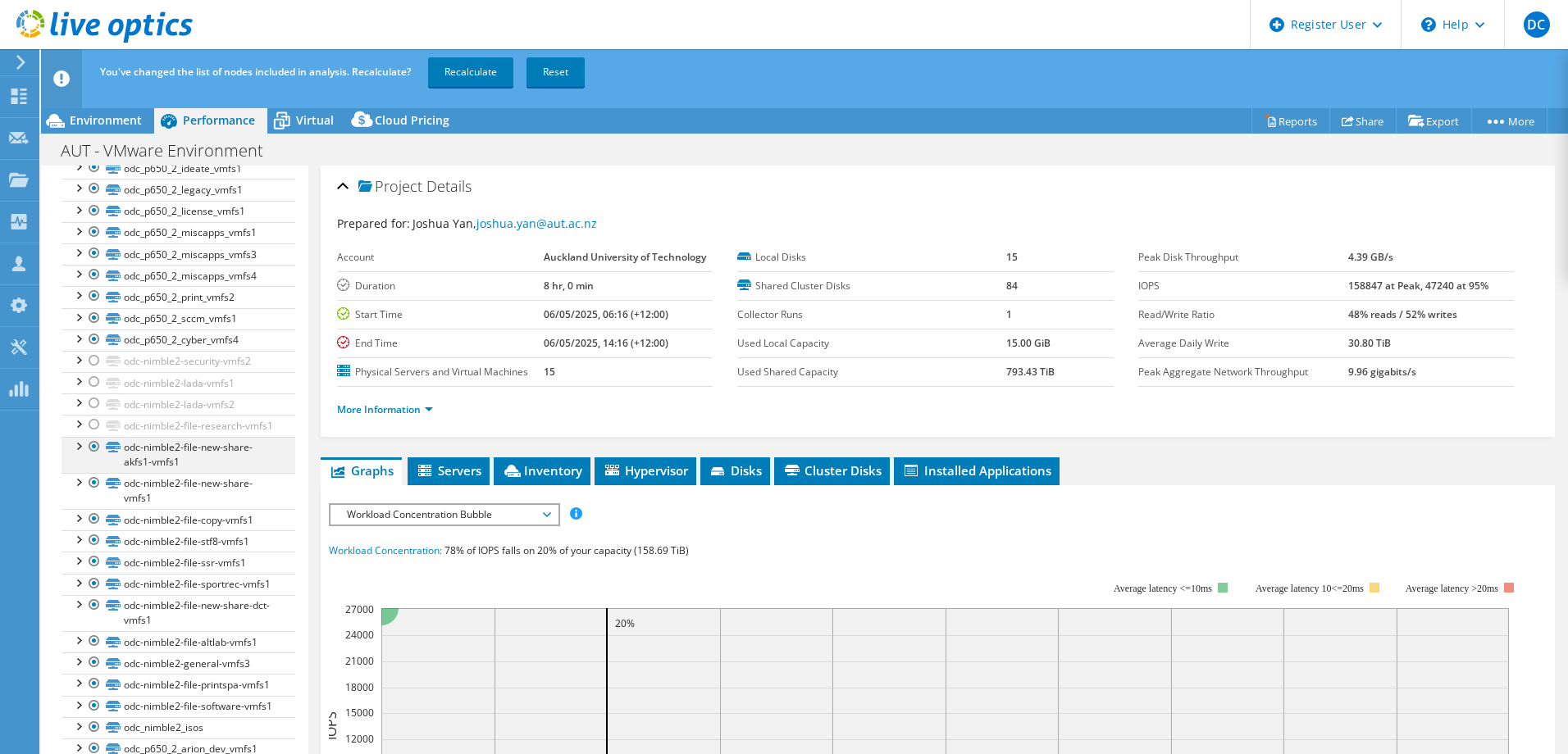 click at bounding box center [94, 447] 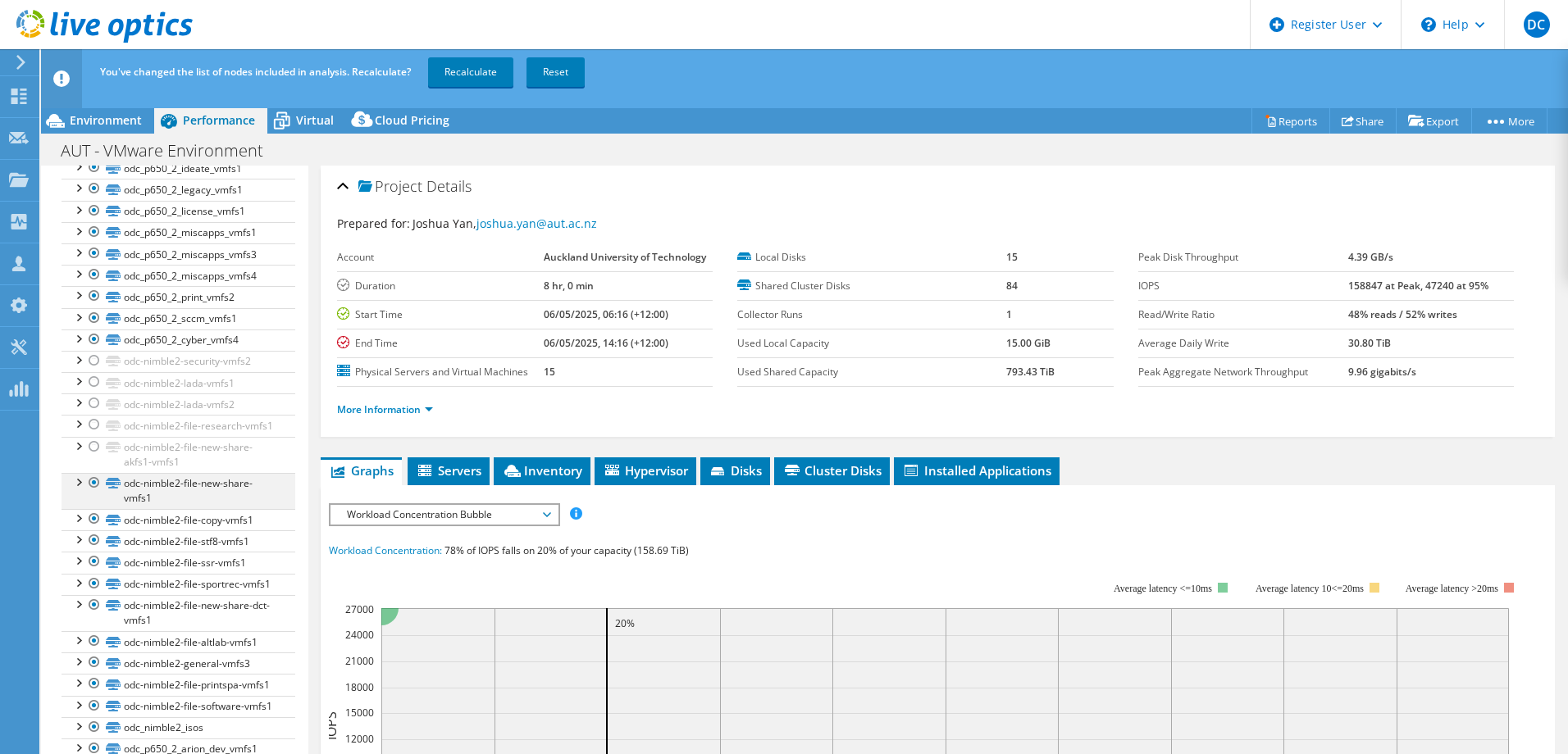 click at bounding box center [94, 483] 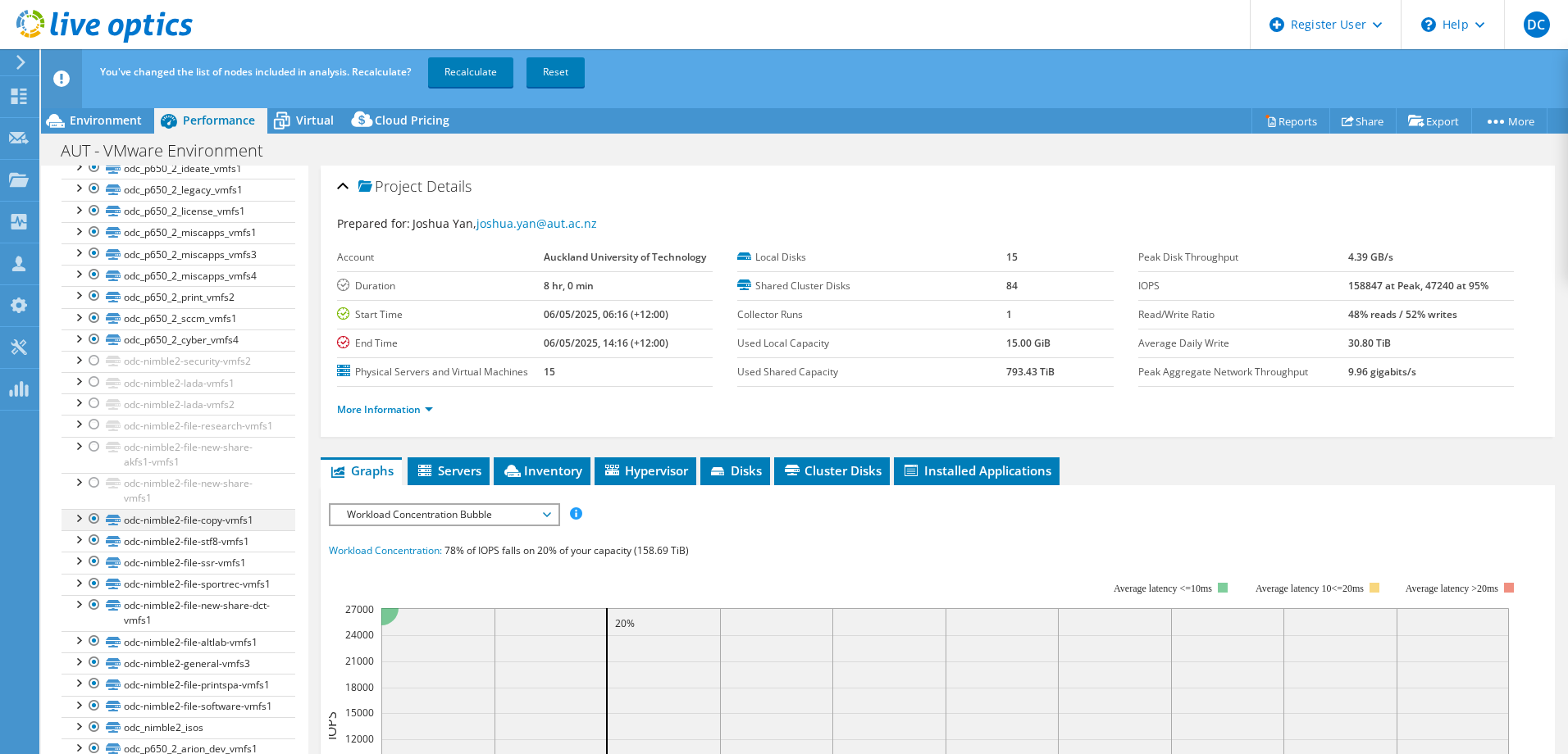 click at bounding box center [94, 519] 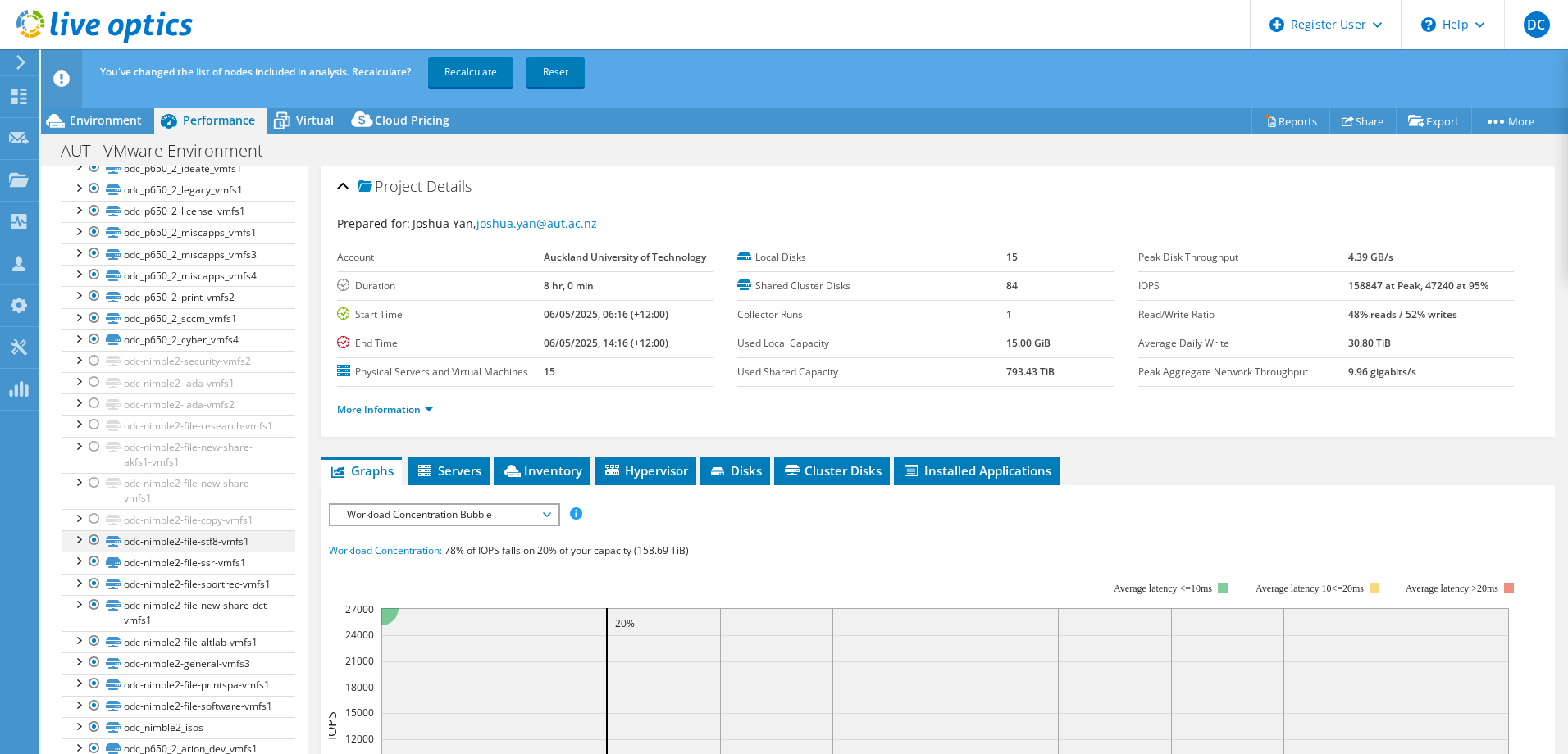 click at bounding box center [94, 540] 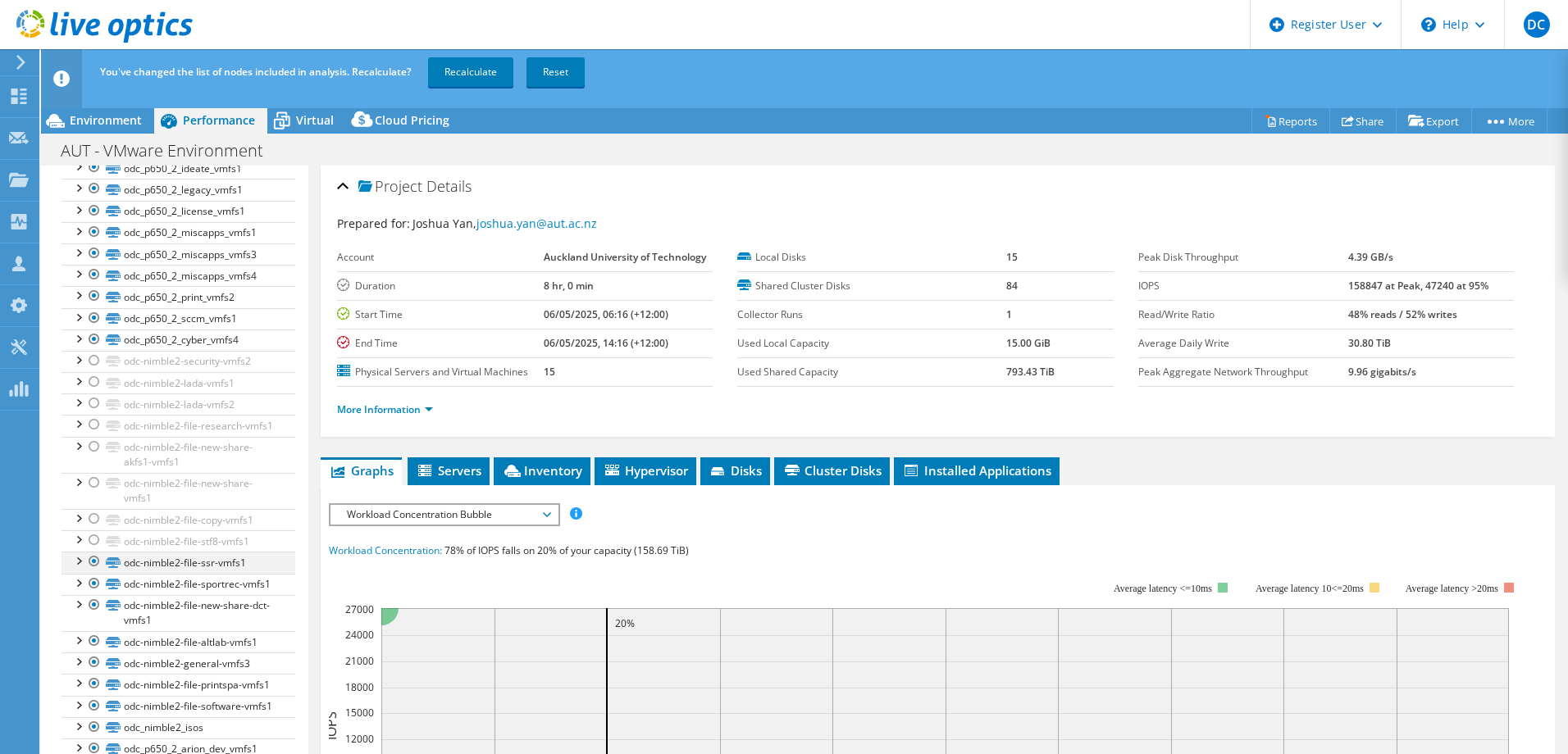 click at bounding box center [94, 561] 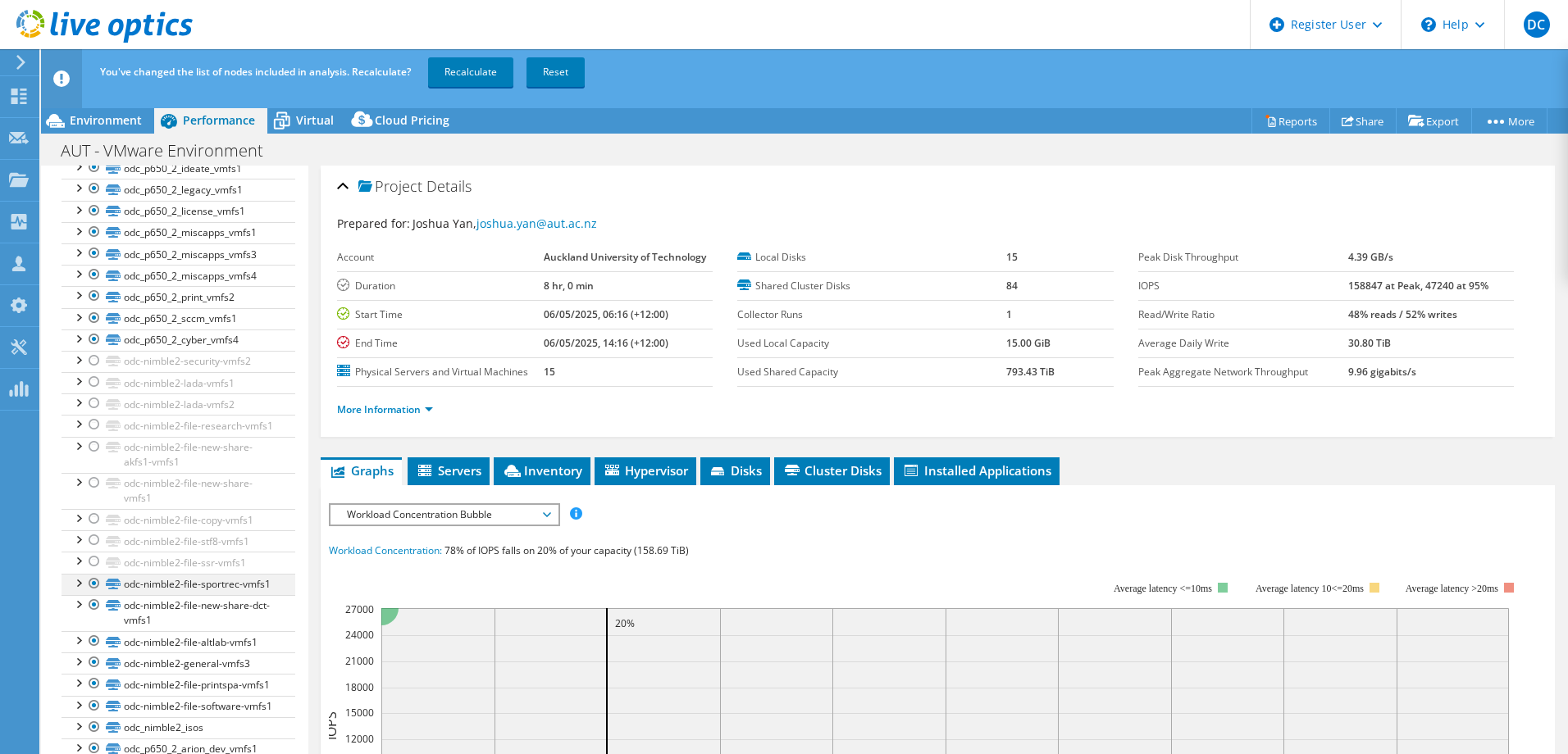 click at bounding box center (94, 584) 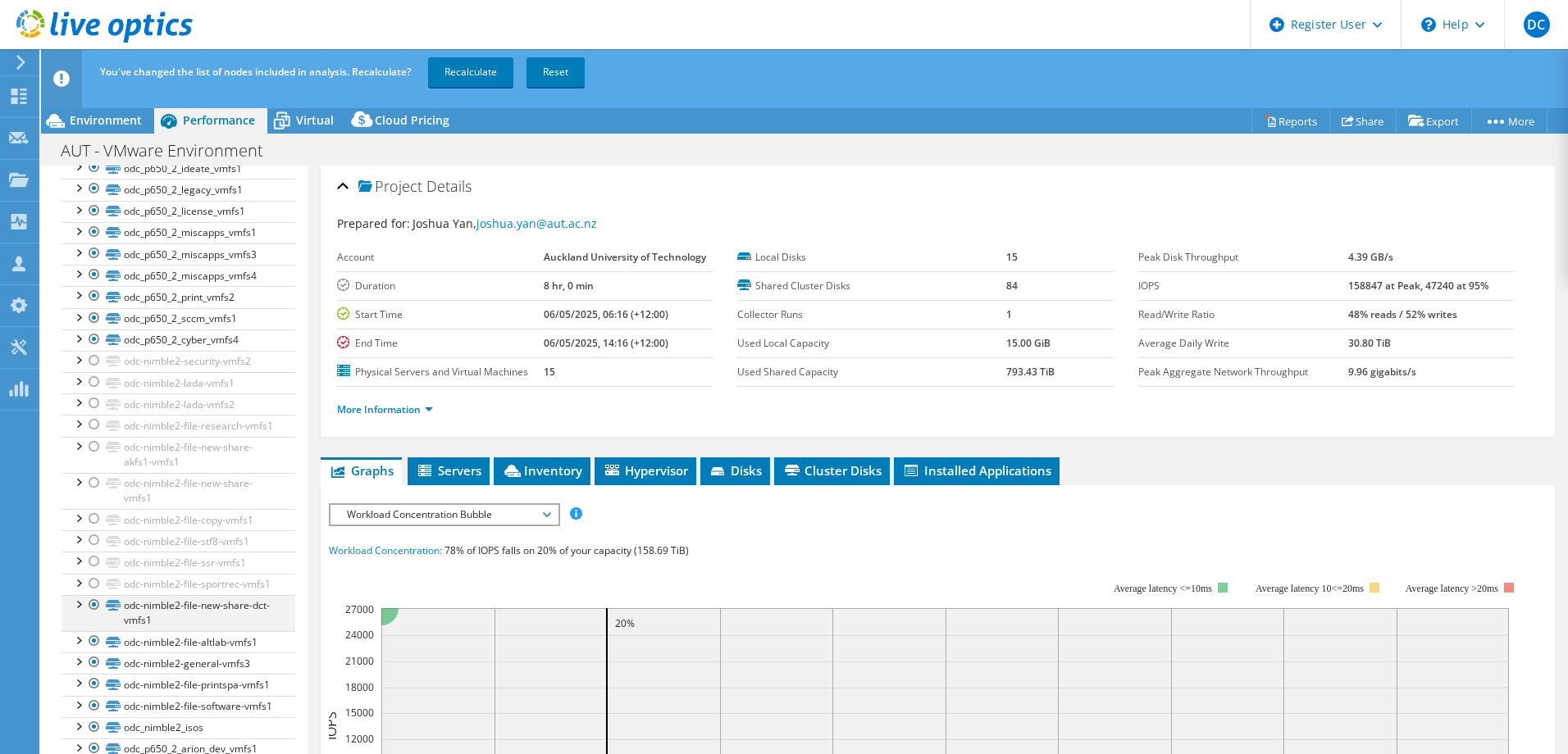 click at bounding box center [94, 605] 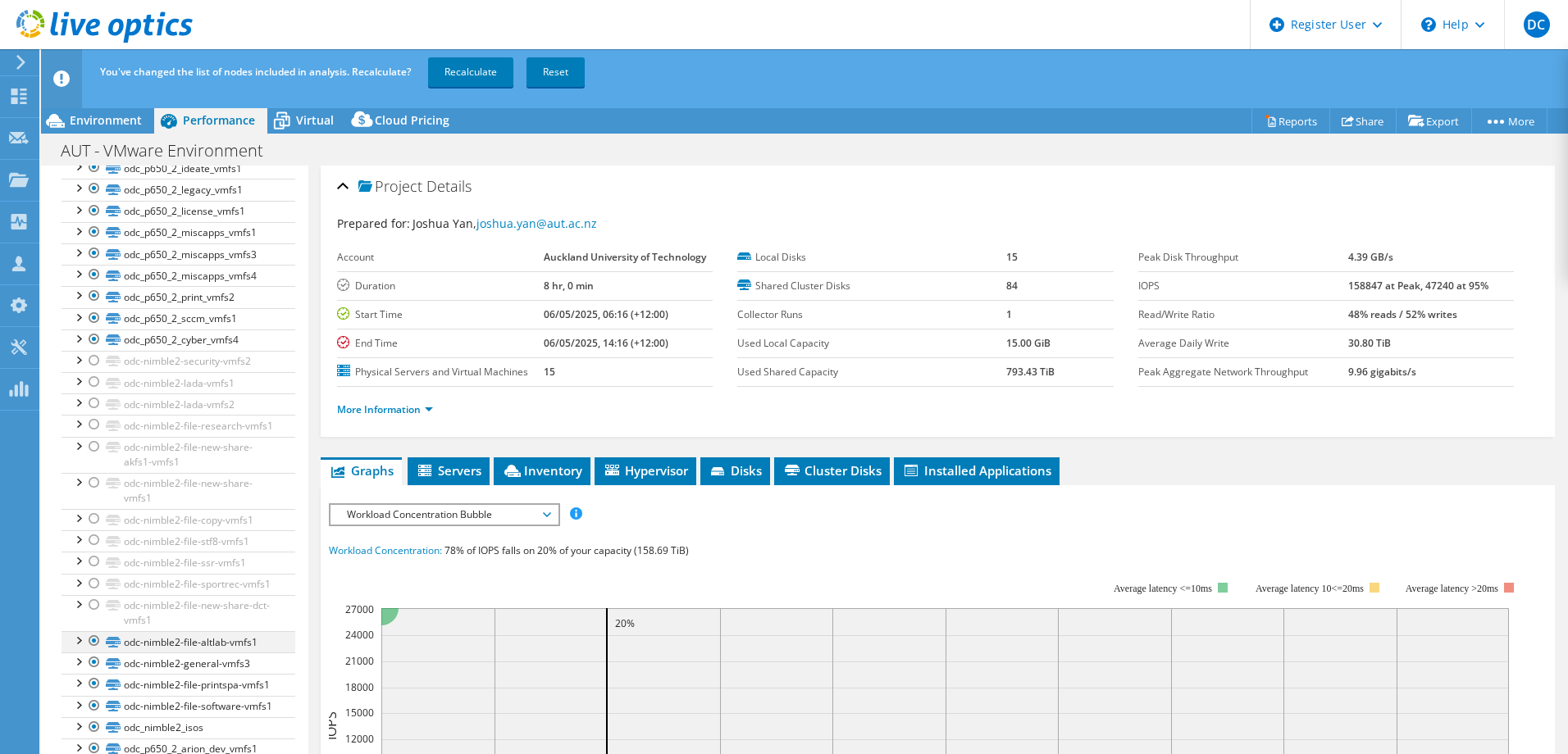 click at bounding box center (94, 641) 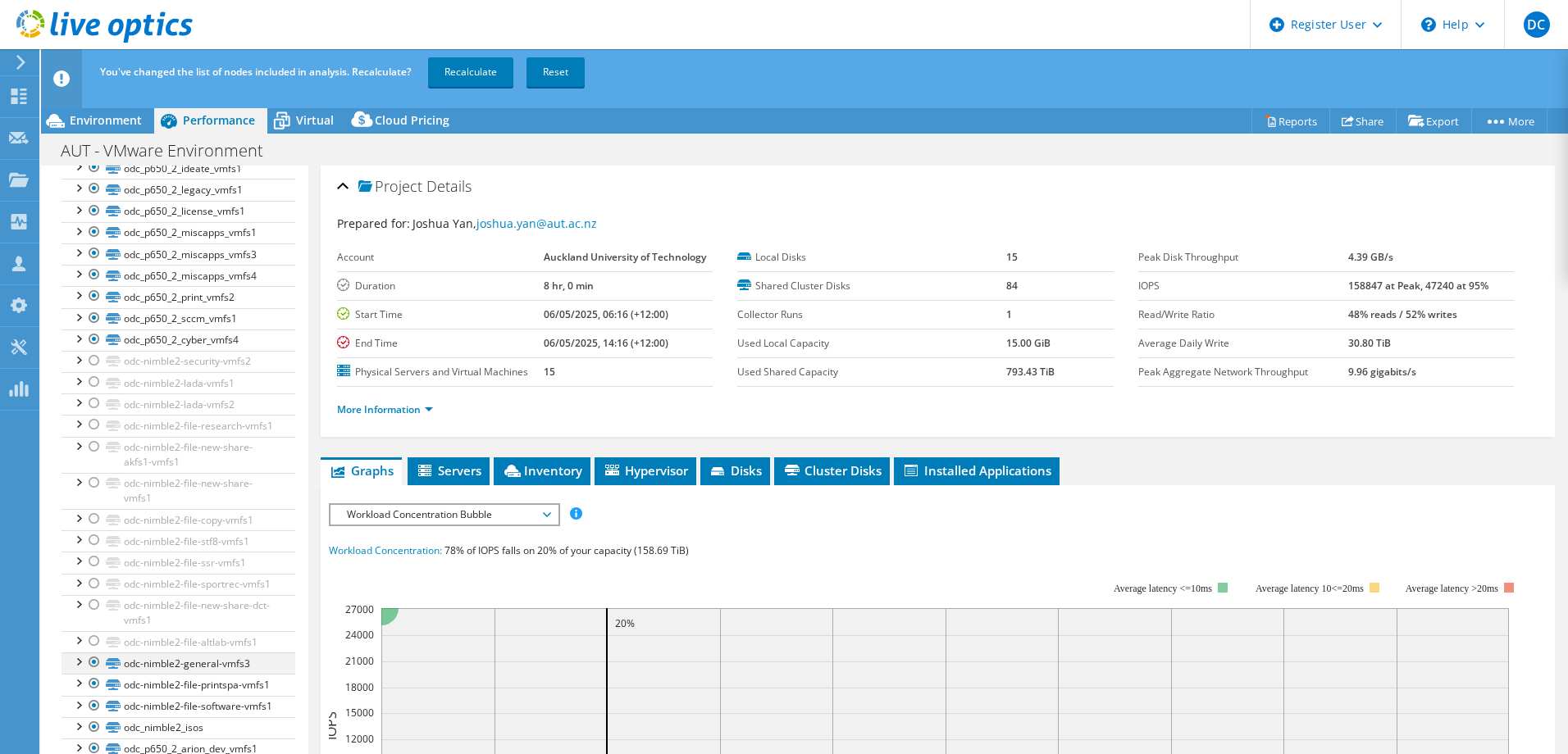 click at bounding box center [94, 662] 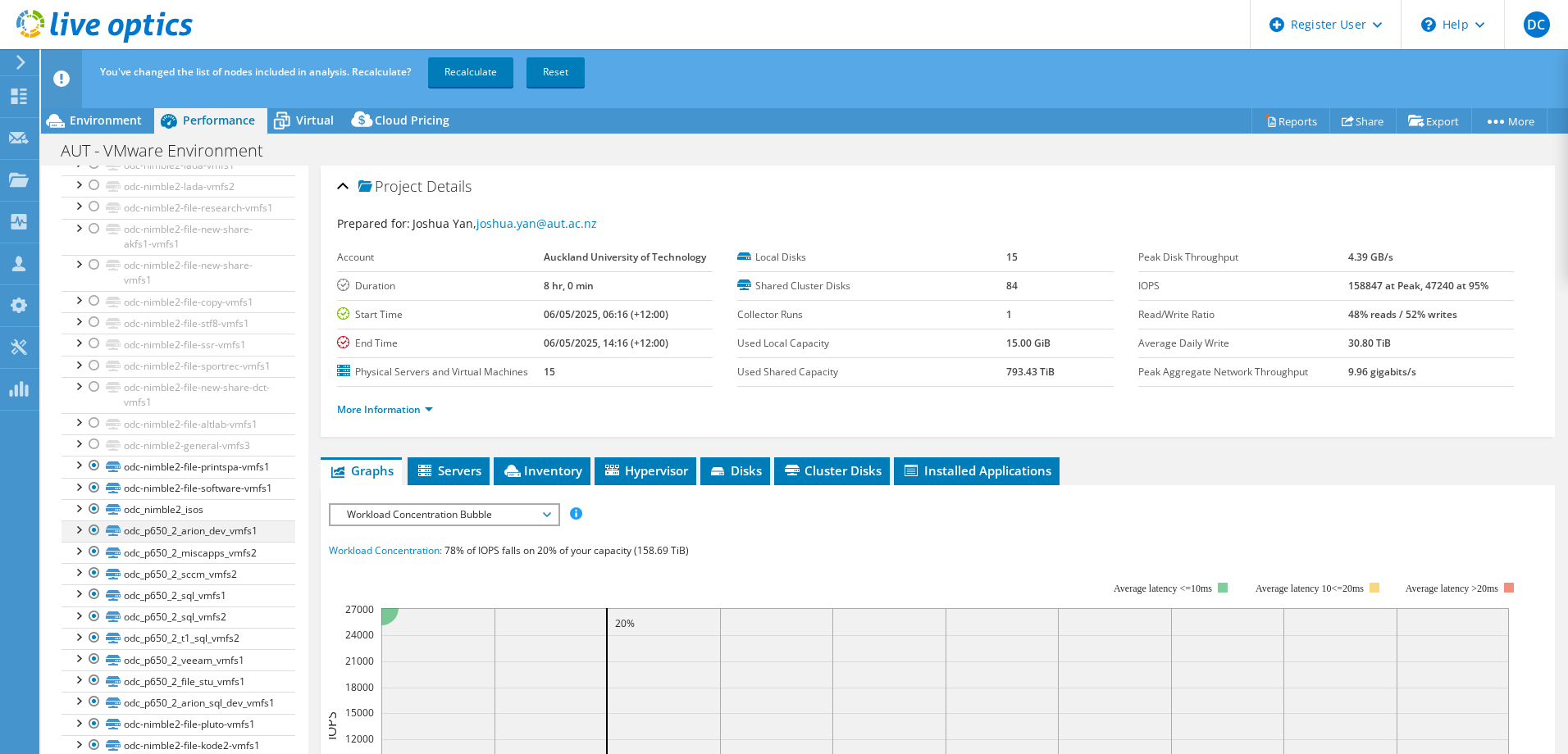 scroll, scrollTop: 902, scrollLeft: 0, axis: vertical 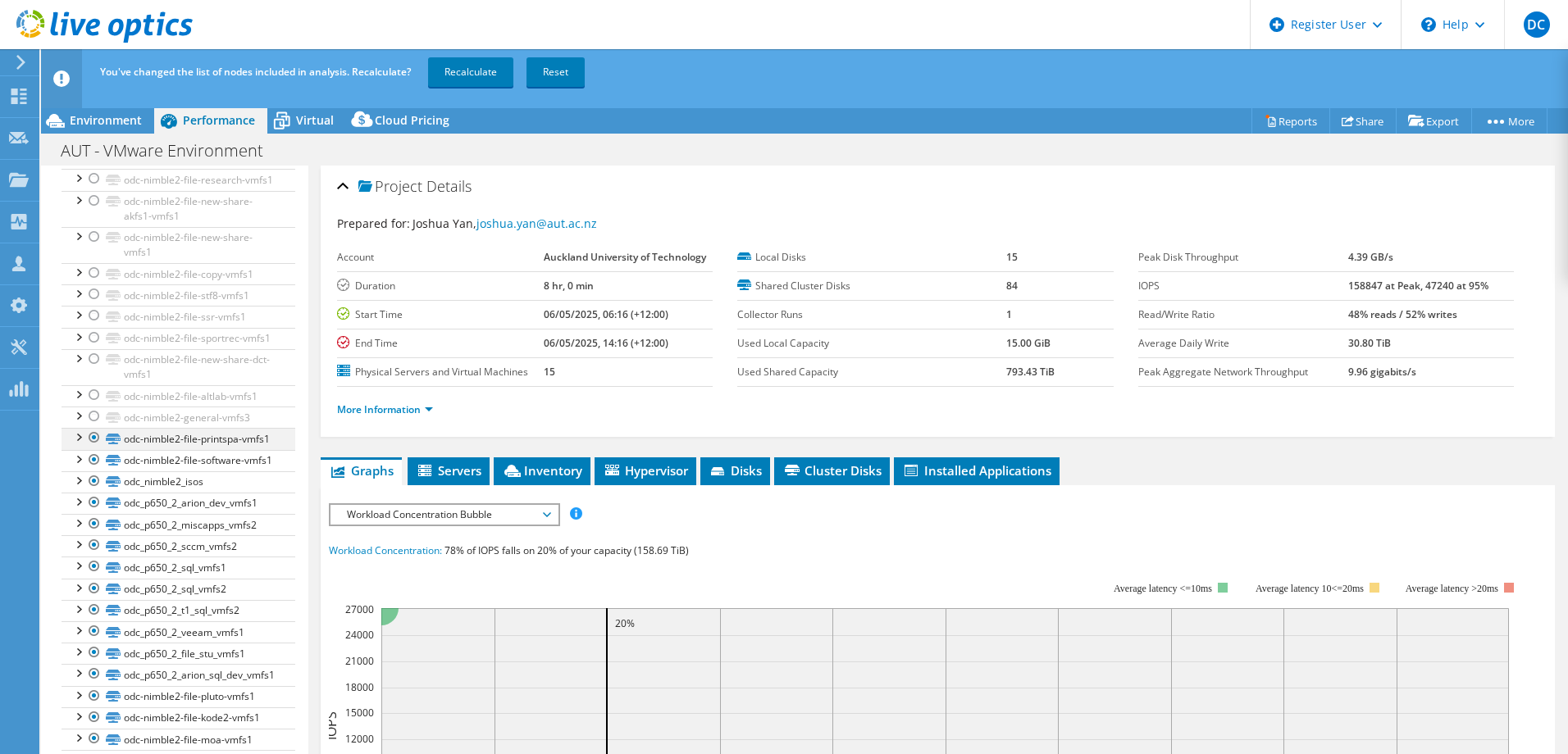 click at bounding box center (94, 438) 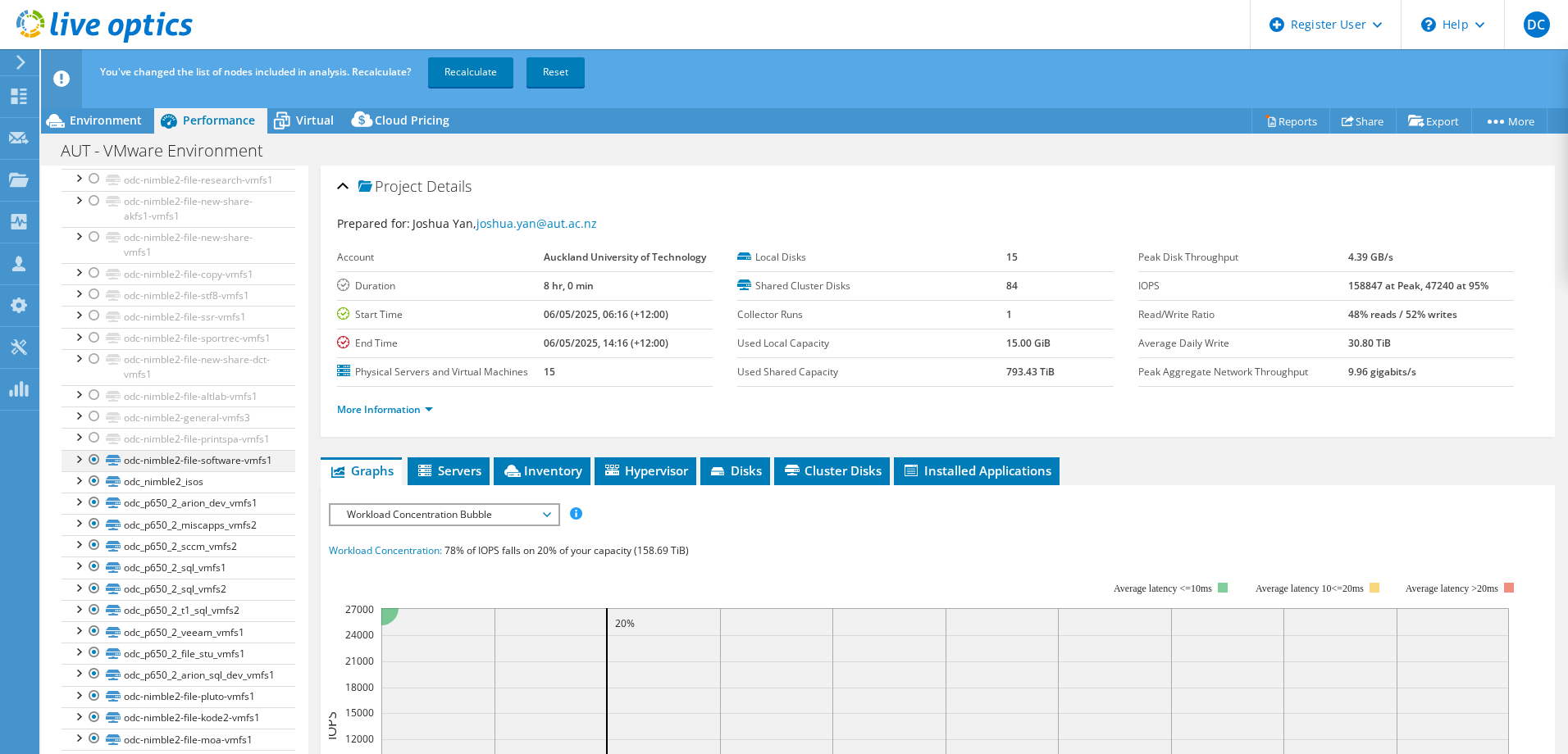 click at bounding box center [94, 460] 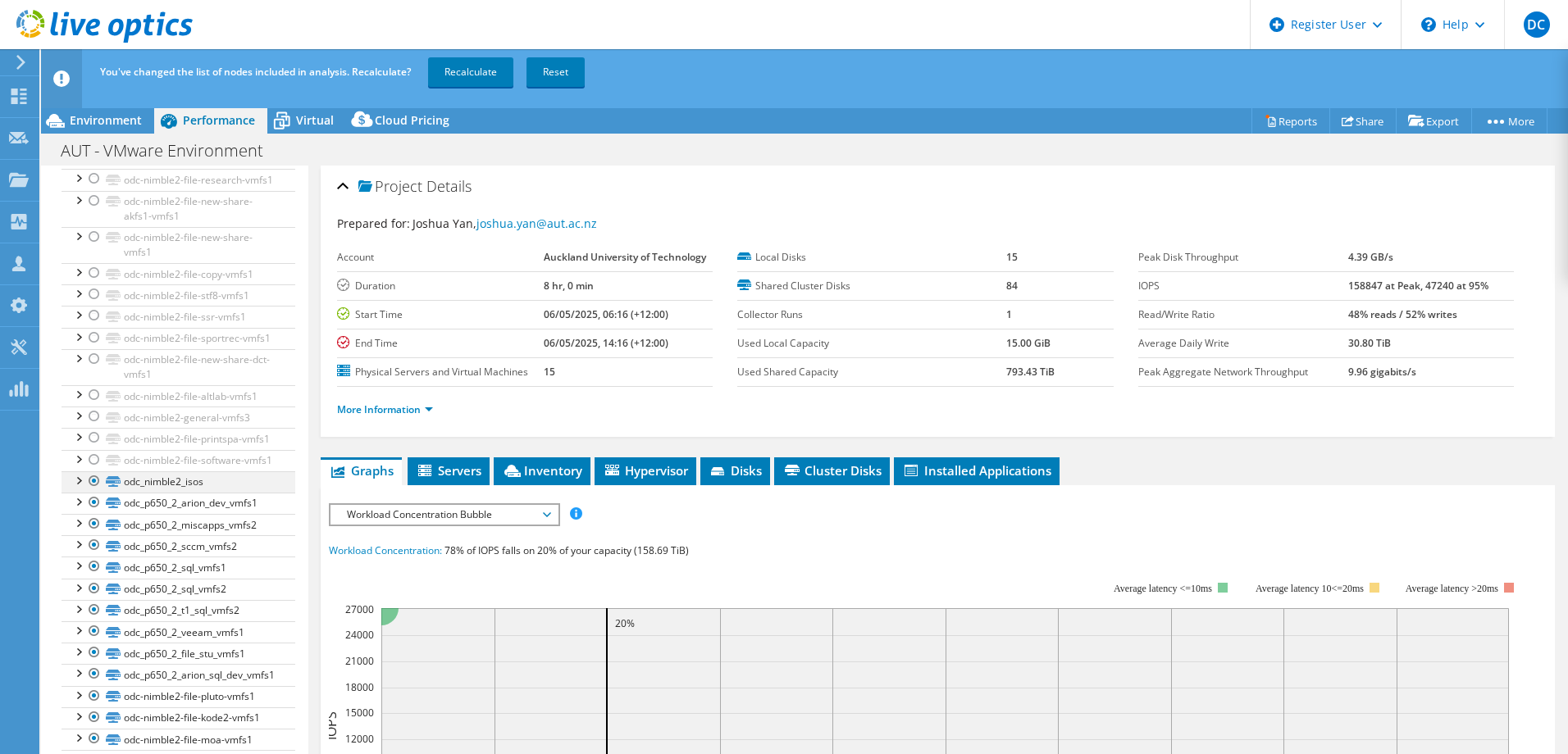click at bounding box center [94, 481] 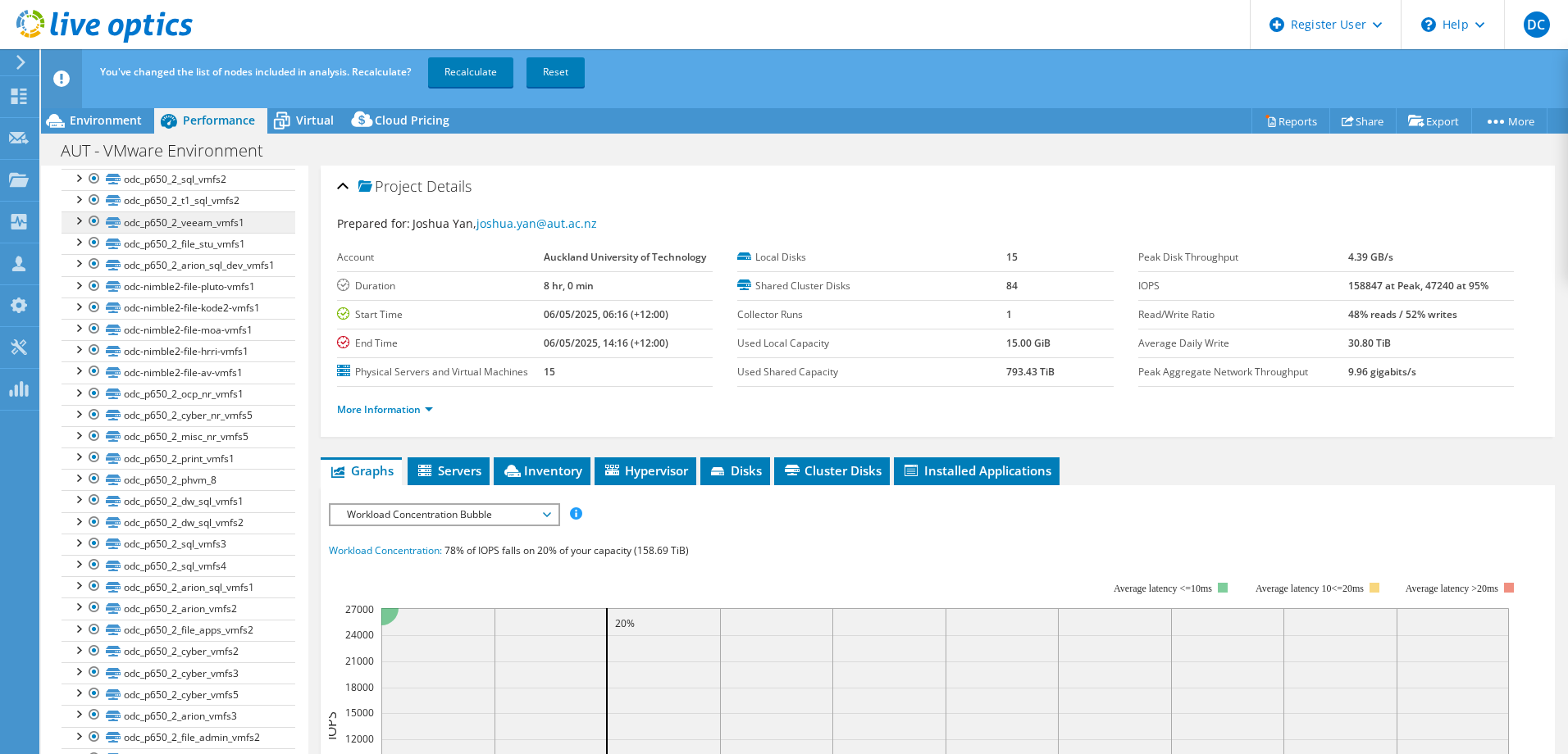 scroll, scrollTop: 1147, scrollLeft: 0, axis: vertical 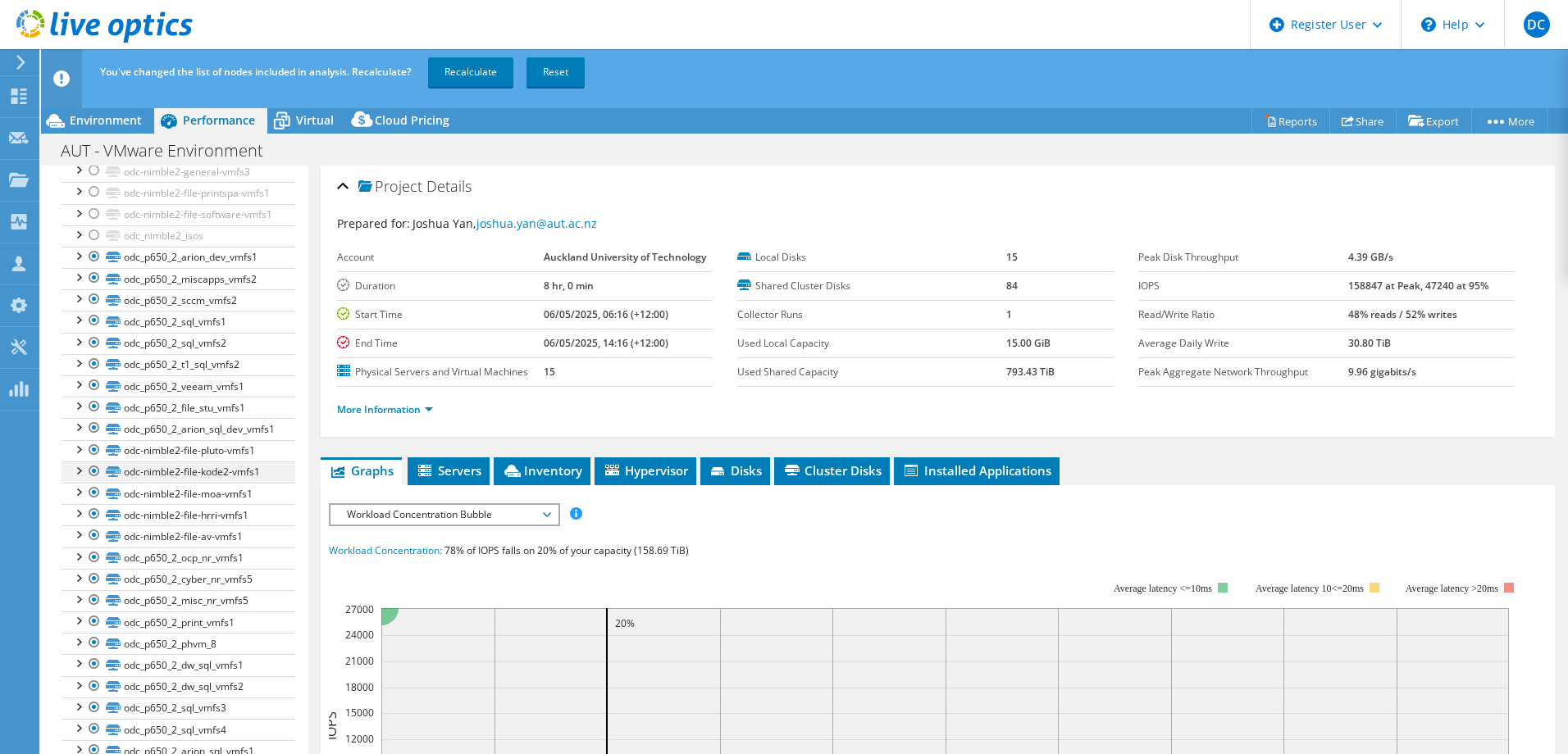 drag, startPoint x: 94, startPoint y: 510, endPoint x: 90, endPoint y: 529, distance: 19.416488 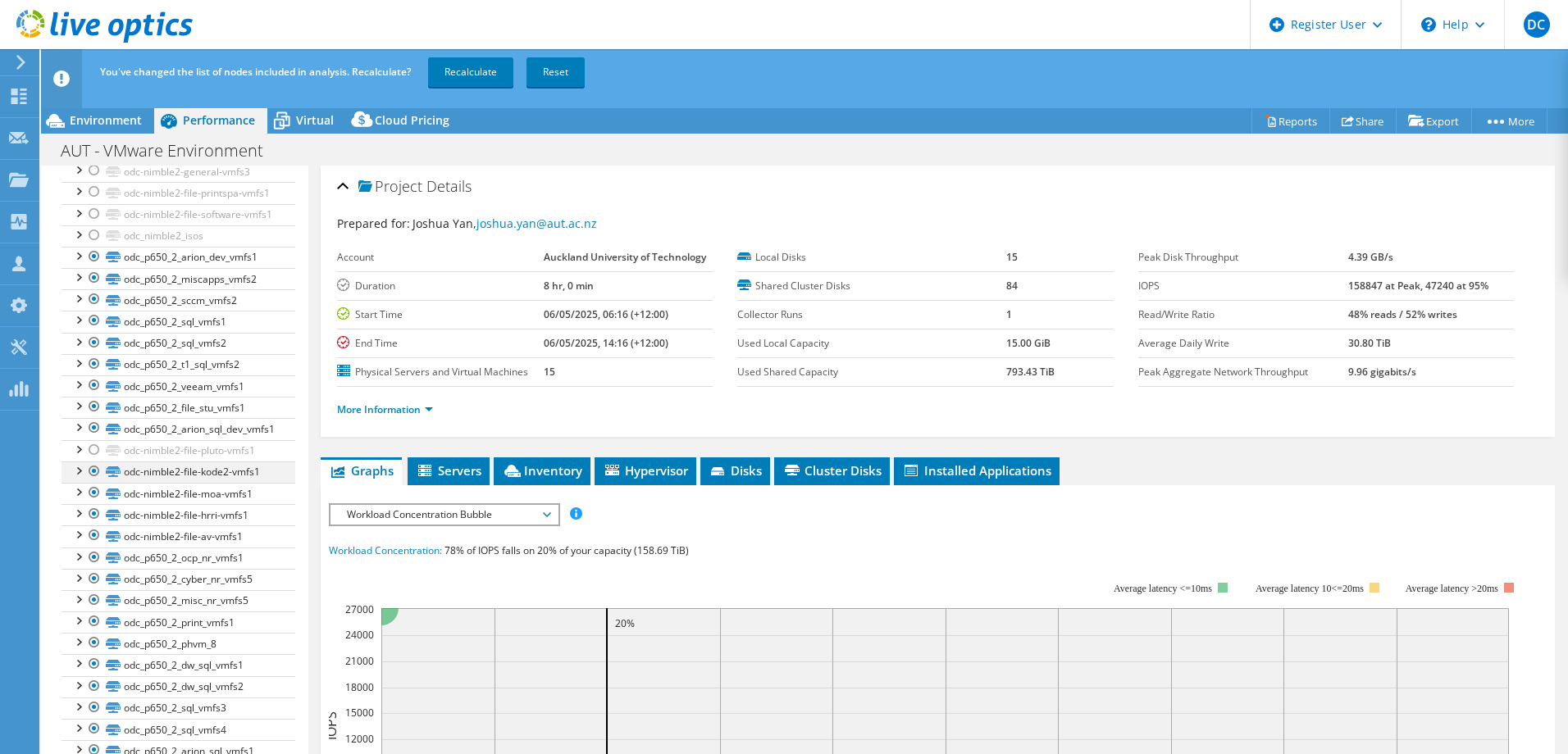 click at bounding box center [94, 471] 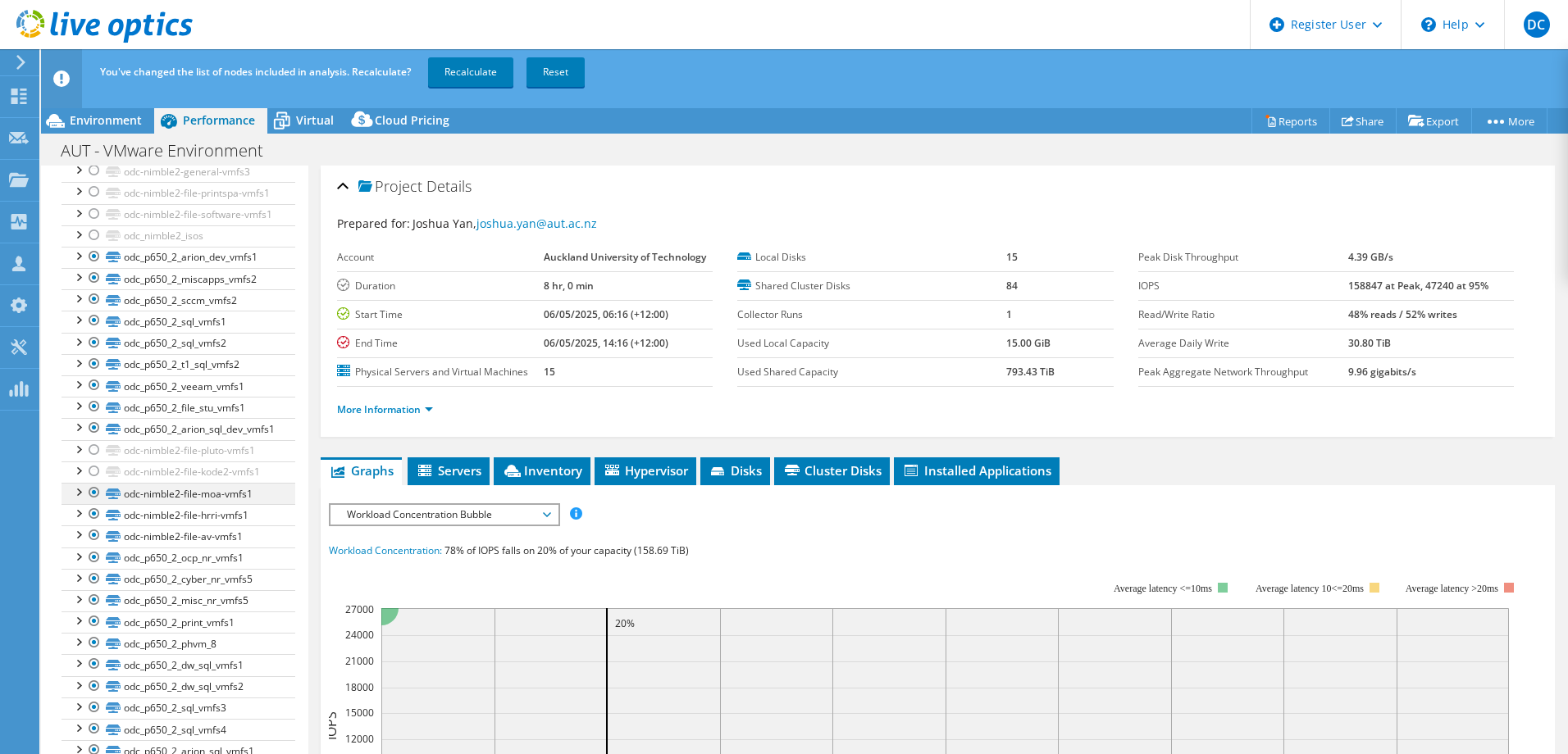 click at bounding box center (94, 493) 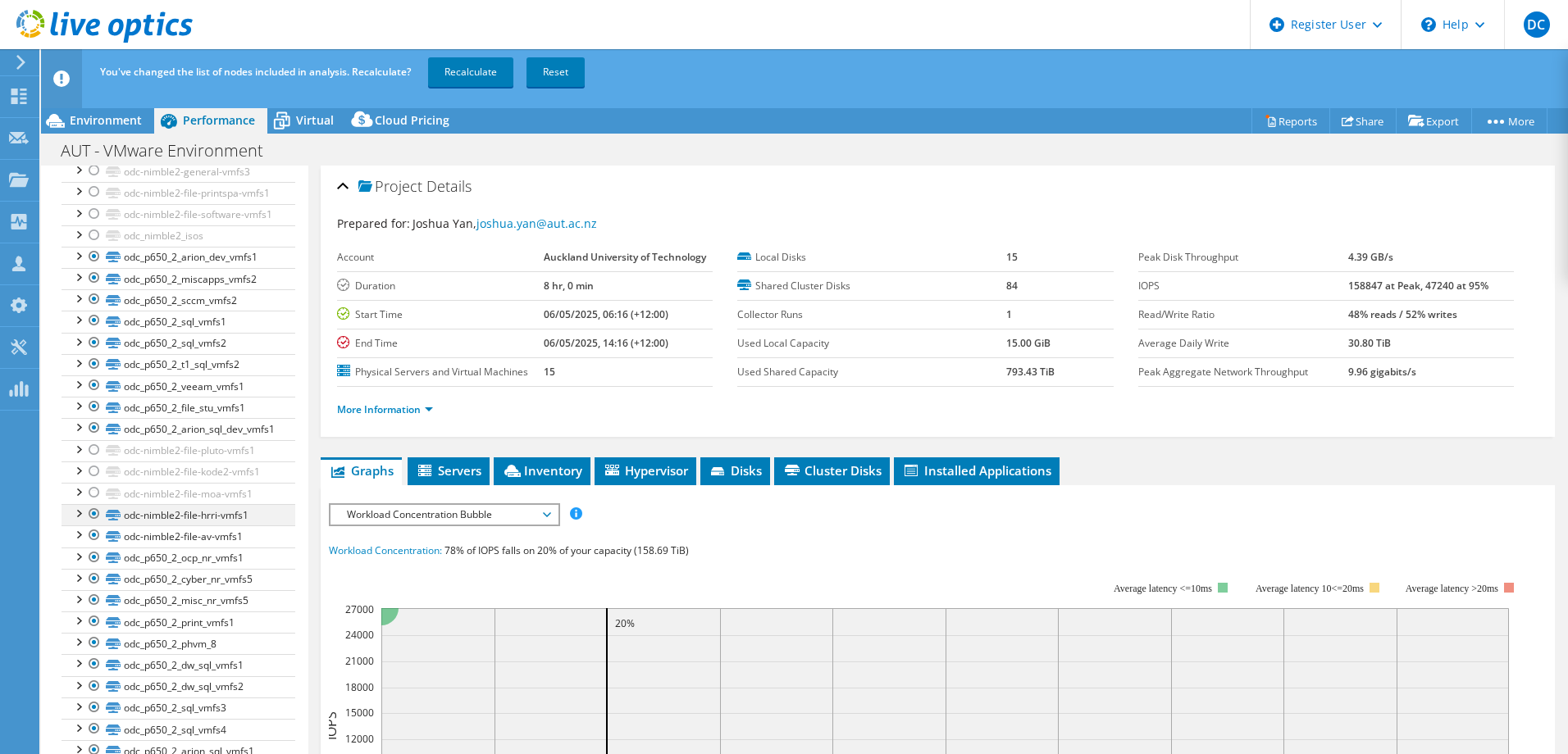 click at bounding box center [94, 514] 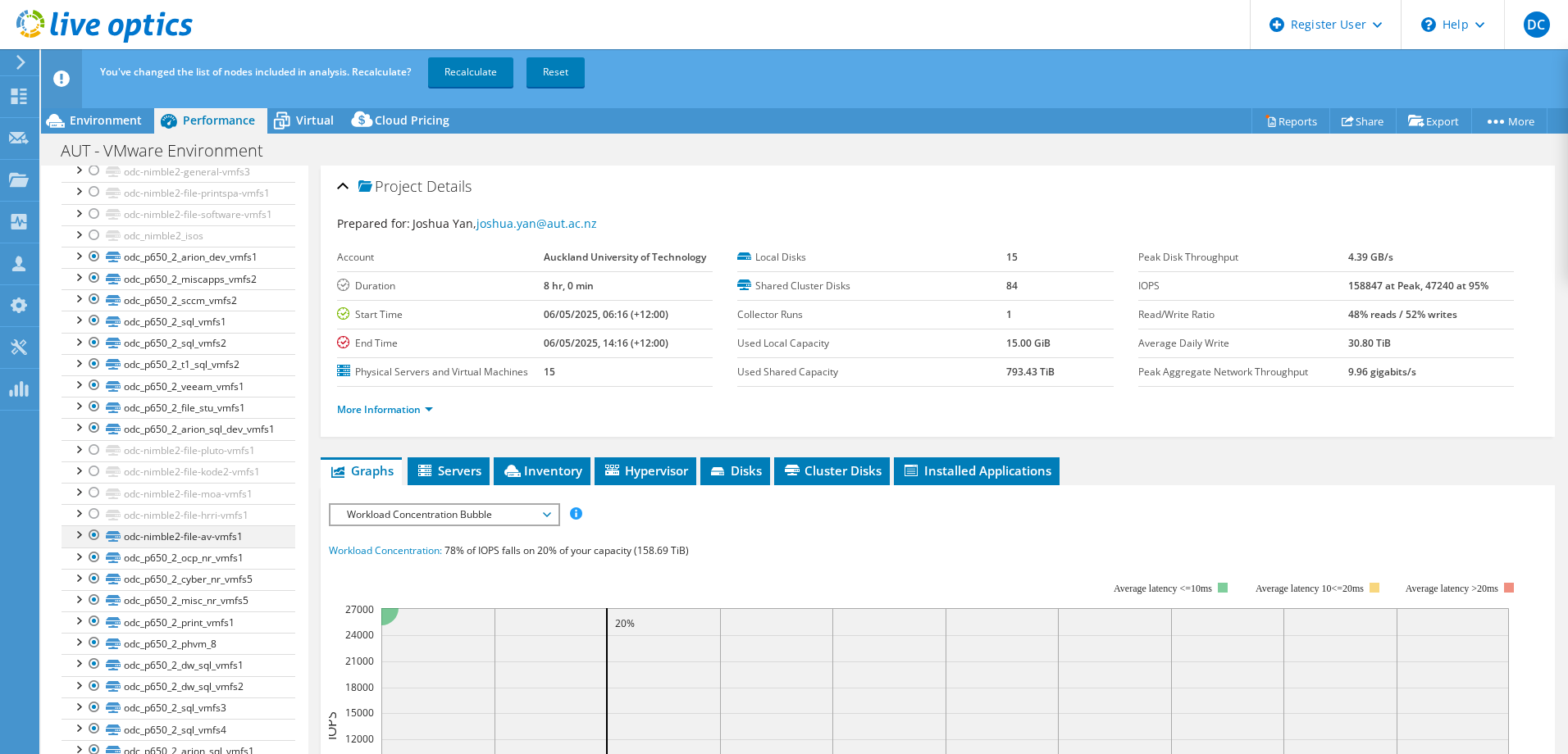 click at bounding box center [94, 535] 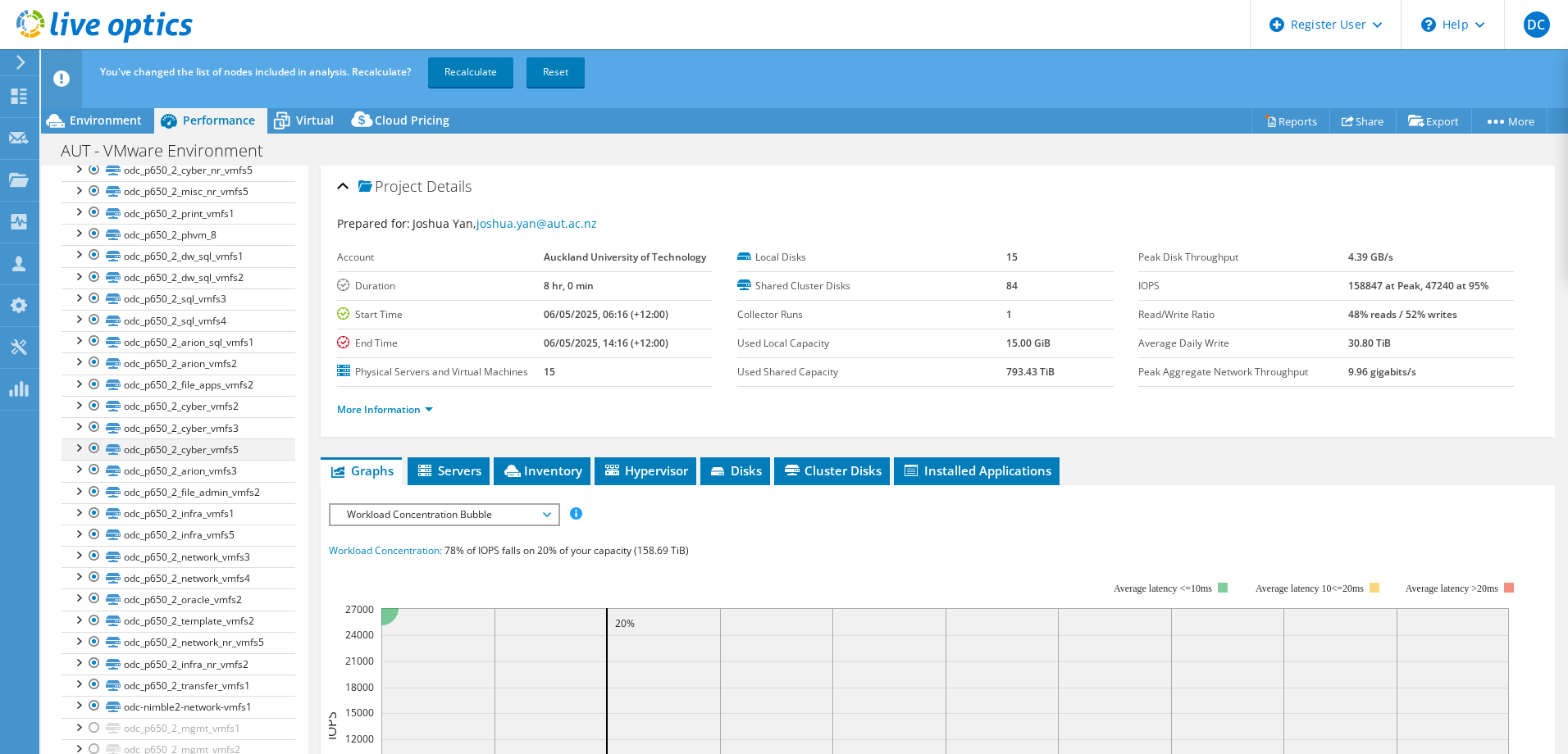 scroll, scrollTop: 1615, scrollLeft: 0, axis: vertical 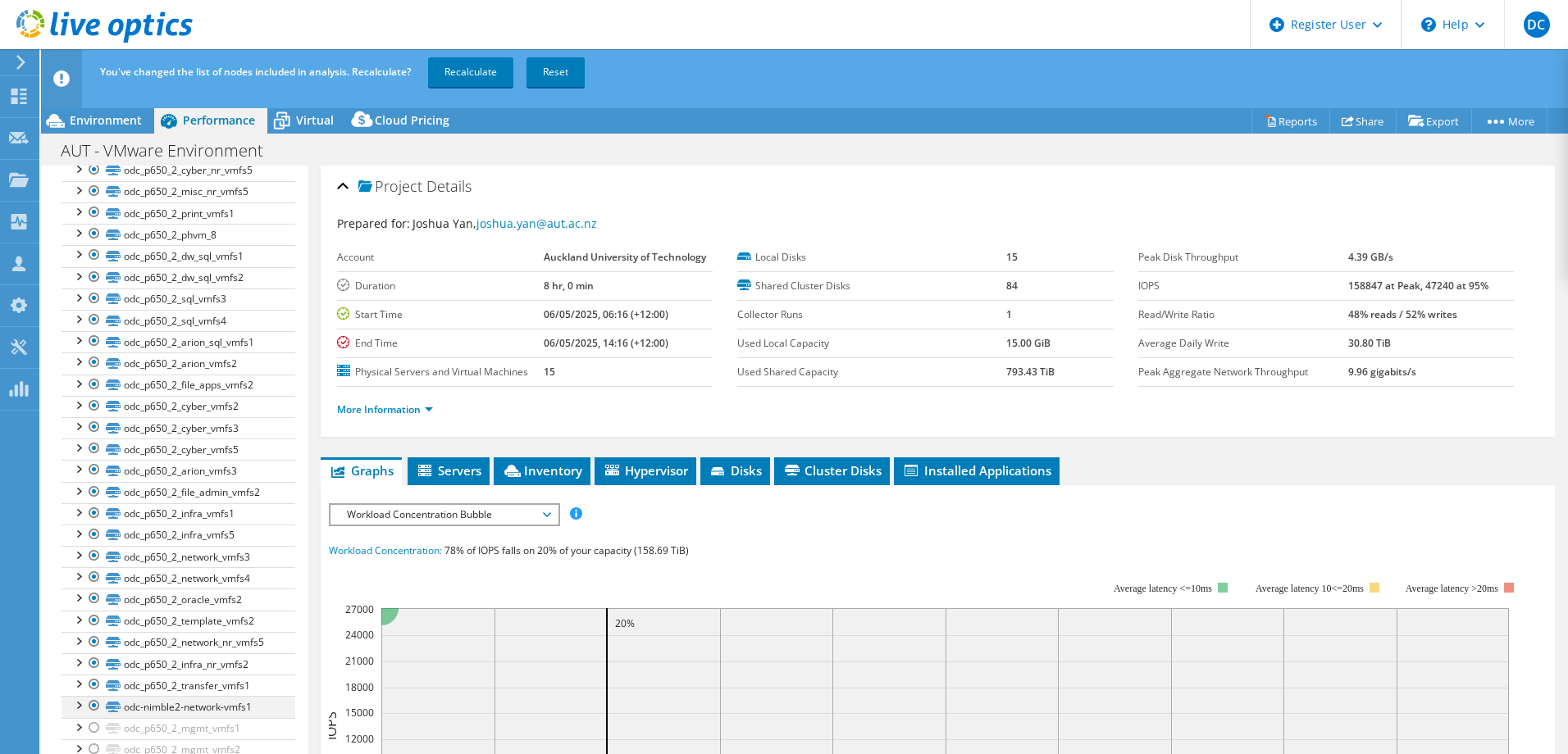 click at bounding box center (94, 706) 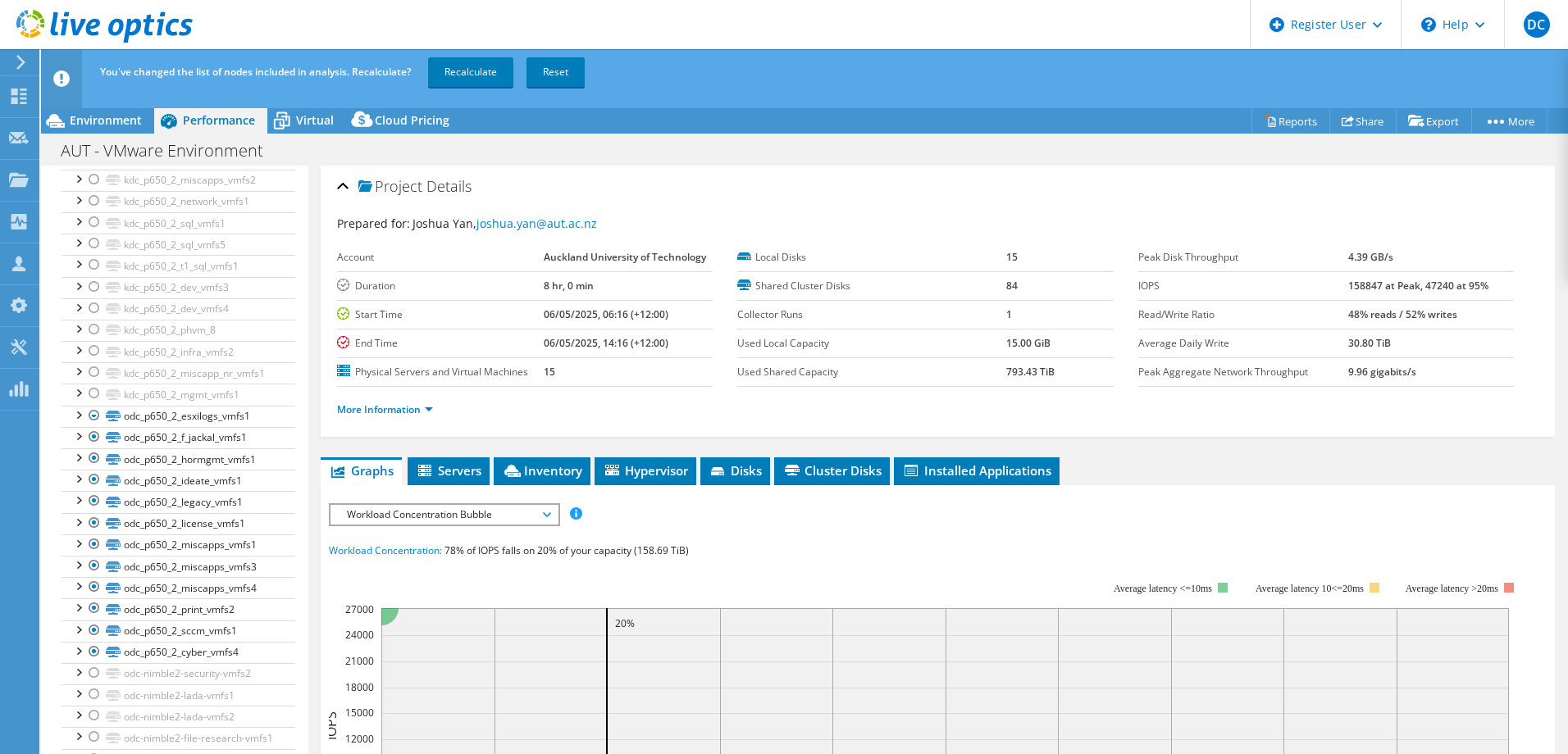 scroll, scrollTop: 58, scrollLeft: 0, axis: vertical 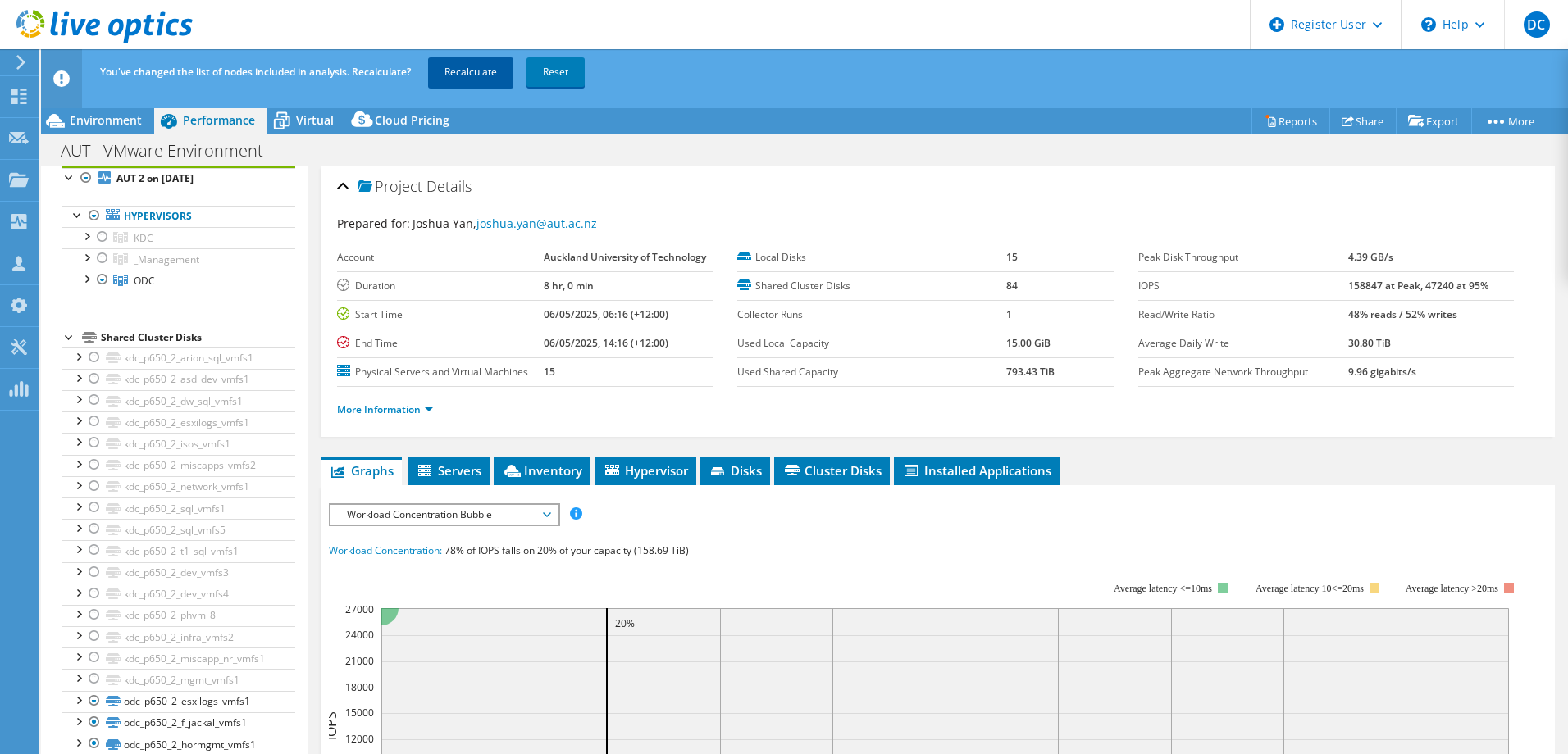 click on "Recalculate" at bounding box center [471, 72] 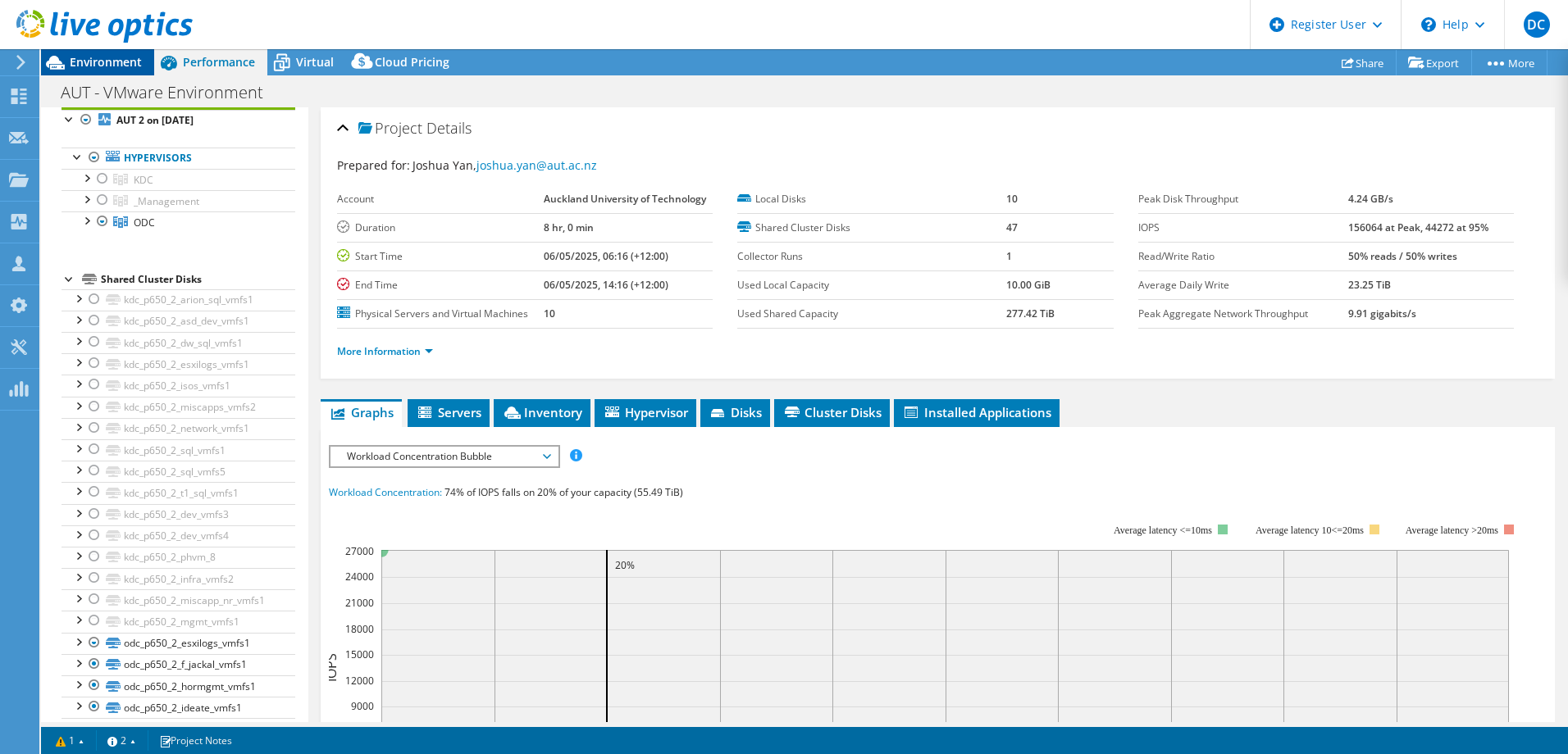click on "Environment" at bounding box center (106, 61) 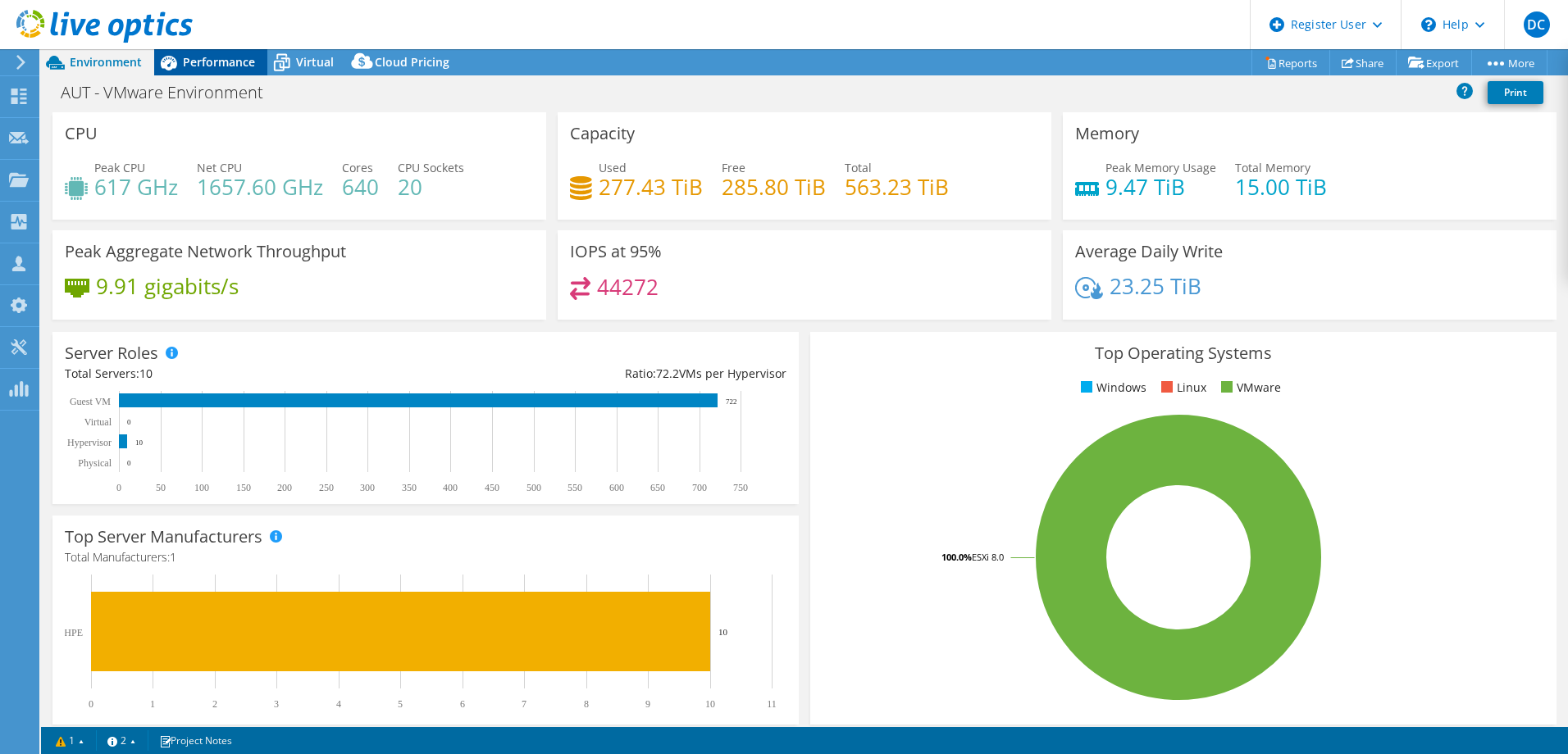 click on "Performance" at bounding box center (219, 61) 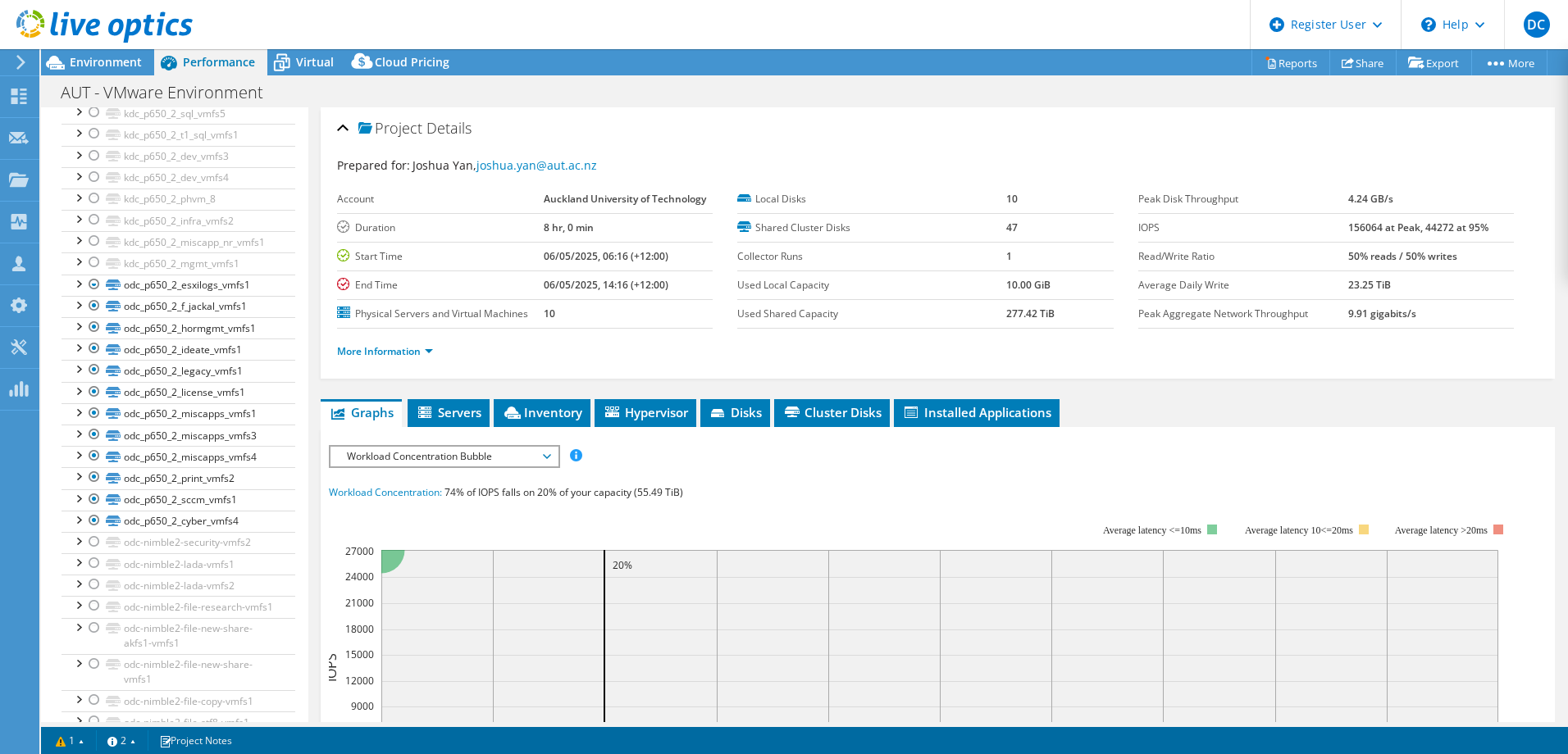 scroll, scrollTop: 468, scrollLeft: 0, axis: vertical 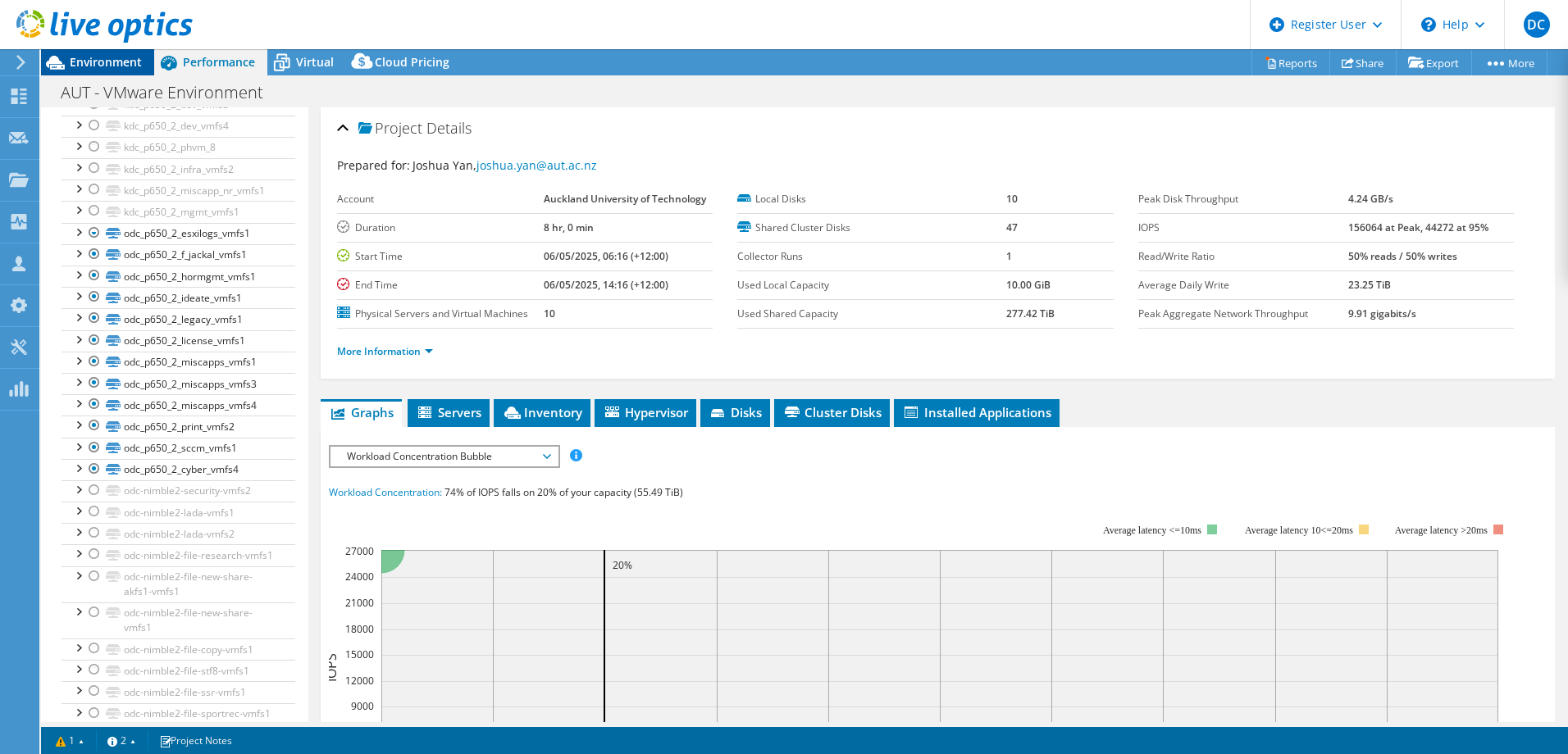click on "Environment" at bounding box center (106, 61) 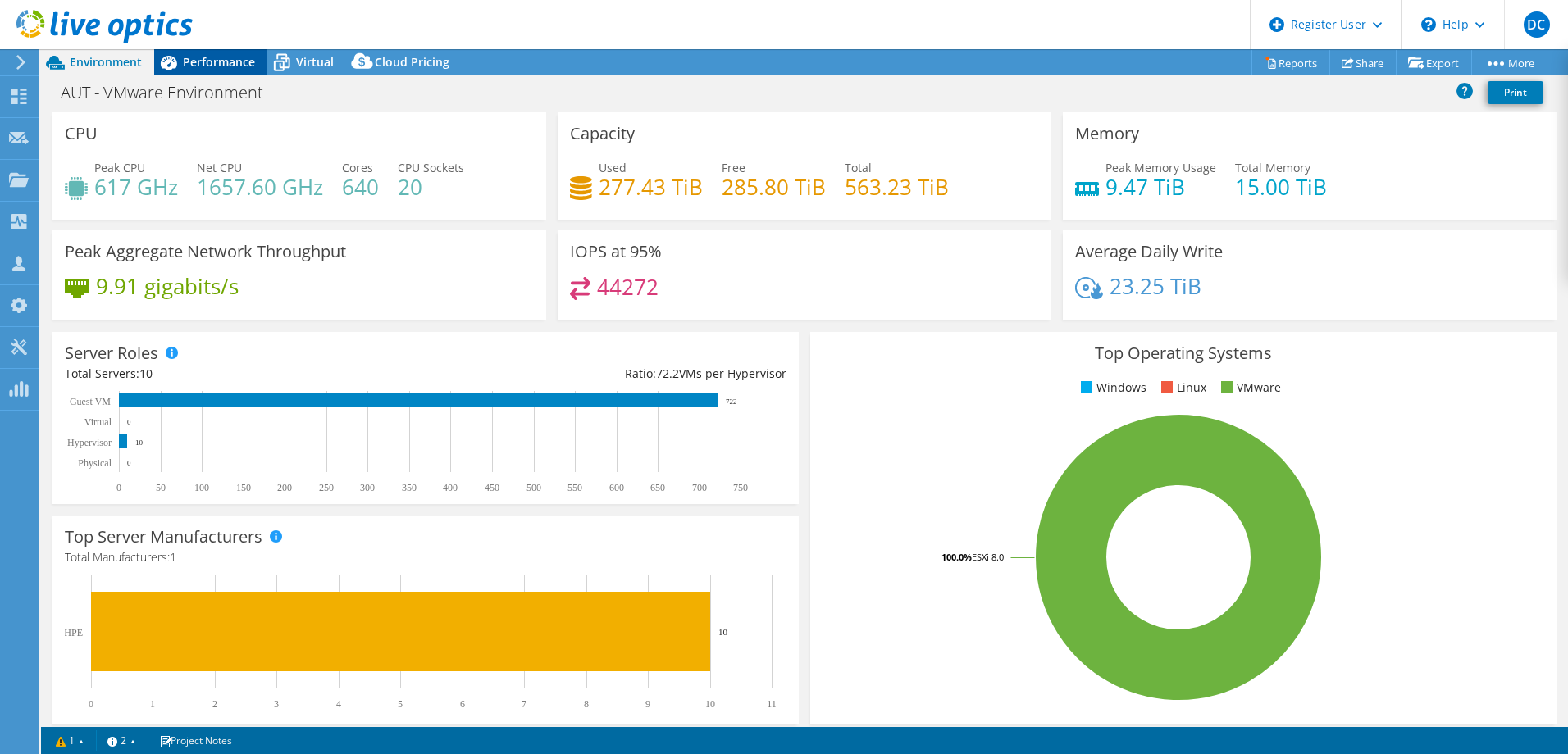 click on "Performance" at bounding box center (219, 61) 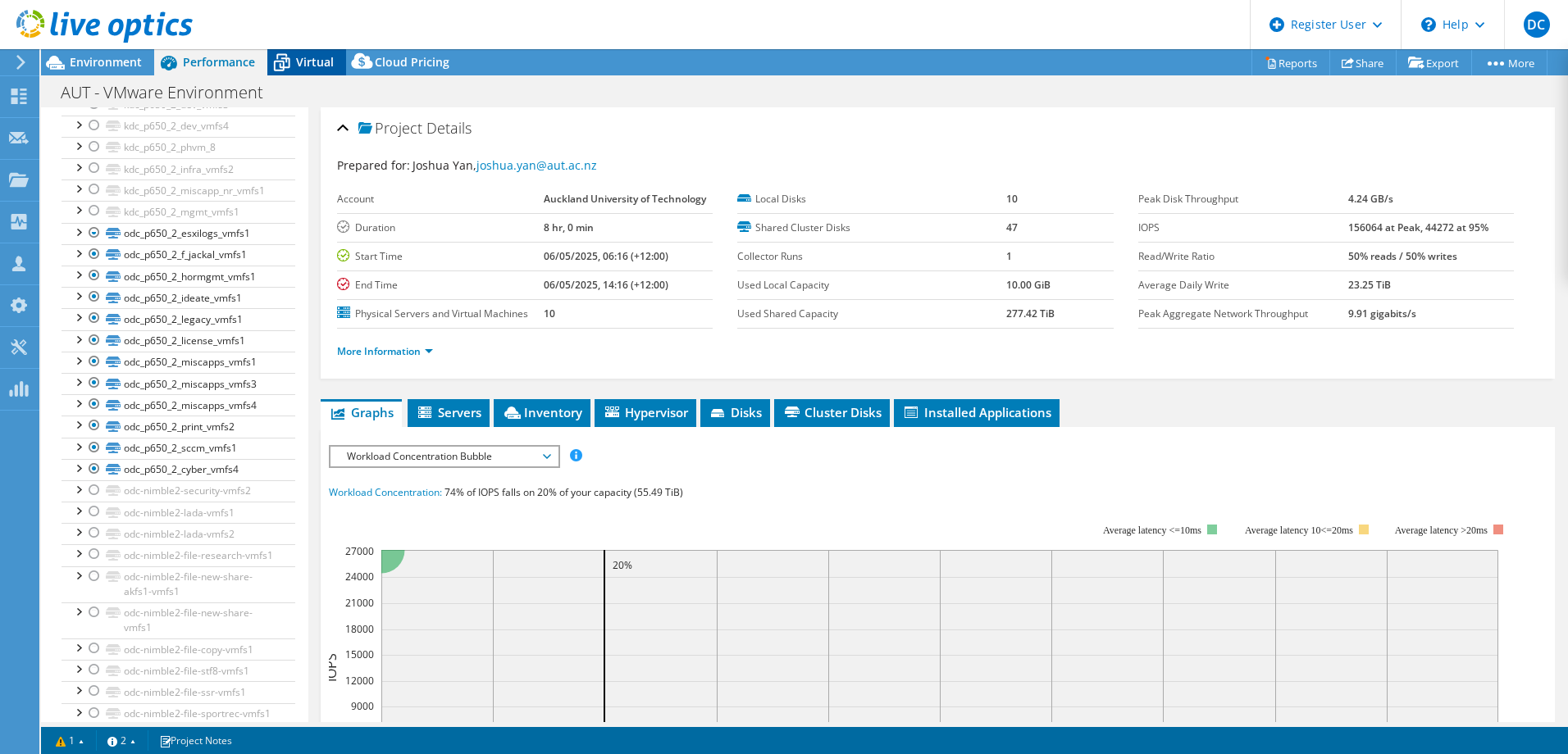 click on "Virtual" at bounding box center [315, 61] 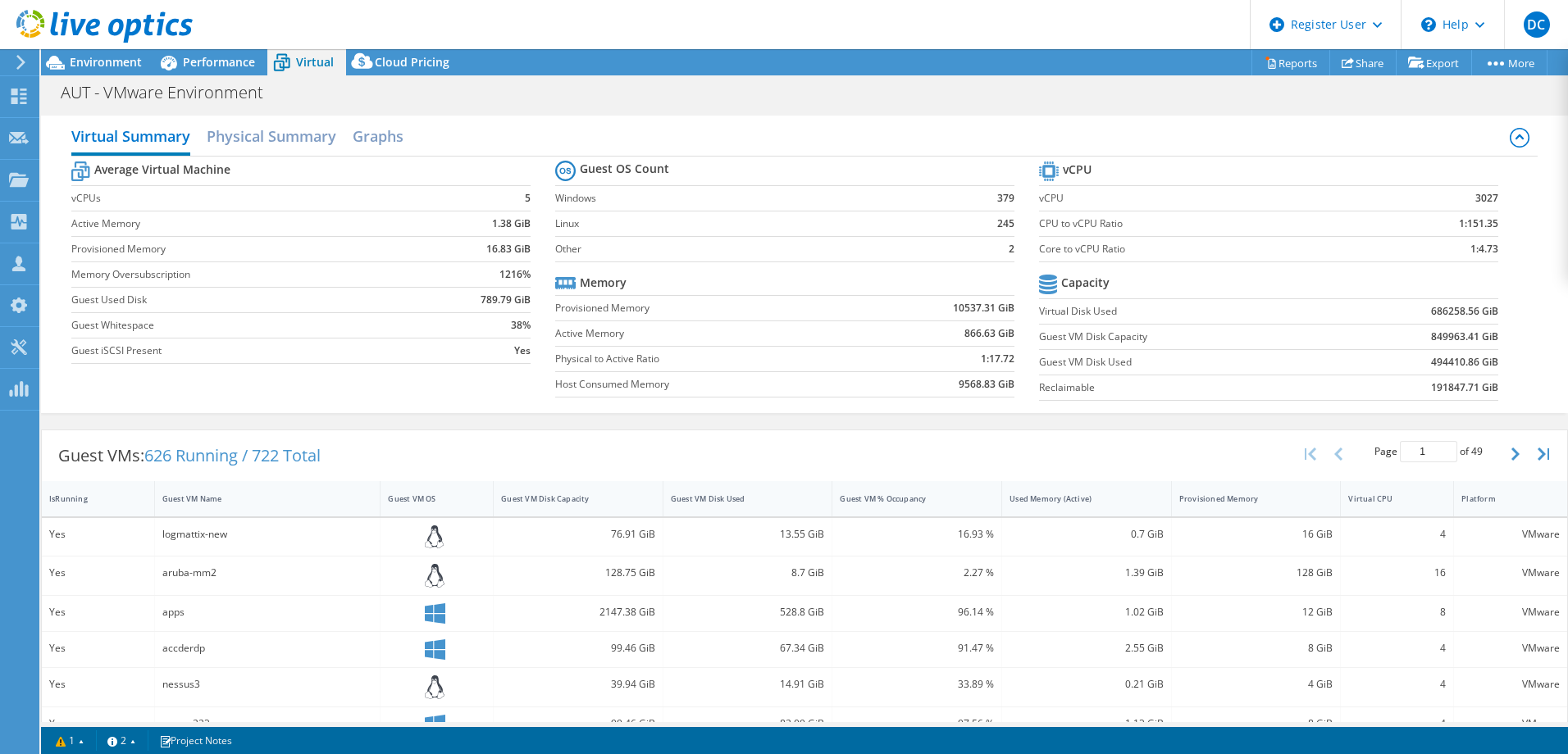 click on "Guest VMs:  626 Running / 722 Total Page   1   of   49 5 rows 10 rows 20 rows 25 rows 50 rows 100 rows IsRunning Guest VM Name Guest VM OS Guest VM Disk Capacity Guest VM Disk Used Guest VM % Occupancy Used Memory (Active) Provisioned Memory Virtual CPU Platform Yes logmattix-new 76.91 GiB 13.55 GiB 16.93 % 0.7 GiB 16 GiB 4 VMware Yes aruba-mm2 128.75 GiB 8.7 GiB 2.27 % 1.39 GiB 128 GiB 16 VMware Yes apps 2147.38 GiB 528.8 GiB 96.14 % 1.02 GiB 12 GiB 8 VMware Yes accderdp 99.46 GiB 67.34 GiB 91.47 % 2.55 GiB 8 GiB 4 VMware Yes nessus3 39.94 GiB 14.91 GiB 33.89 % 0.21 GiB 4 GiB 4 VMware Yes arnam223 99.46 GiB 82.09 GiB 97.56 % 1.13 GiB 8 GiB 4 VMware Yes hrbi-gateway1 111.88 GiB 35.18 GiB 33.49 % 1.09 GiB 16 GiB 4 VMware Yes potato 7.75 GiB 2.78 GiB 27.78 % 0.06 GiB 2 GiB 2 VMware Yes mfitlm2016 99.51 GiB 66.59 GiB 88.41 % 0.85 GiB 4 GiB 2 VMware Yes devopagent19 149.46 GiB 130.28 GiB 97.65 % 1.05 GiB 16 GiB 4 VMware Yes kromog1 36.54 GiB 14.93 GiB 37.32 % 0.24 GiB 4 GiB 8 VMware Yes lada2 7267.44 GiB 51.53 %" at bounding box center (805, 752) 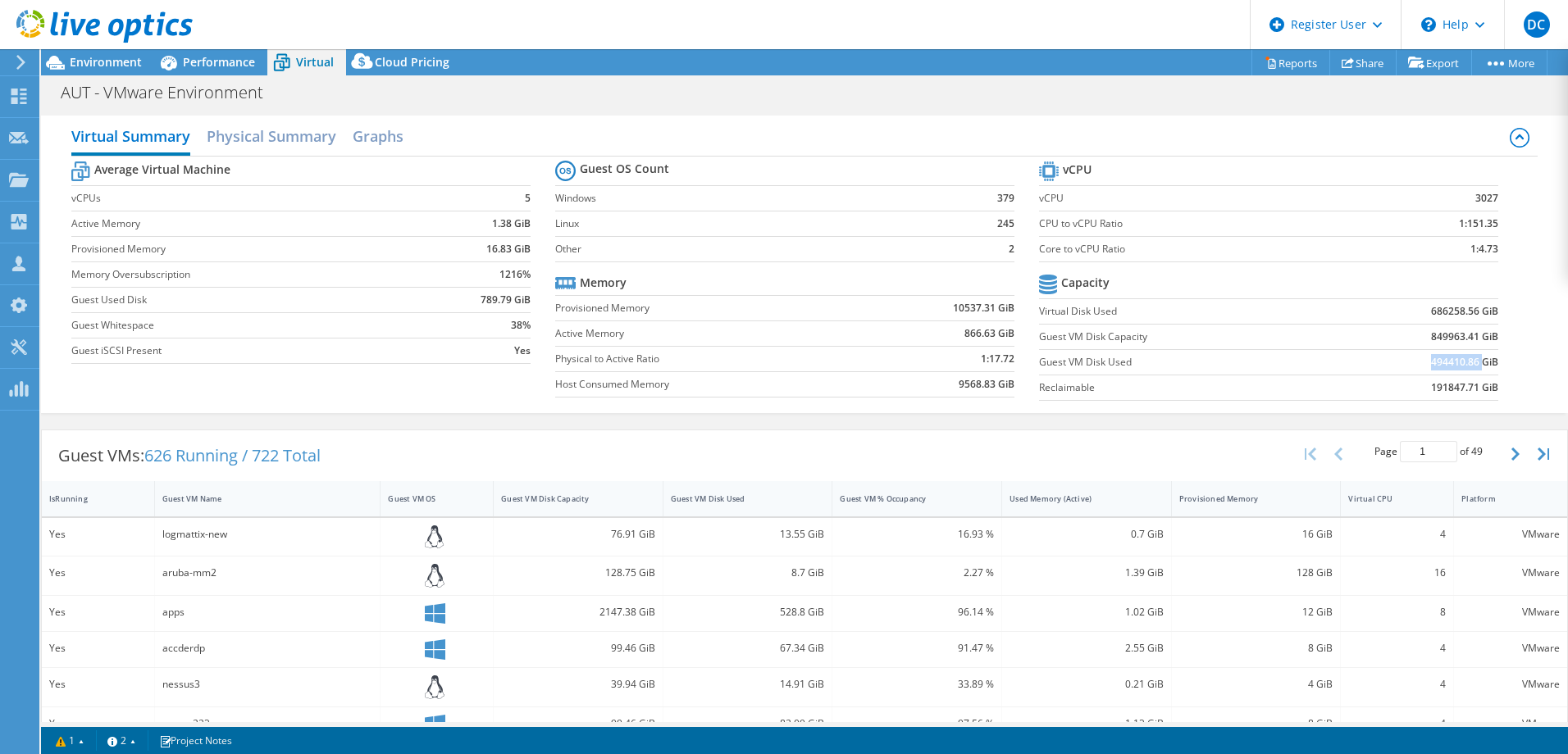 drag, startPoint x: 1415, startPoint y: 366, endPoint x: 1472, endPoint y: 364, distance: 57.03508 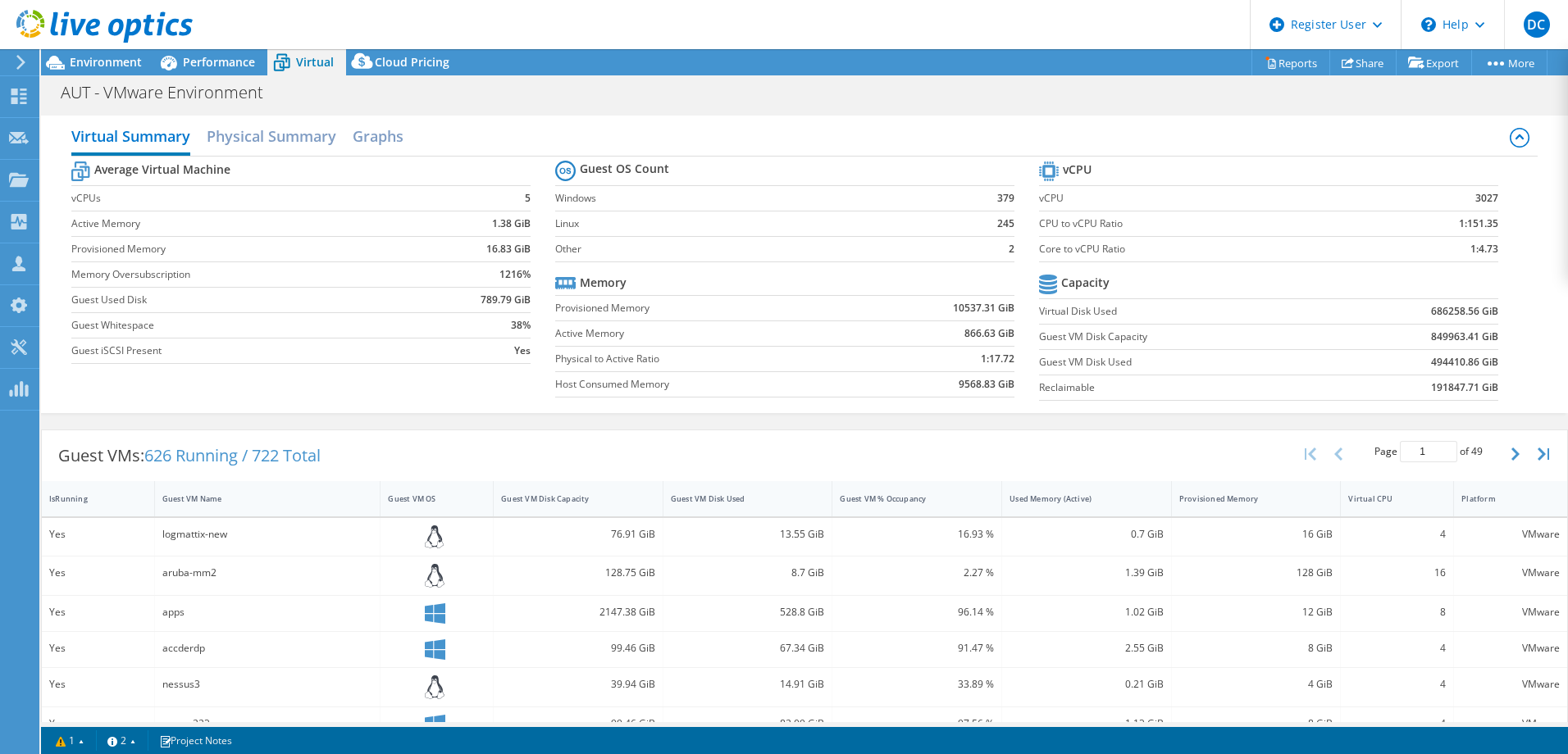 drag, startPoint x: 1472, startPoint y: 364, endPoint x: 1418, endPoint y: 316, distance: 72.24957 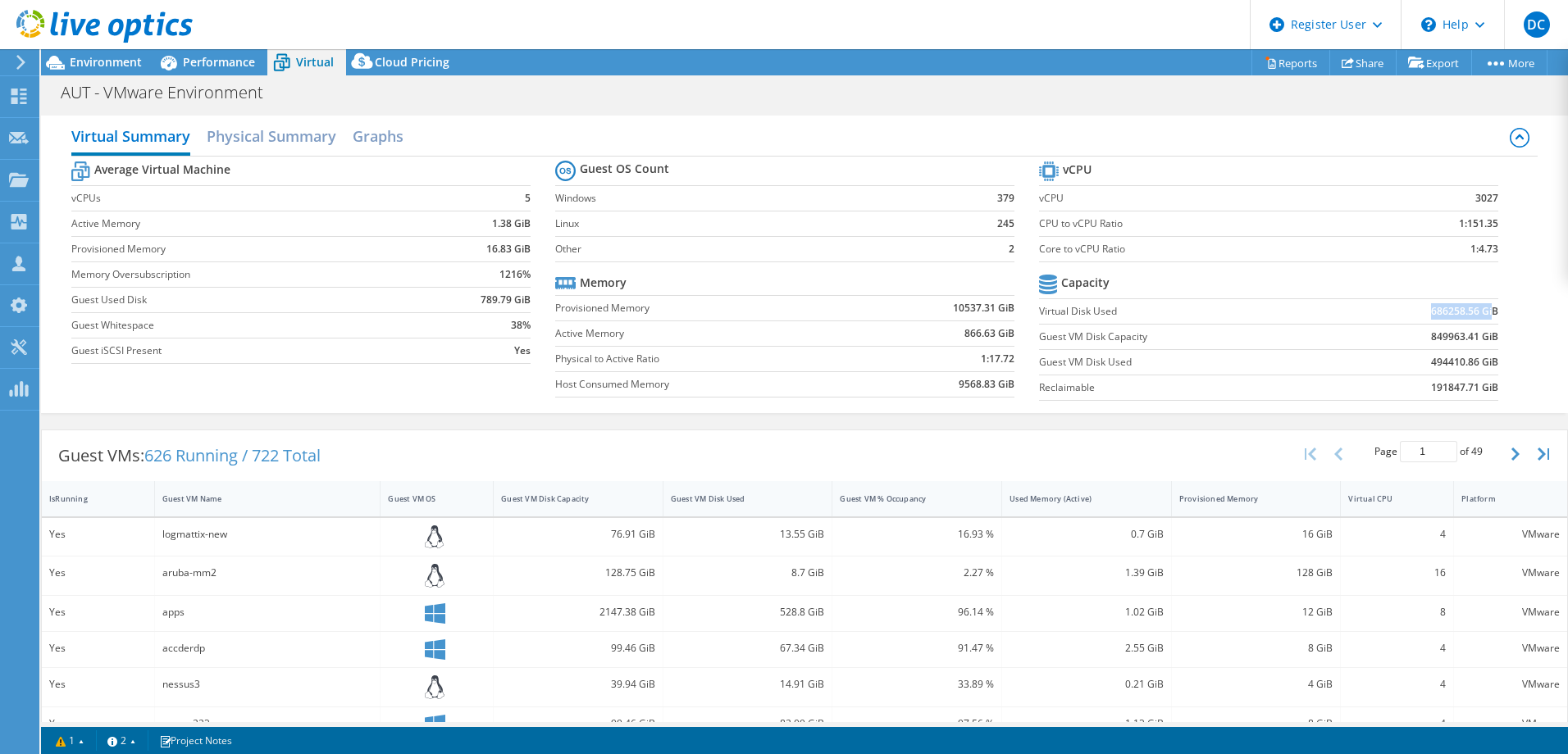 drag, startPoint x: 1419, startPoint y: 311, endPoint x: 1481, endPoint y: 315, distance: 62.1289 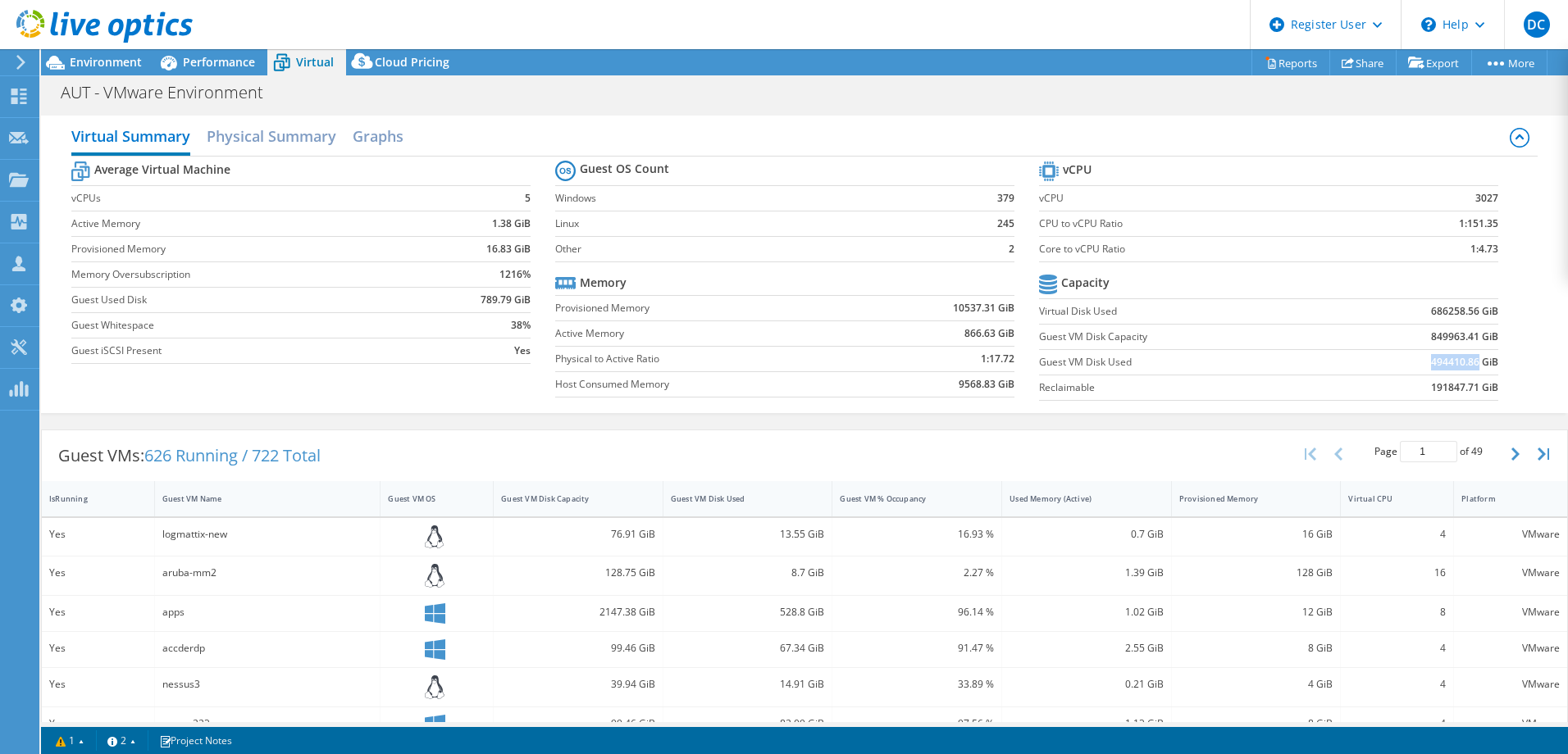 drag, startPoint x: 1481, startPoint y: 315, endPoint x: 1465, endPoint y: 357, distance: 44.94441 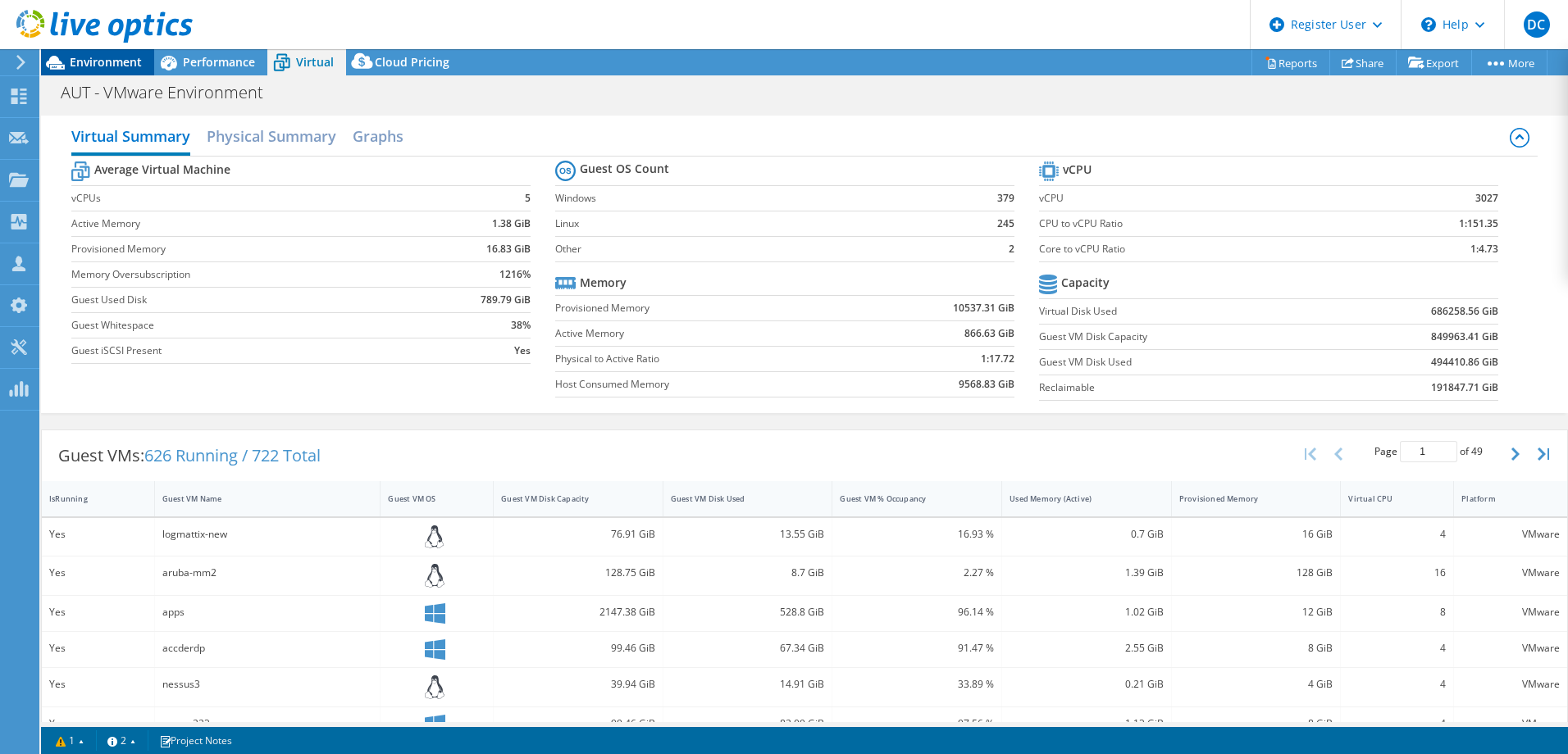 click on "Environment" at bounding box center [106, 61] 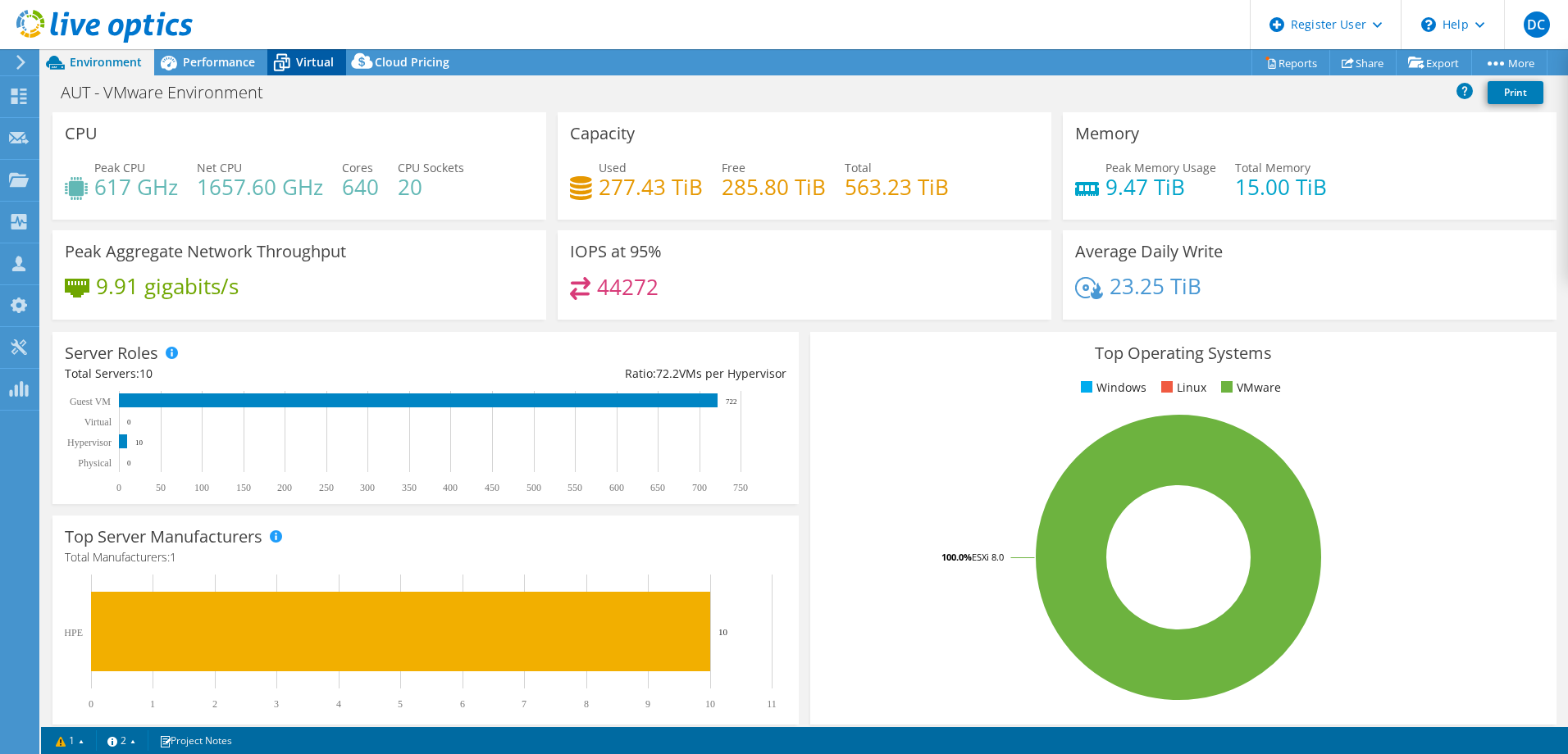 click 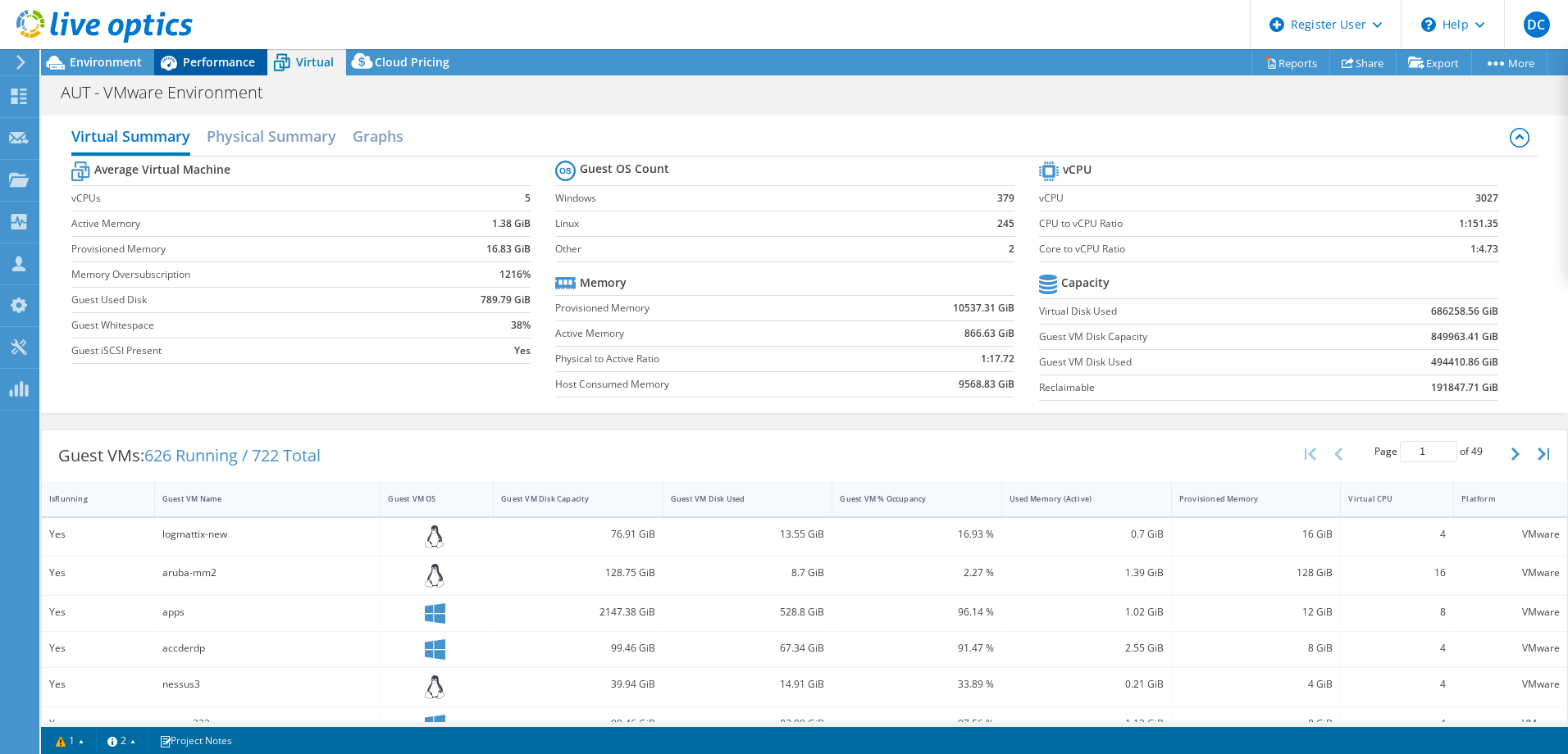 click on "Performance" at bounding box center [219, 61] 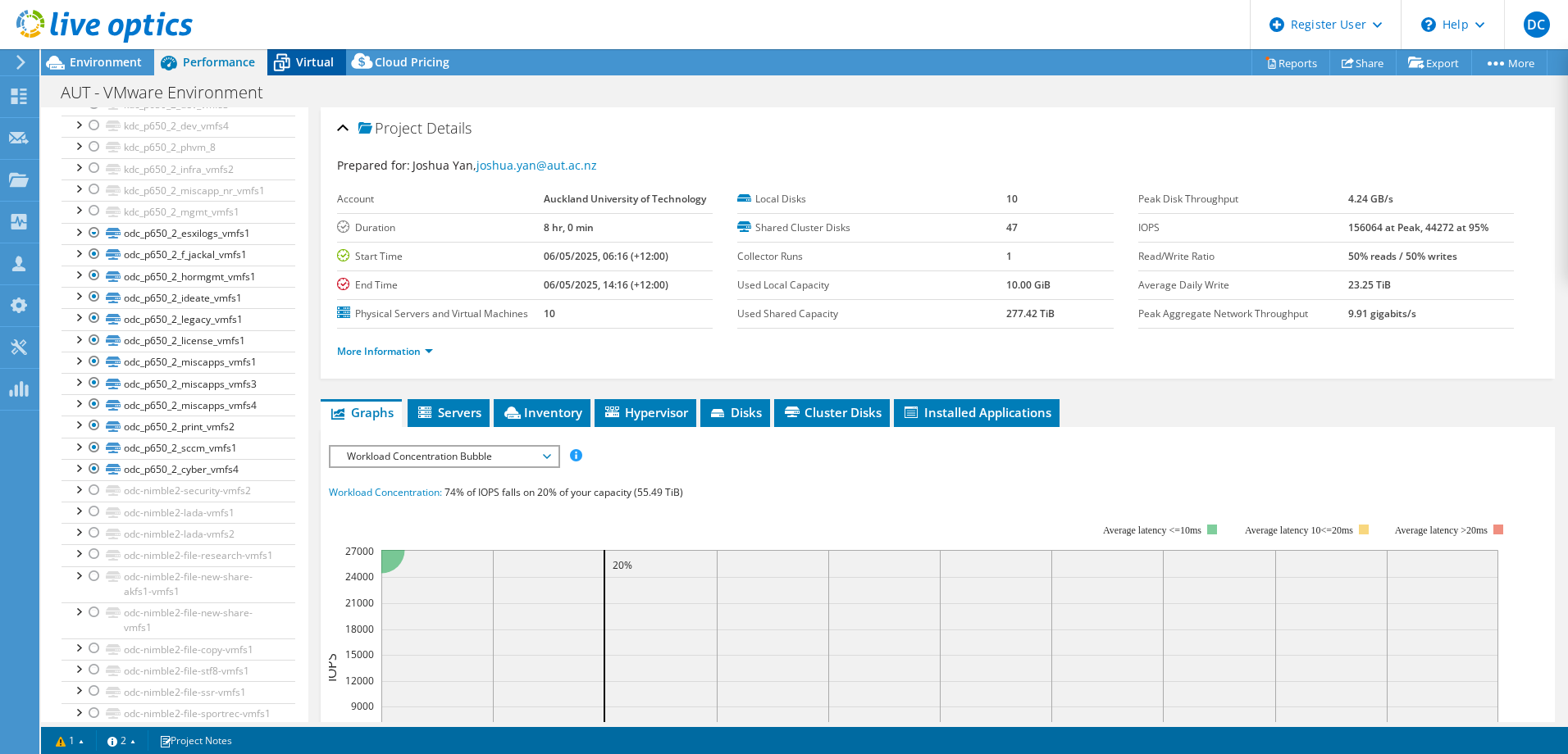 click on "Virtual" at bounding box center [307, 62] 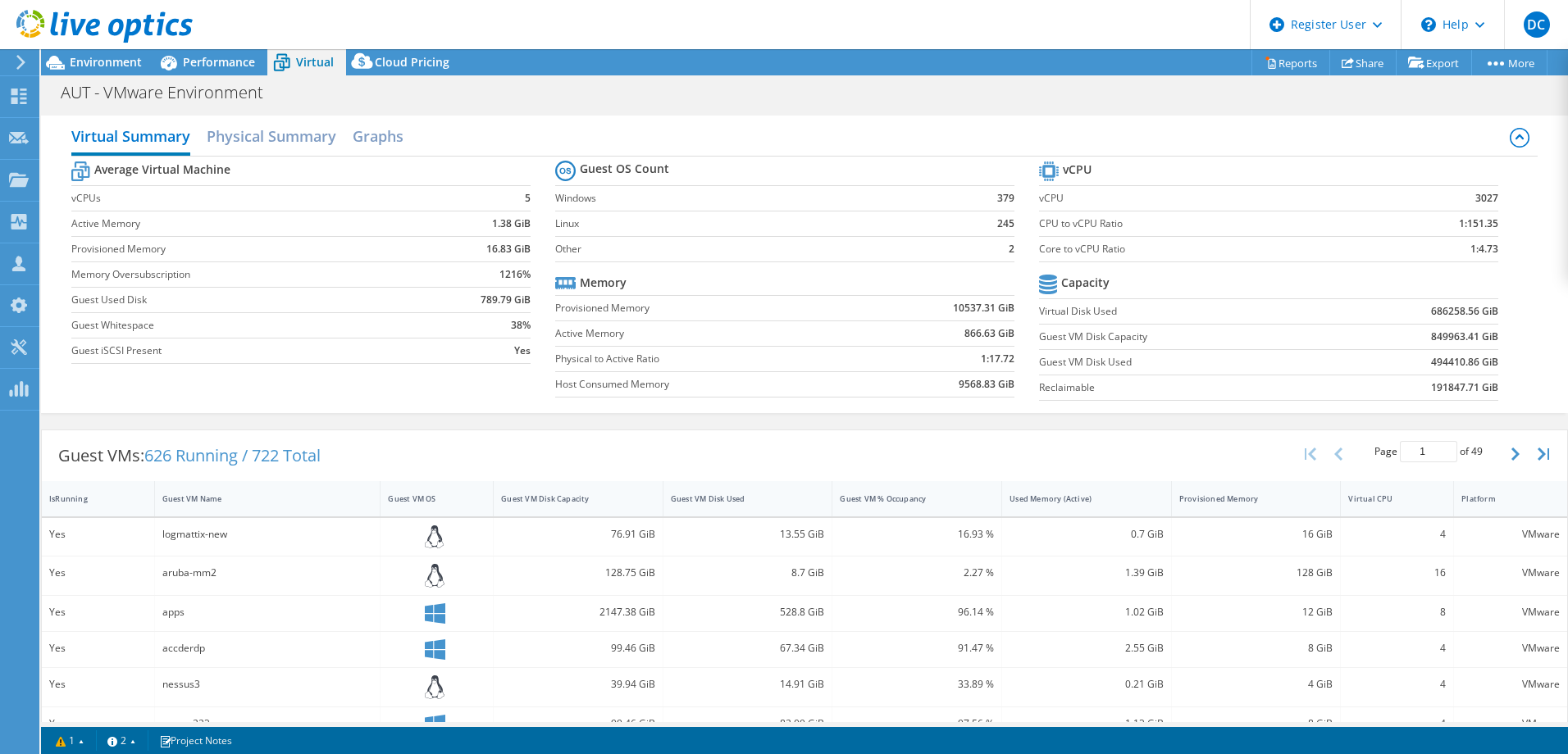 click on "849963.41 GiB" at bounding box center (1465, 337) 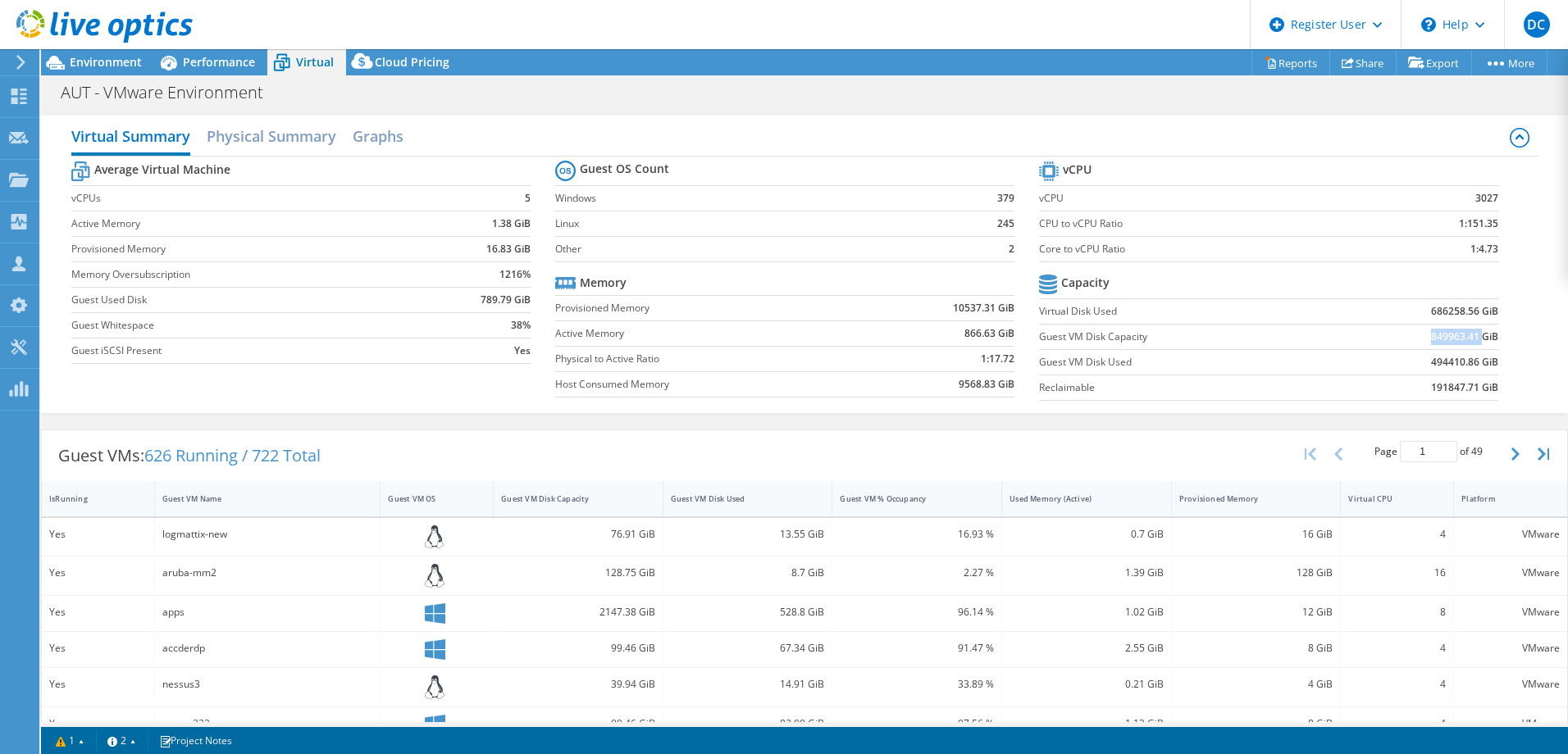 drag, startPoint x: 1420, startPoint y: 335, endPoint x: 1472, endPoint y: 339, distance: 52.153619 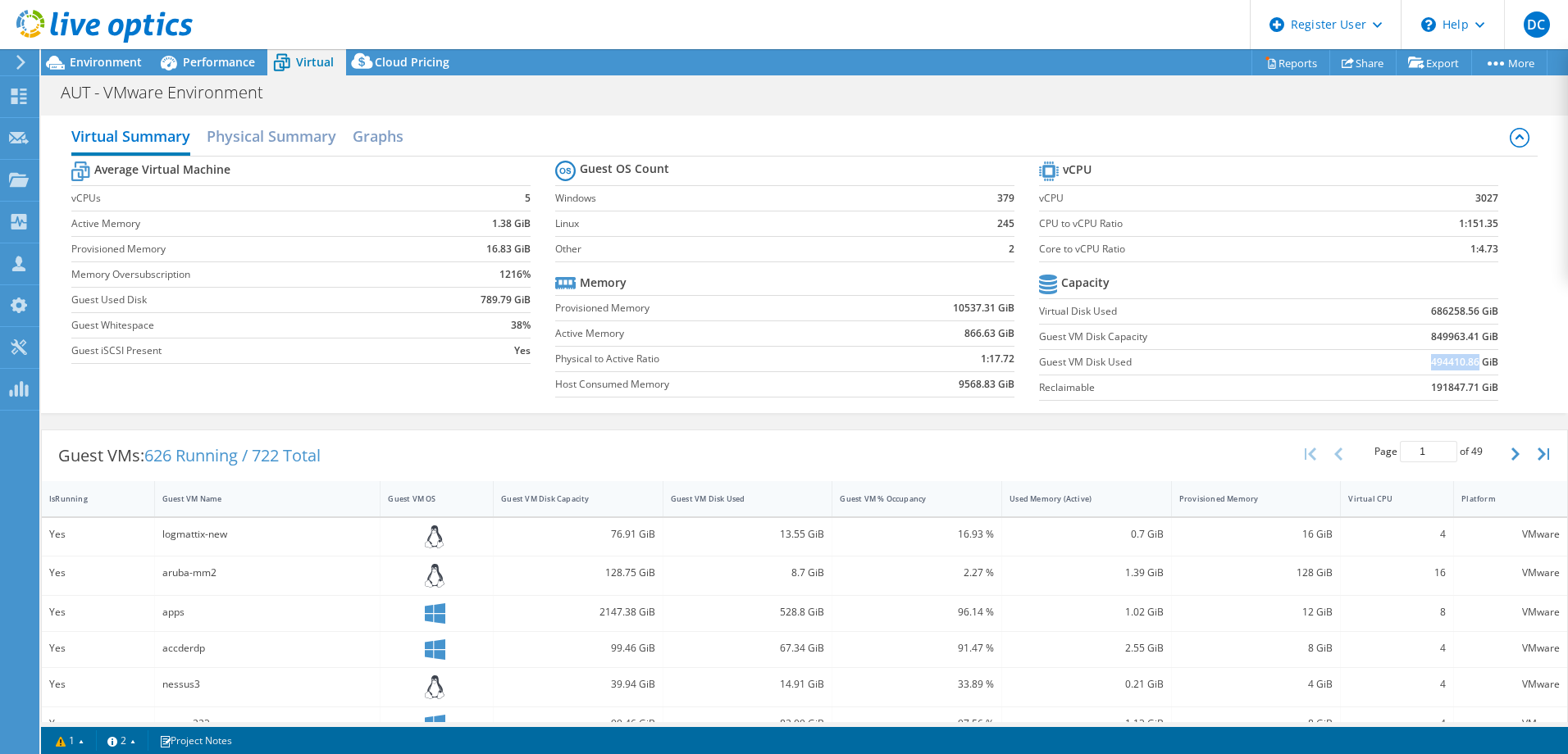 drag, startPoint x: 1420, startPoint y: 361, endPoint x: 1468, endPoint y: 360, distance: 48.01042 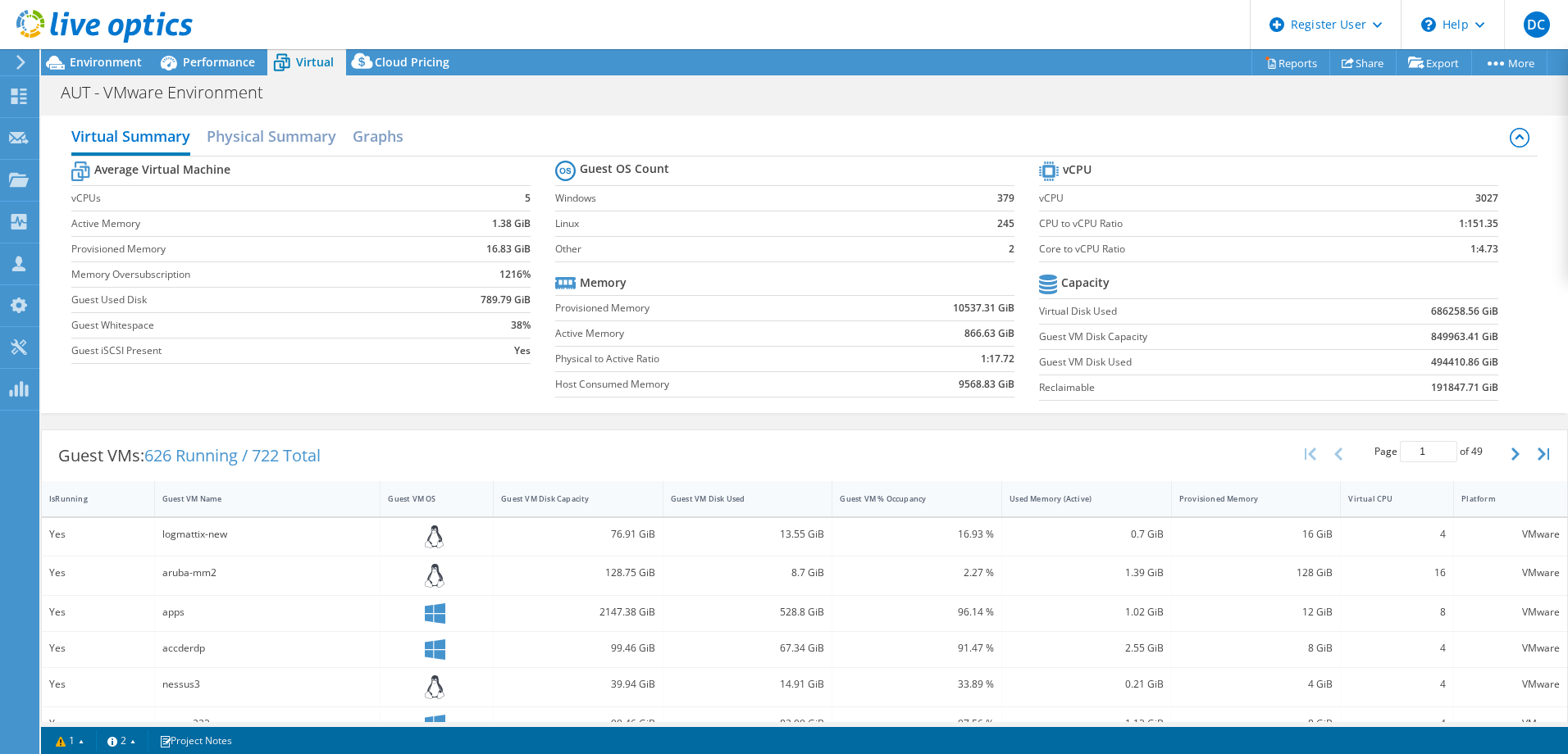 drag, startPoint x: 1468, startPoint y: 360, endPoint x: 1423, endPoint y: 387, distance: 52.47857 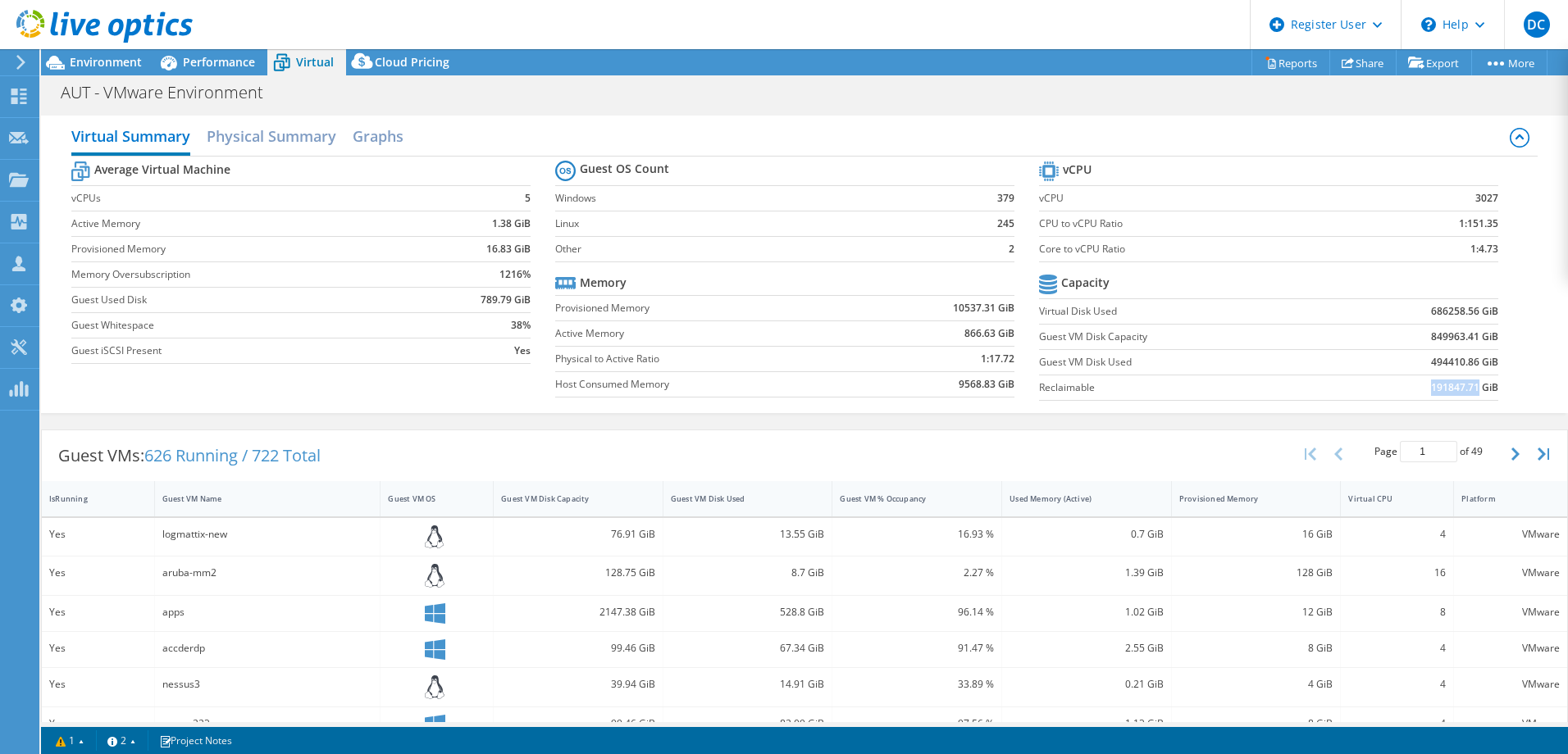 drag, startPoint x: 1421, startPoint y: 385, endPoint x: 1467, endPoint y: 381, distance: 46.17359 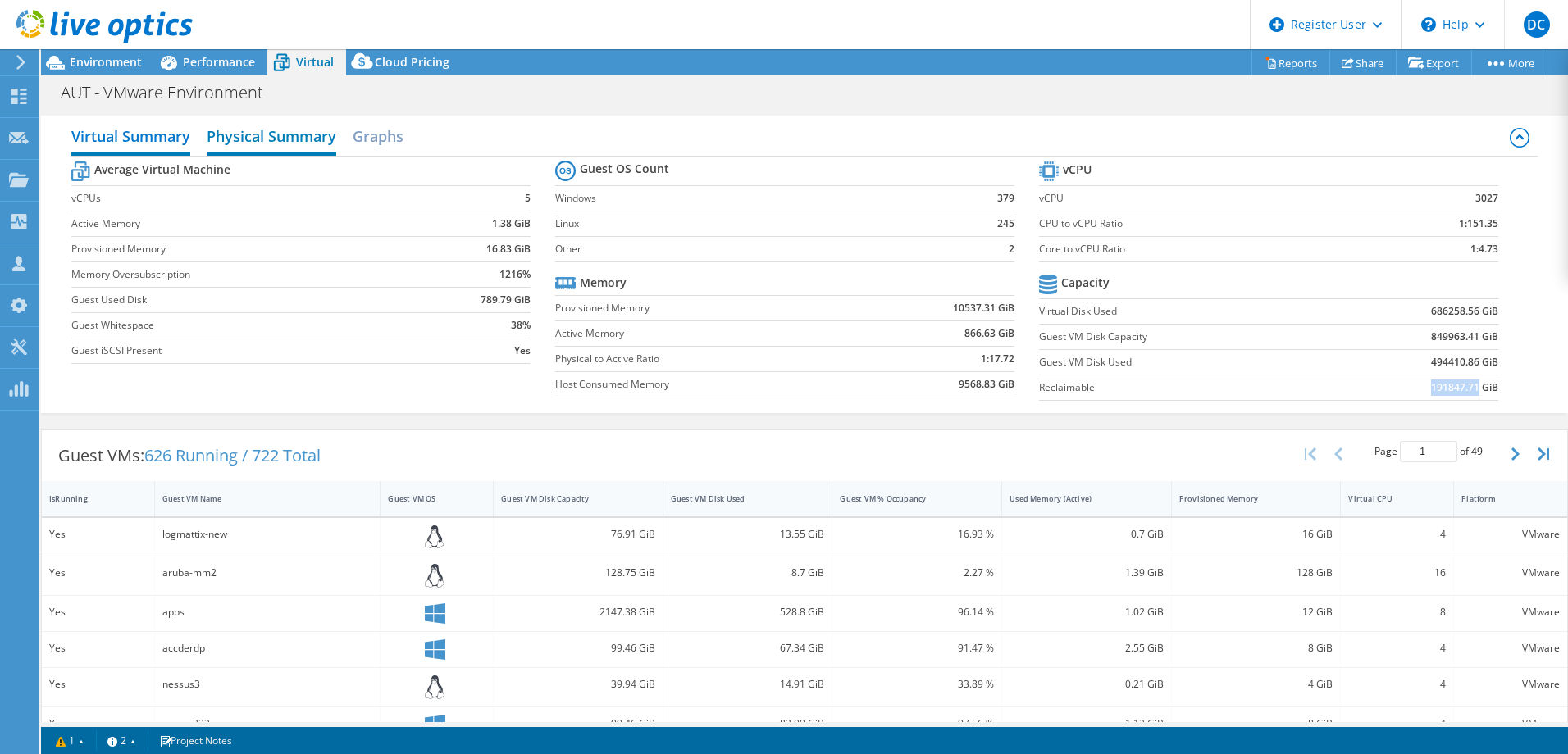 click on "Physical Summary" at bounding box center [271, 138] 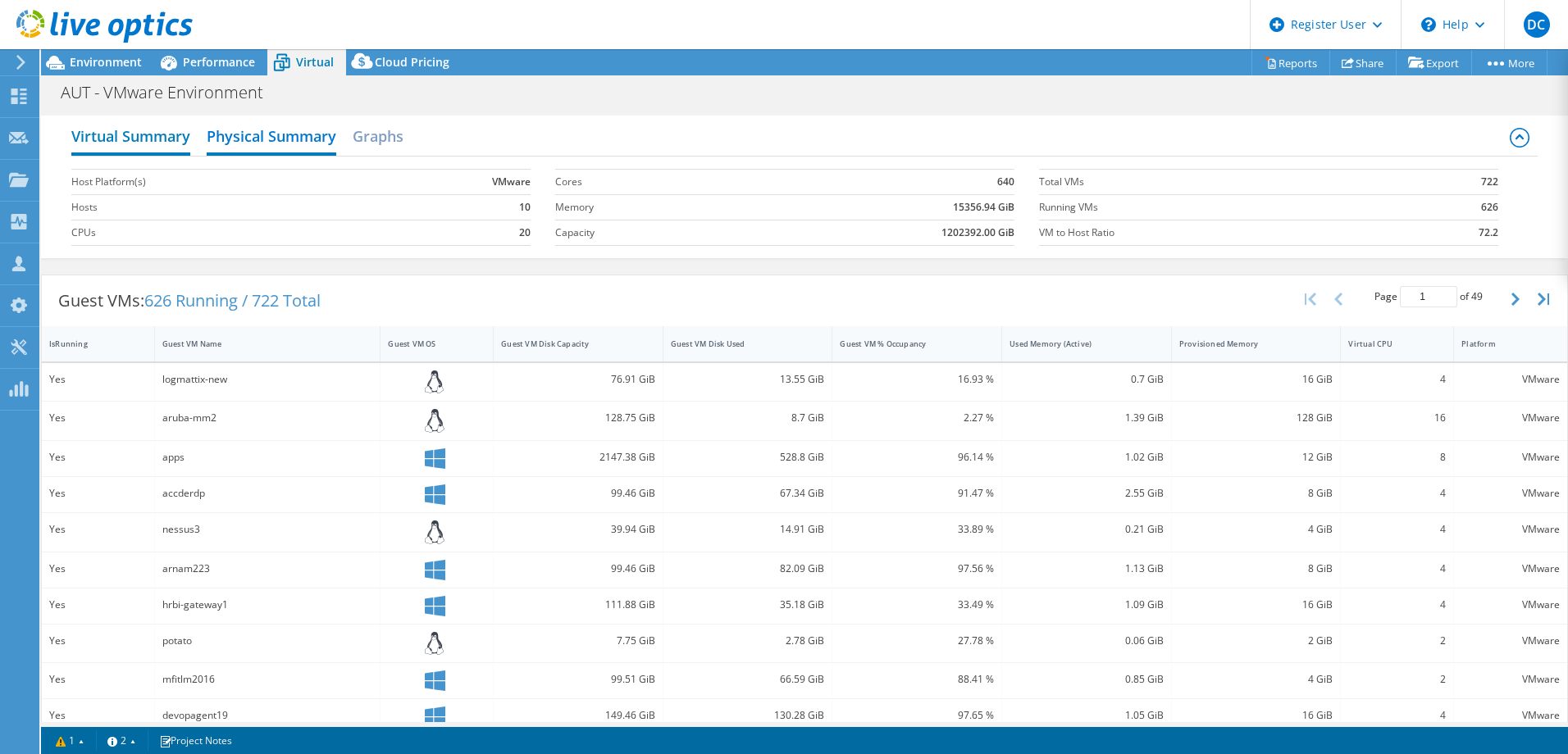 click on "Virtual Summary" at bounding box center (130, 138) 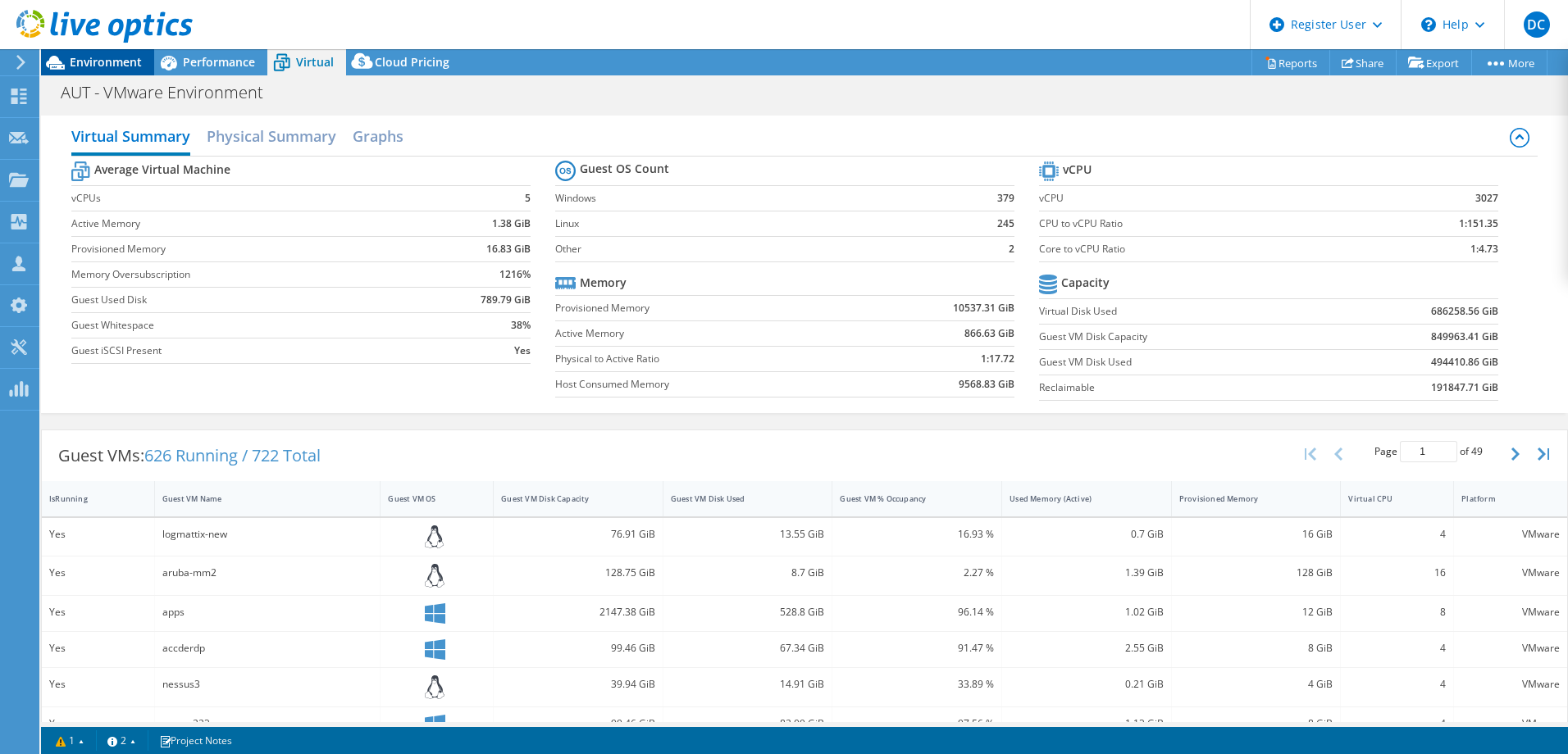 click on "Environment" at bounding box center [106, 61] 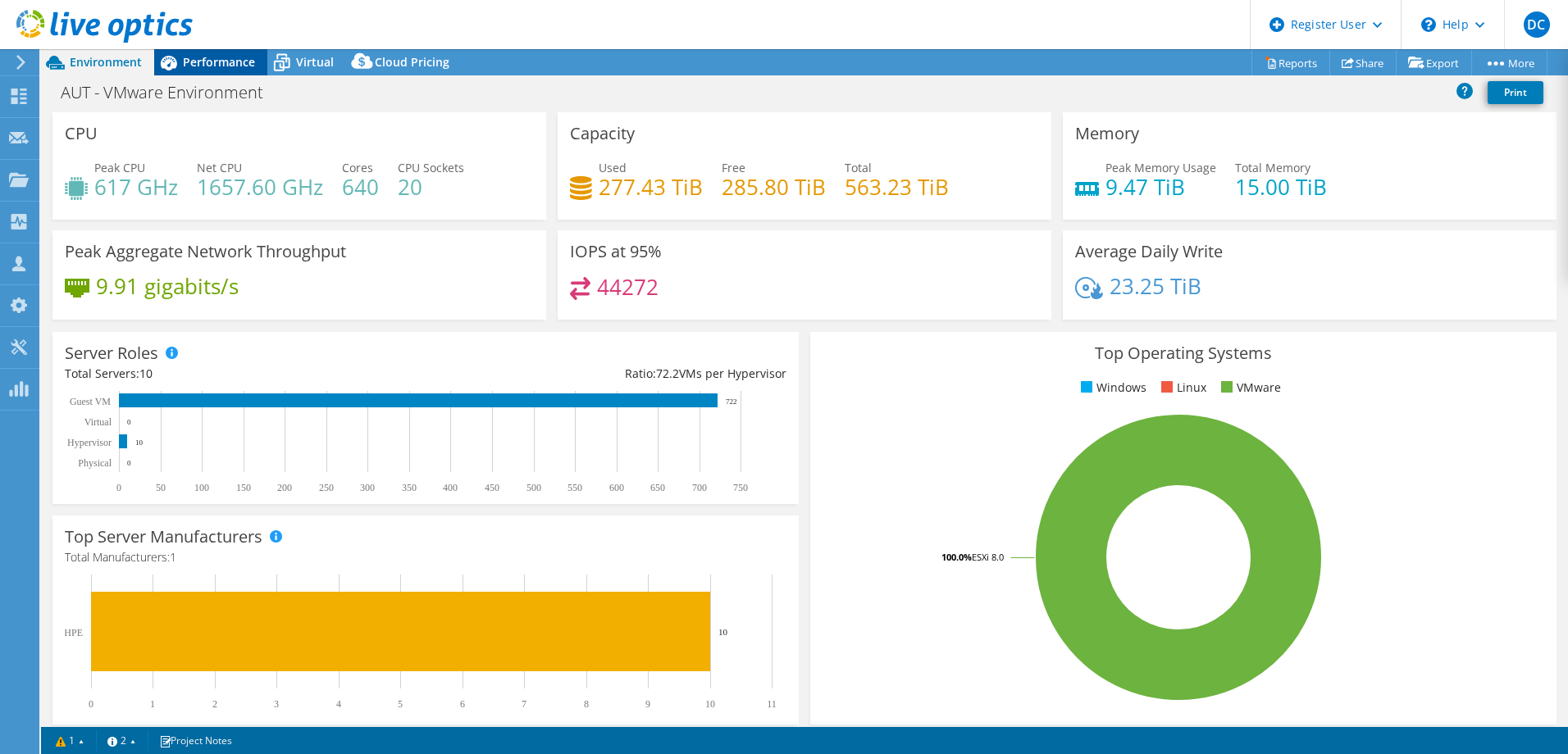 click on "Performance" at bounding box center [219, 61] 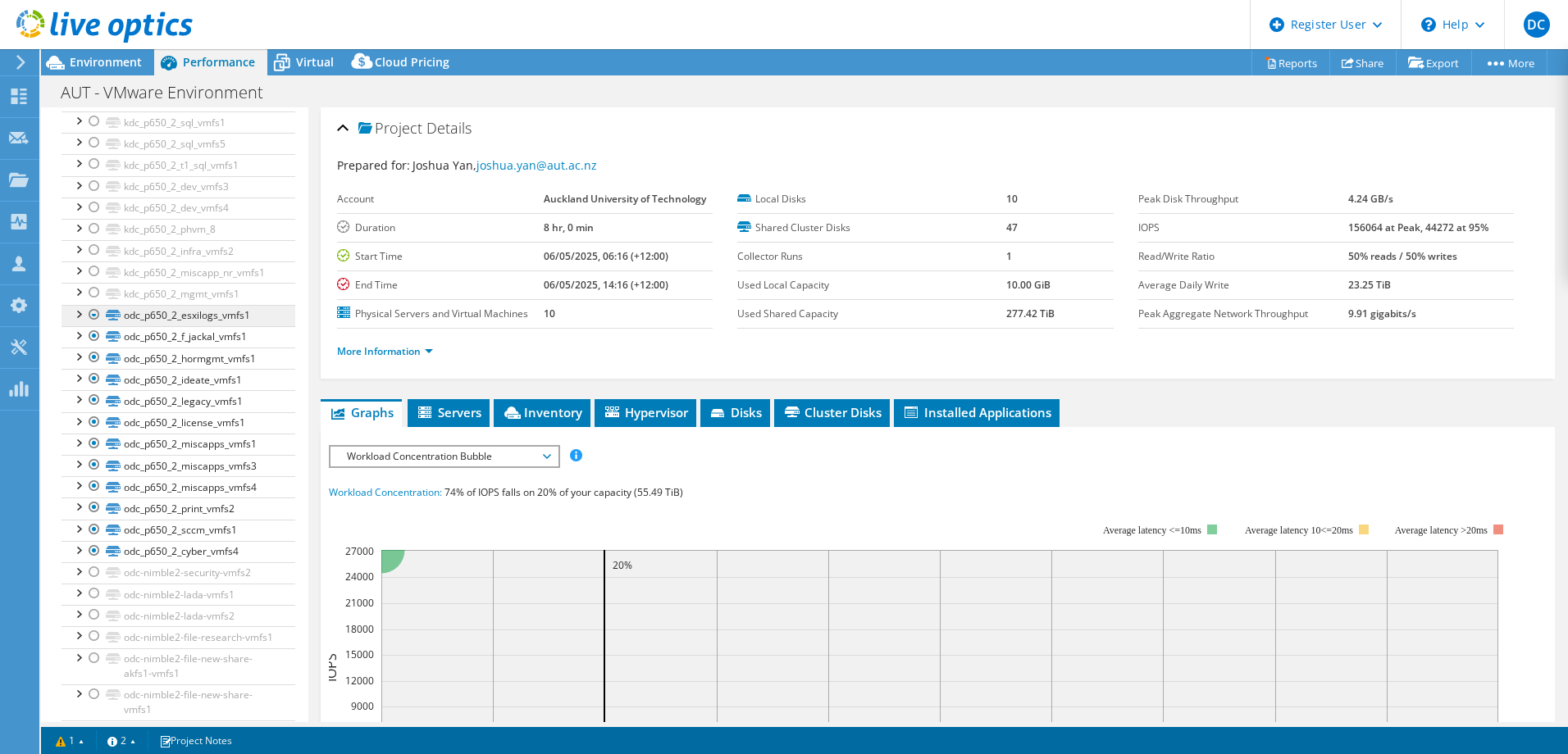scroll, scrollTop: 0, scrollLeft: 0, axis: both 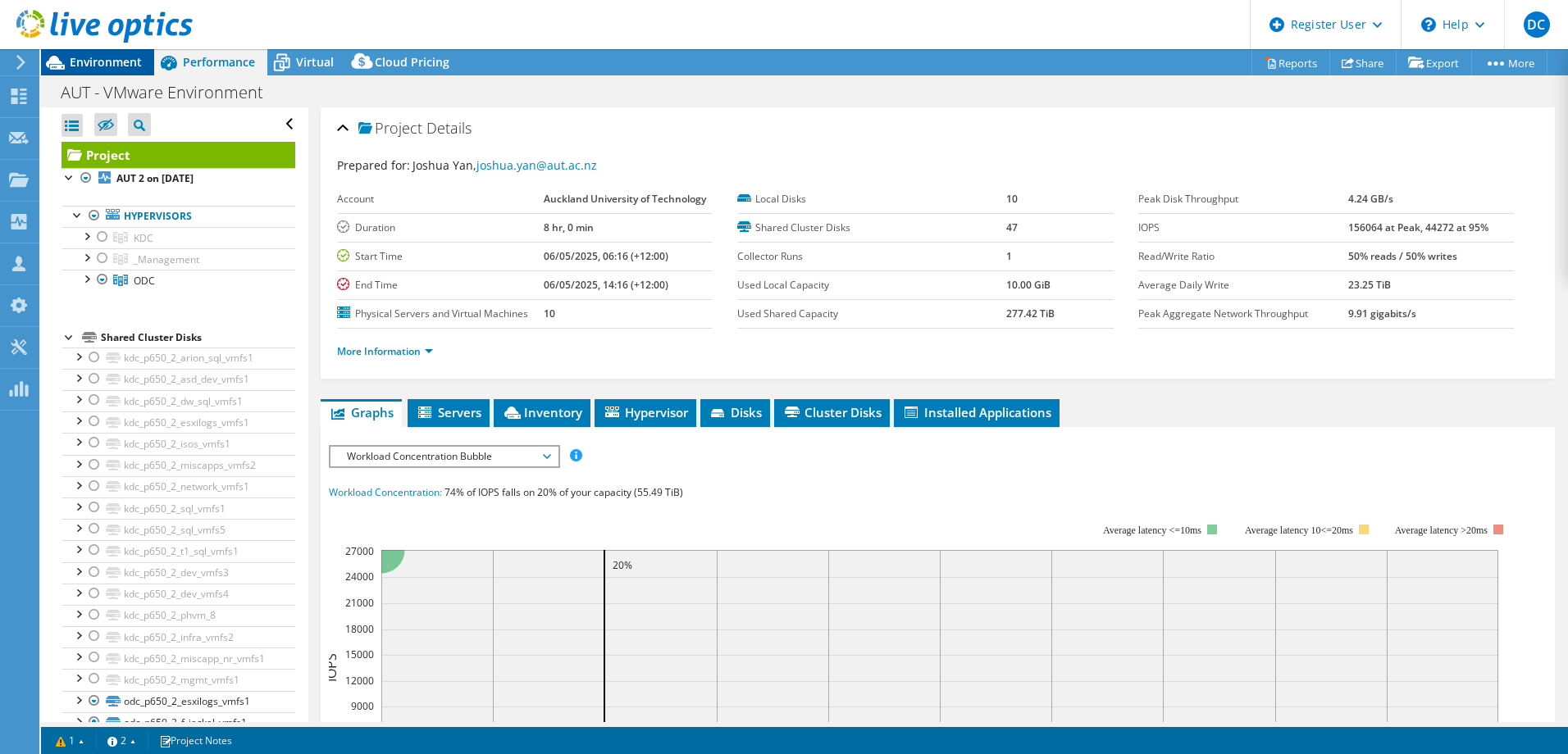 click on "Environment" at bounding box center (106, 61) 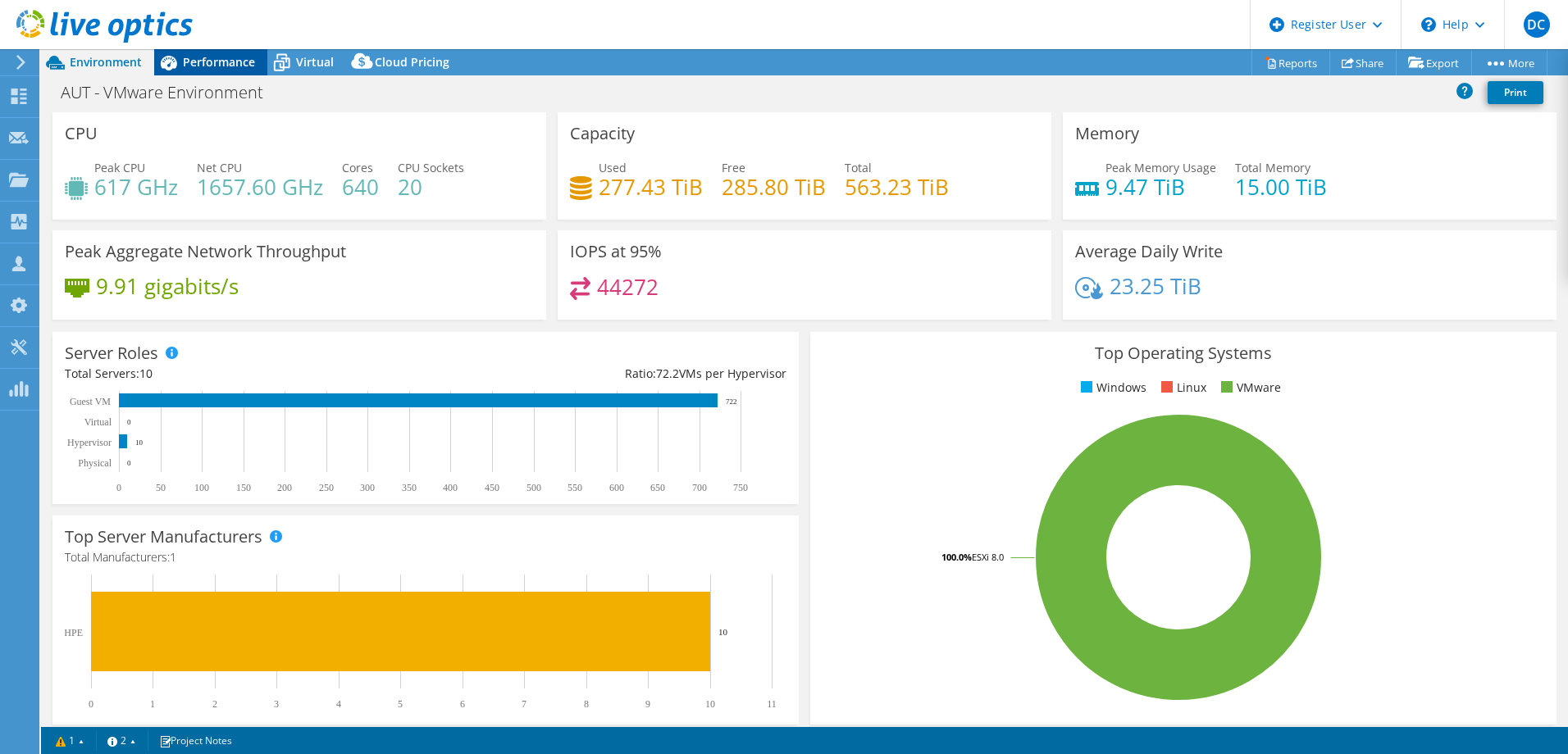 click on "Performance" at bounding box center [219, 61] 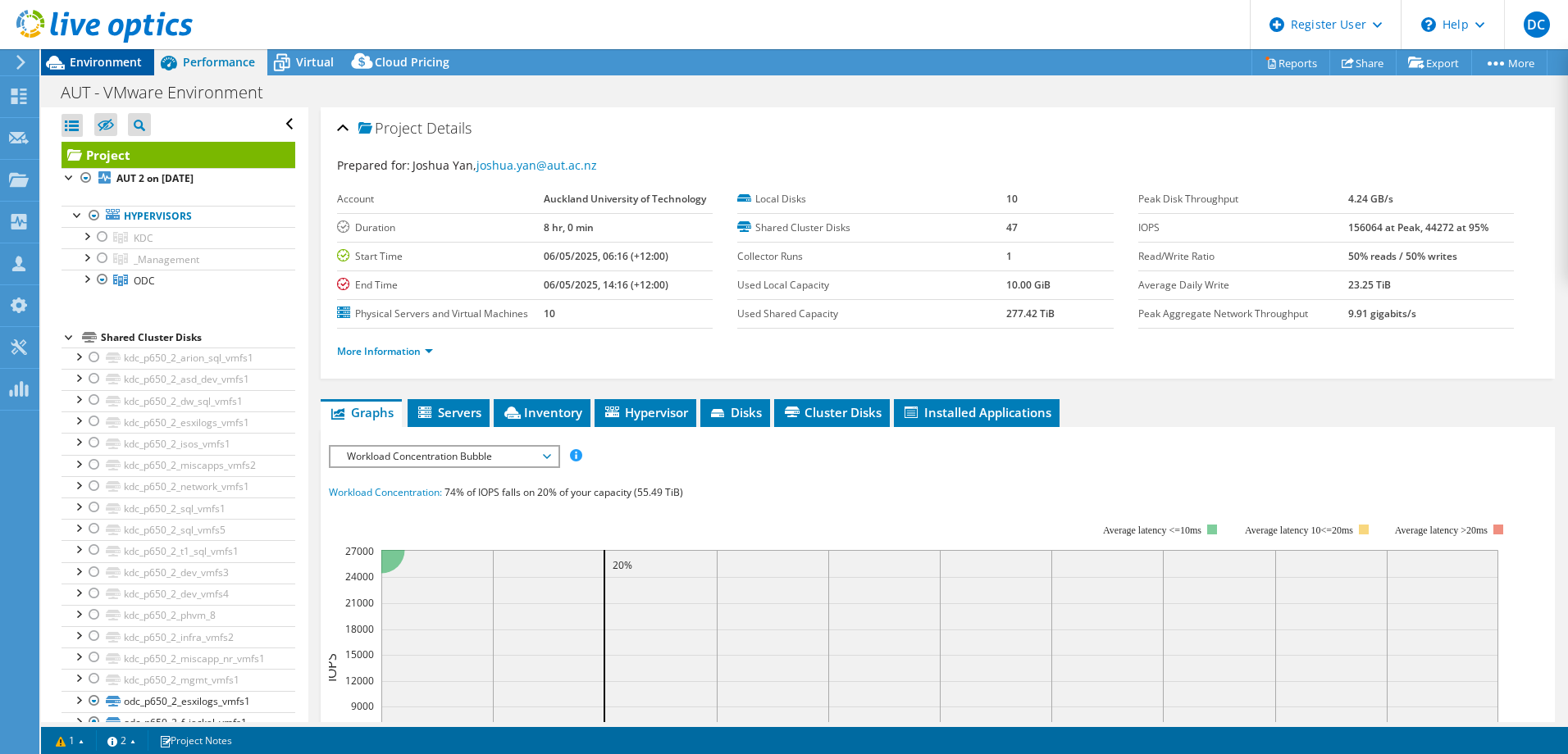 click on "Environment" at bounding box center [106, 61] 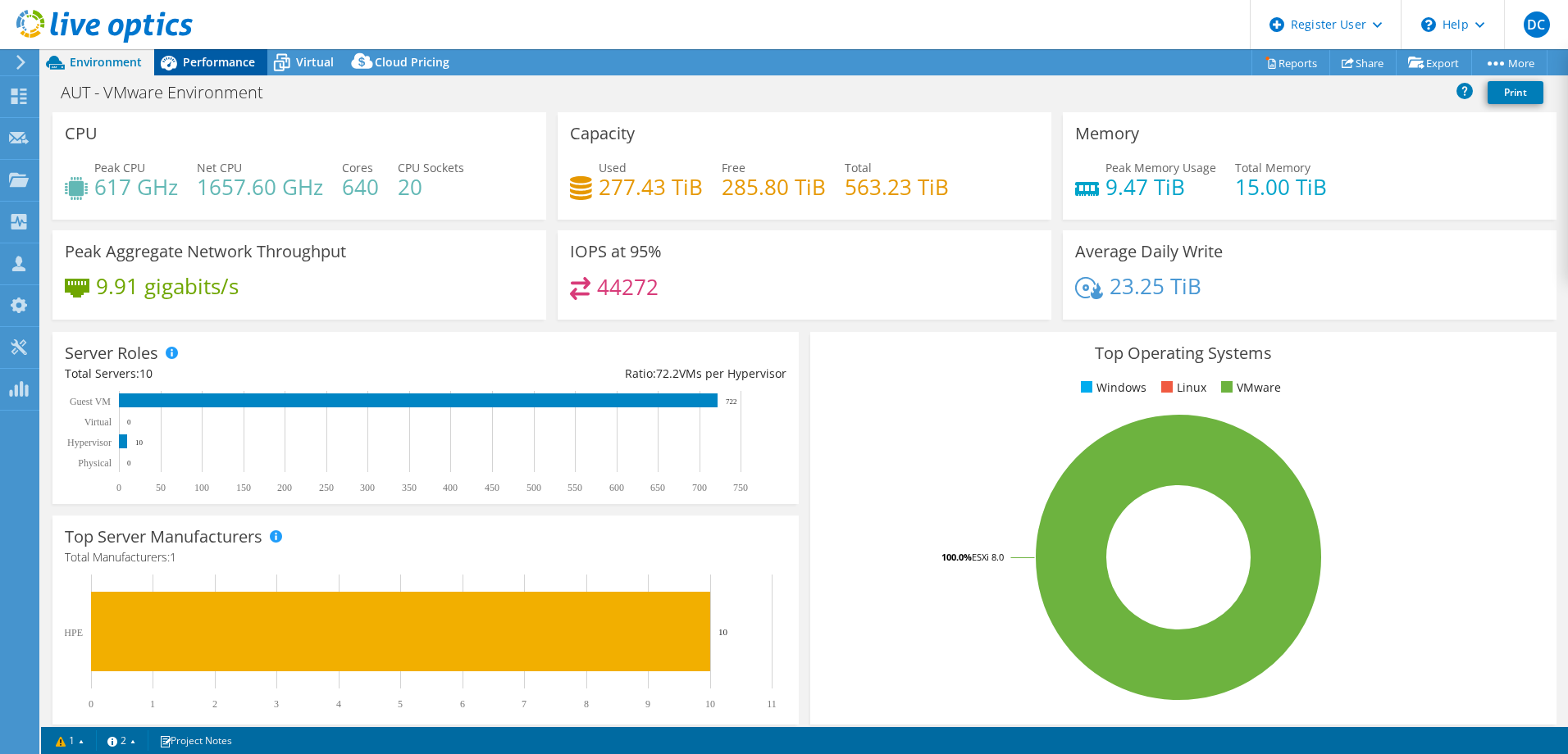 click 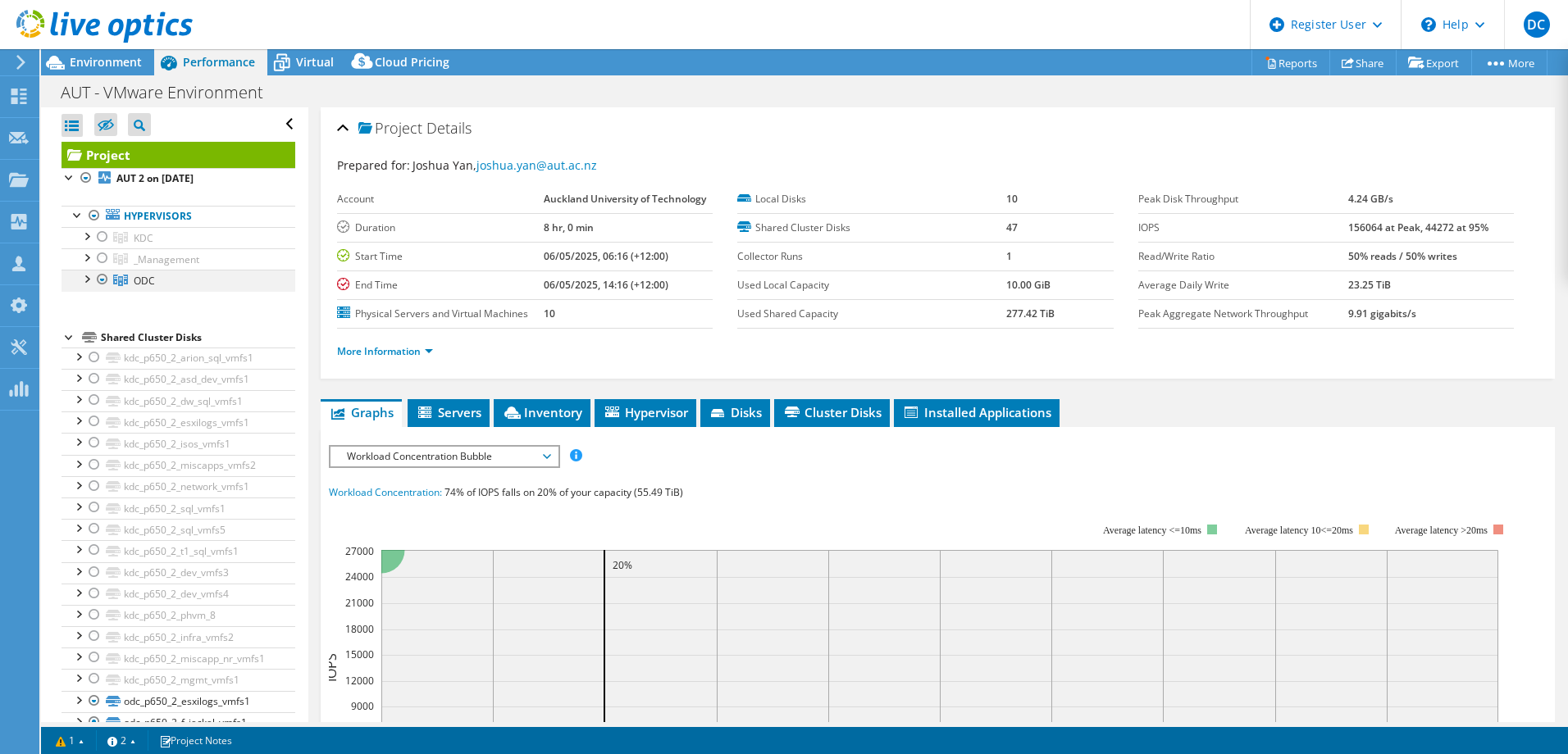 click at bounding box center [103, 279] 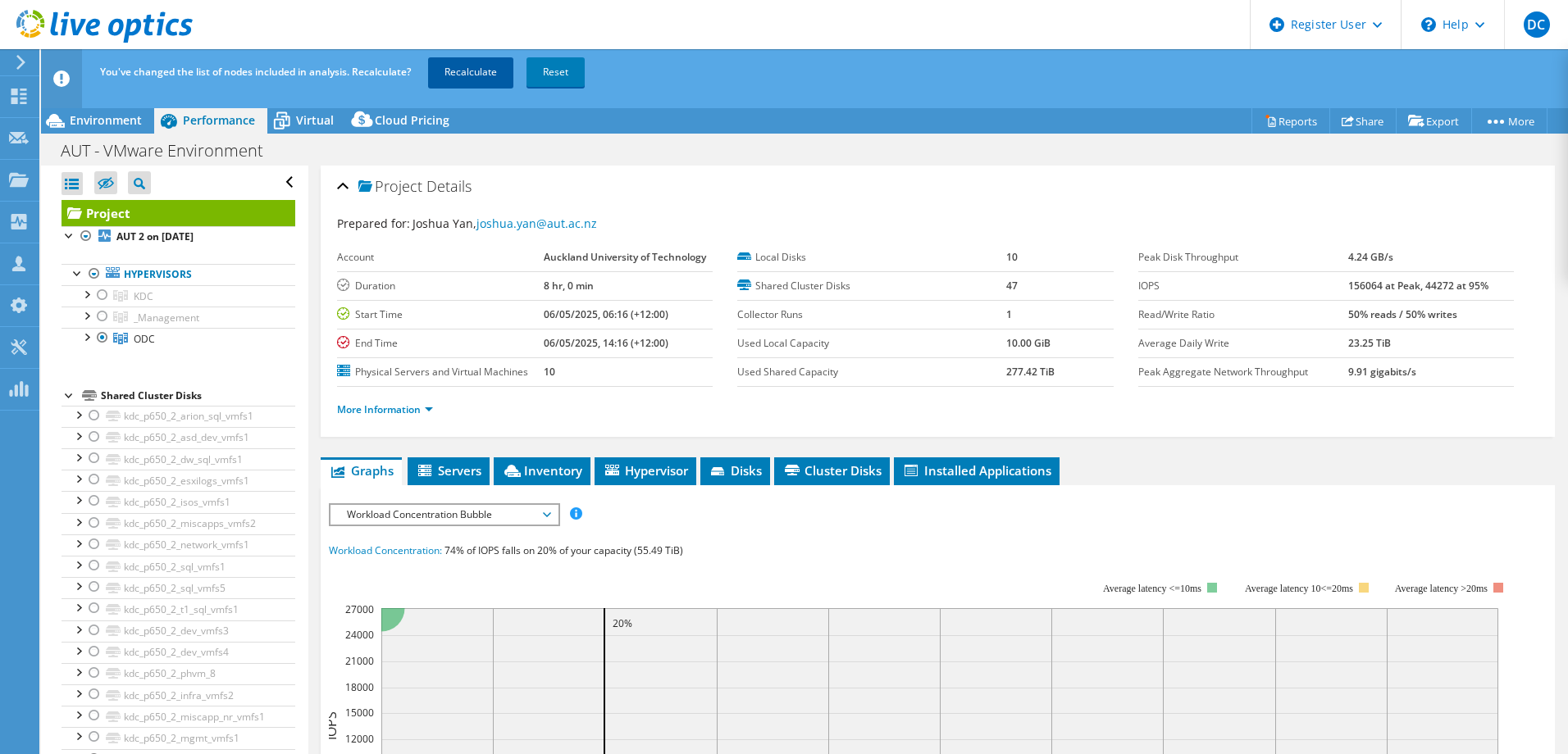 click on "Recalculate" at bounding box center [471, 72] 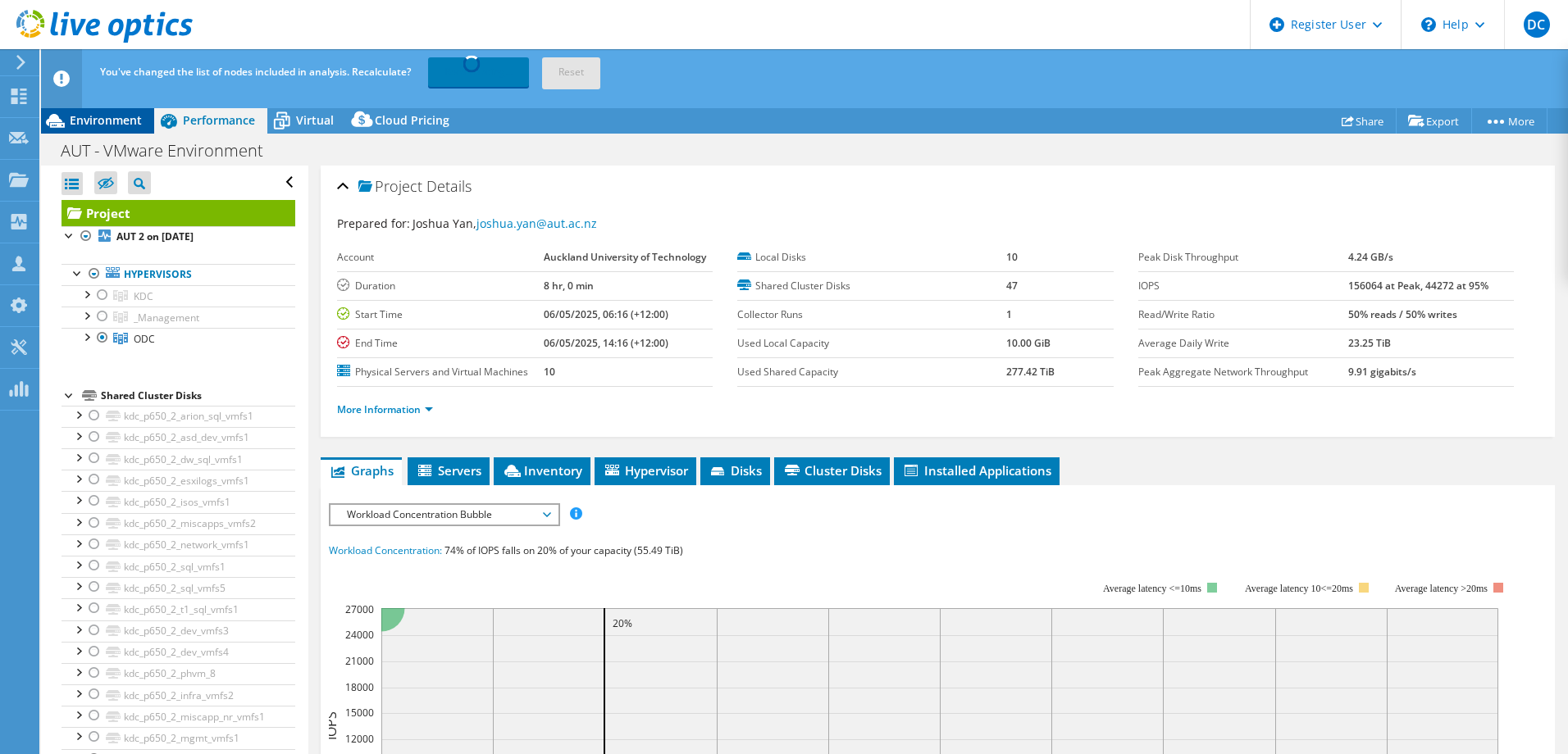 click on "Environment" at bounding box center [106, 120] 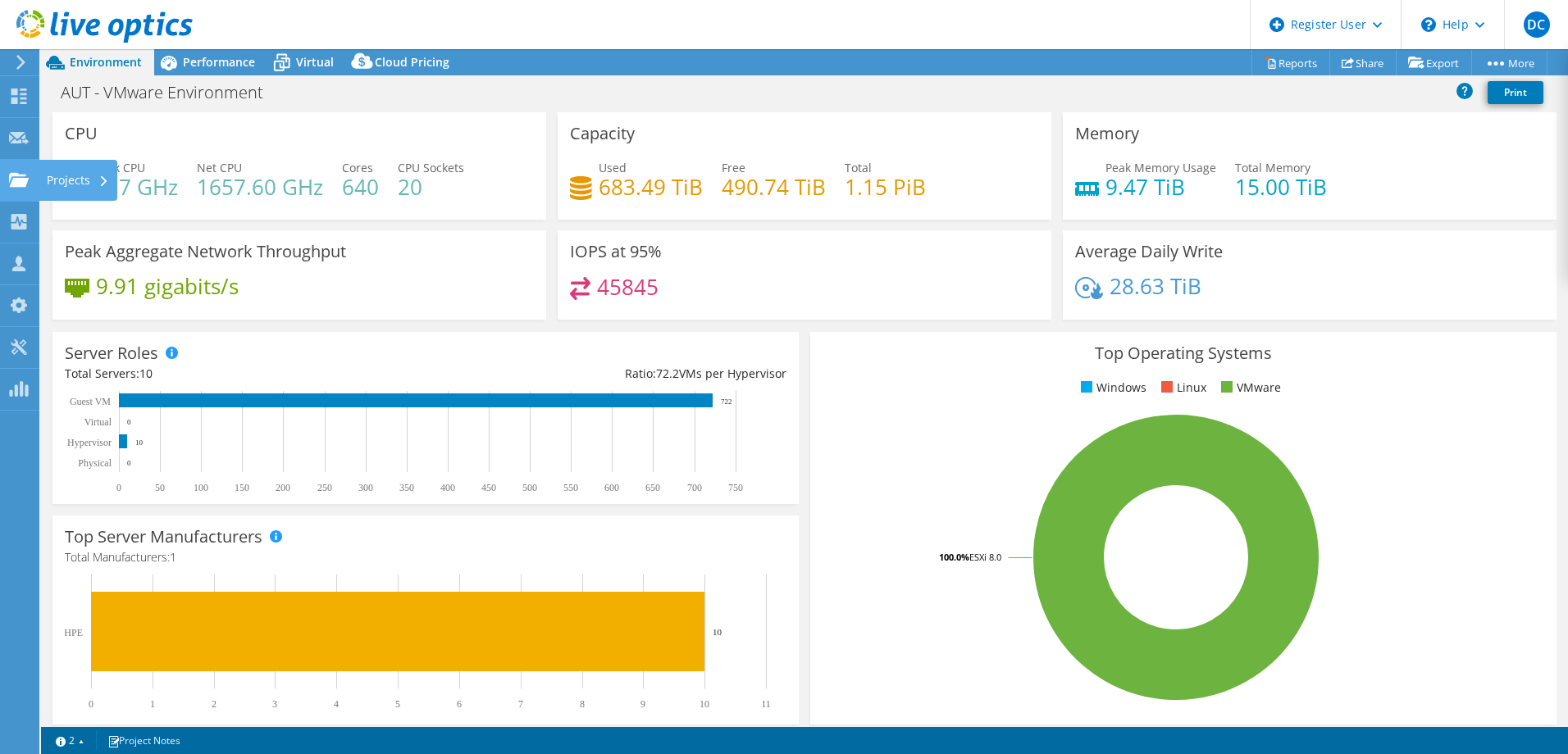 click on "Projects" at bounding box center [-54, 180] 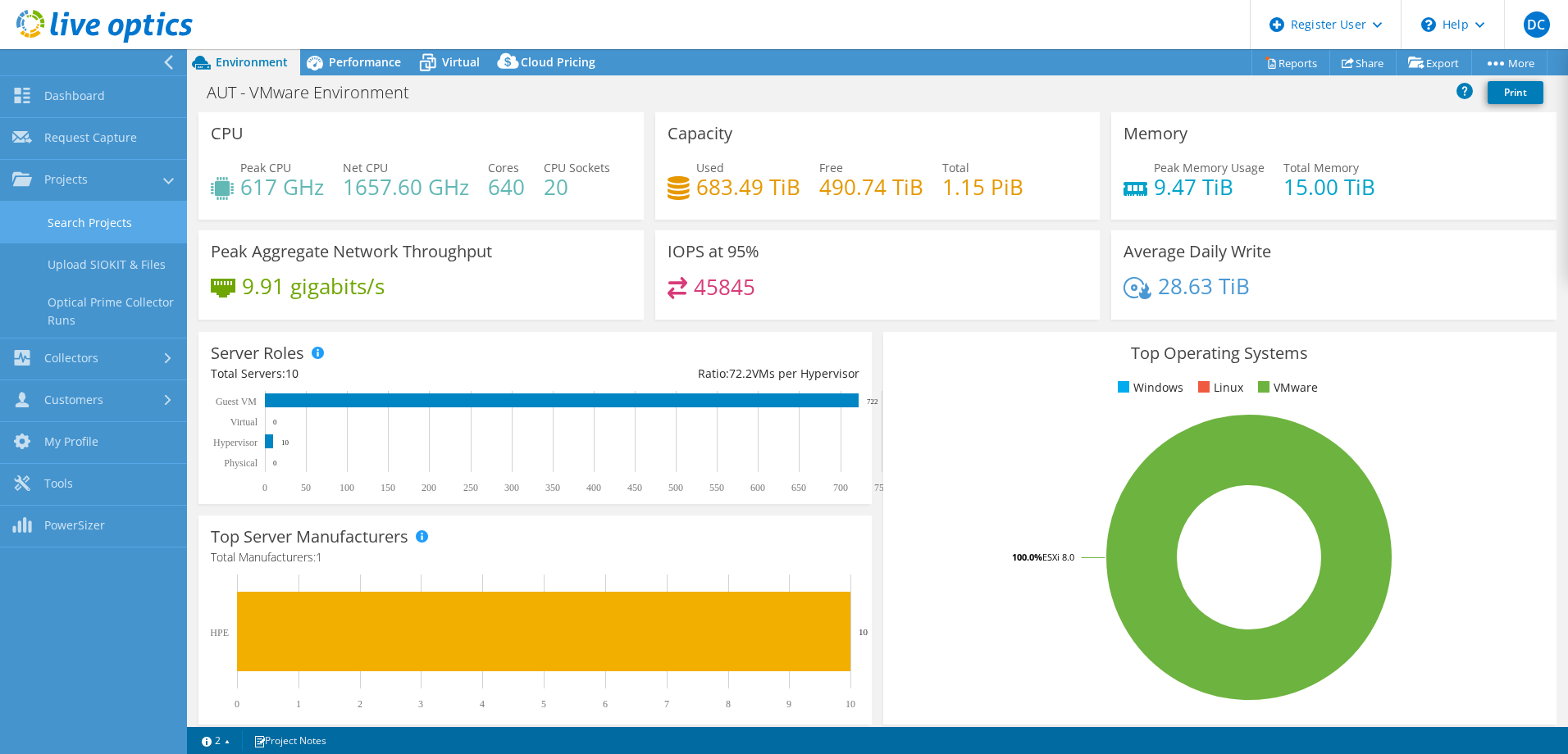 click on "Search Projects" at bounding box center [93, 222] 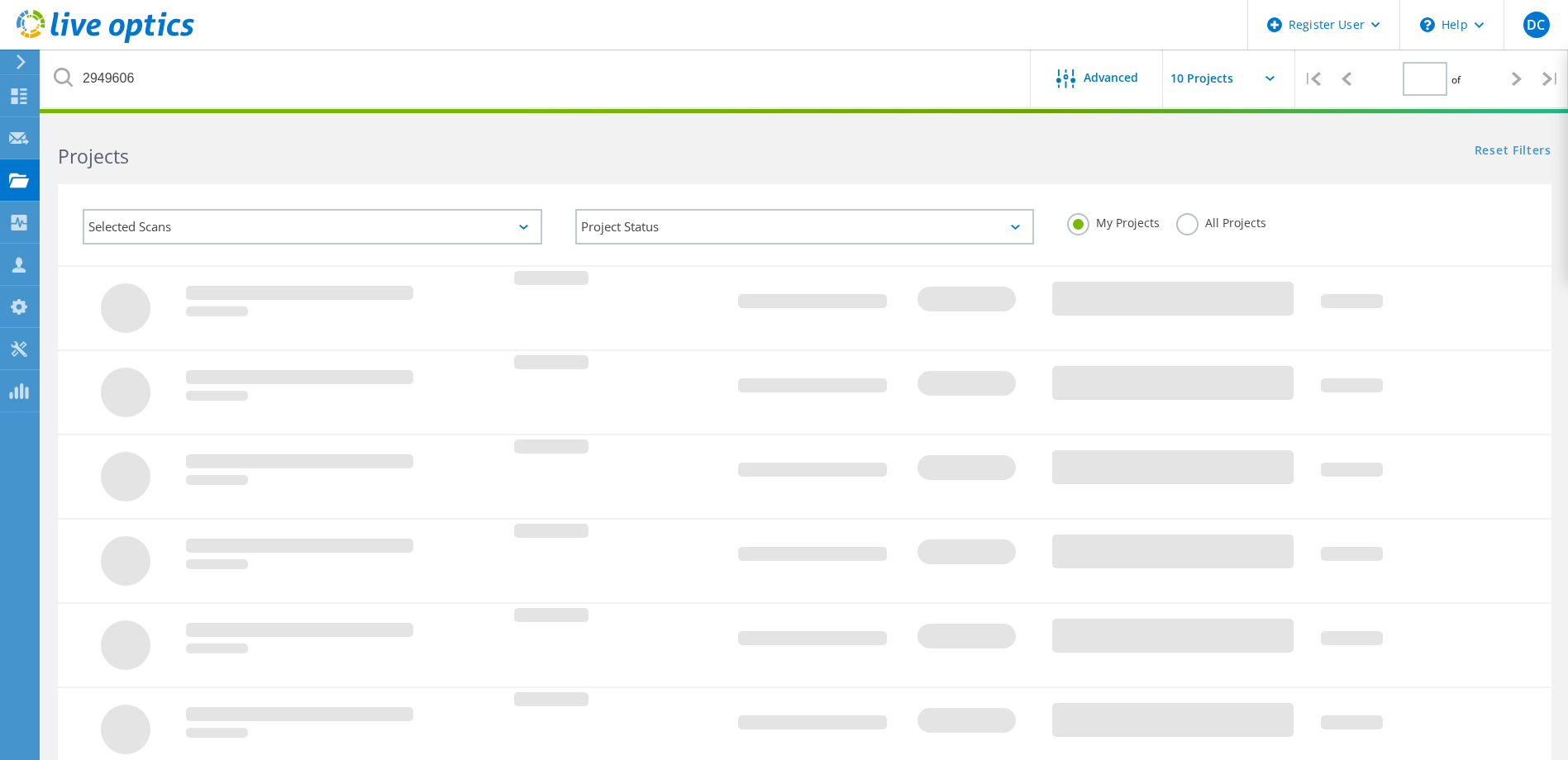 scroll, scrollTop: 0, scrollLeft: 0, axis: both 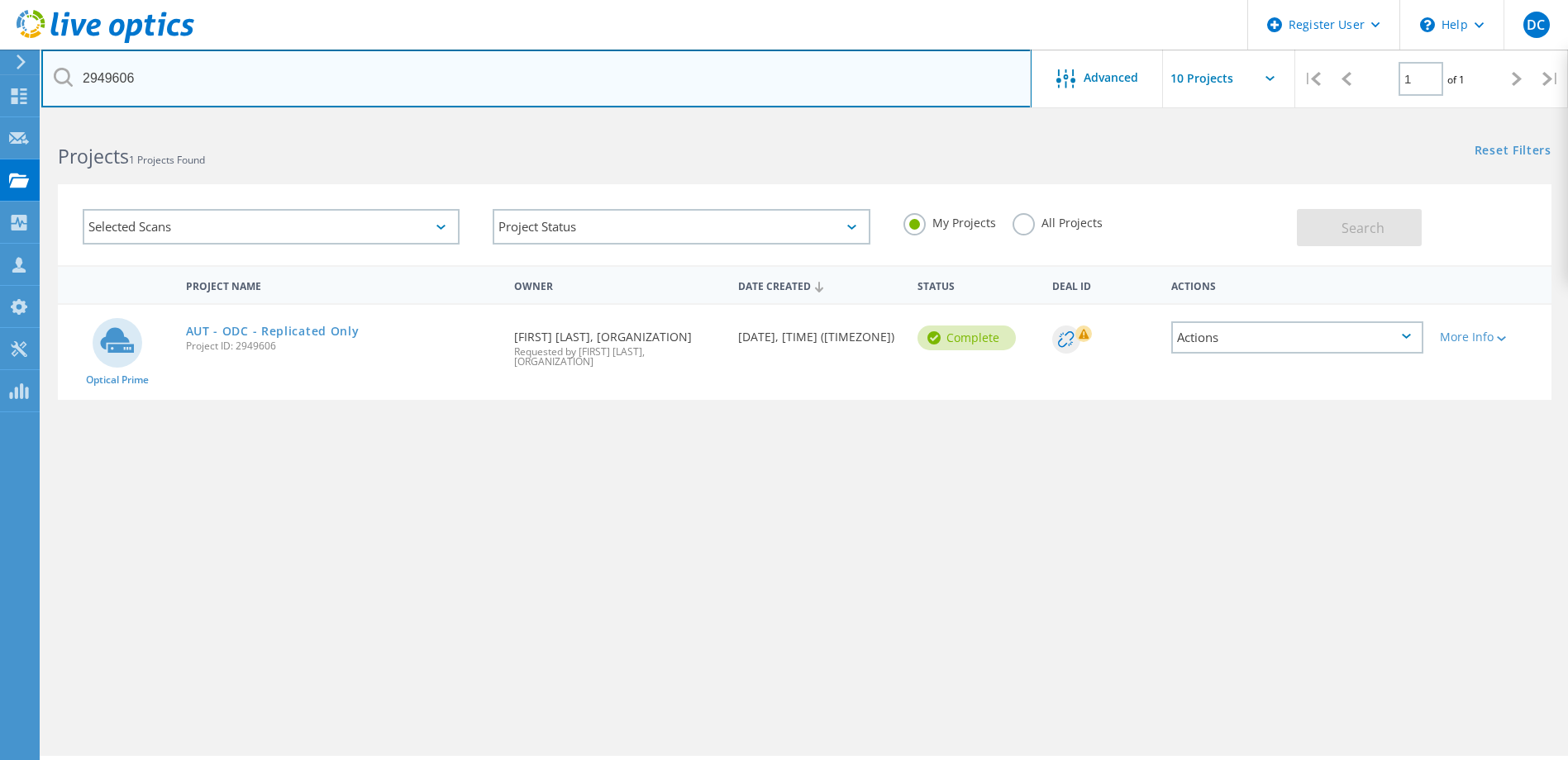 drag, startPoint x: 193, startPoint y: 74, endPoint x: -2, endPoint y: 53, distance: 196.12751 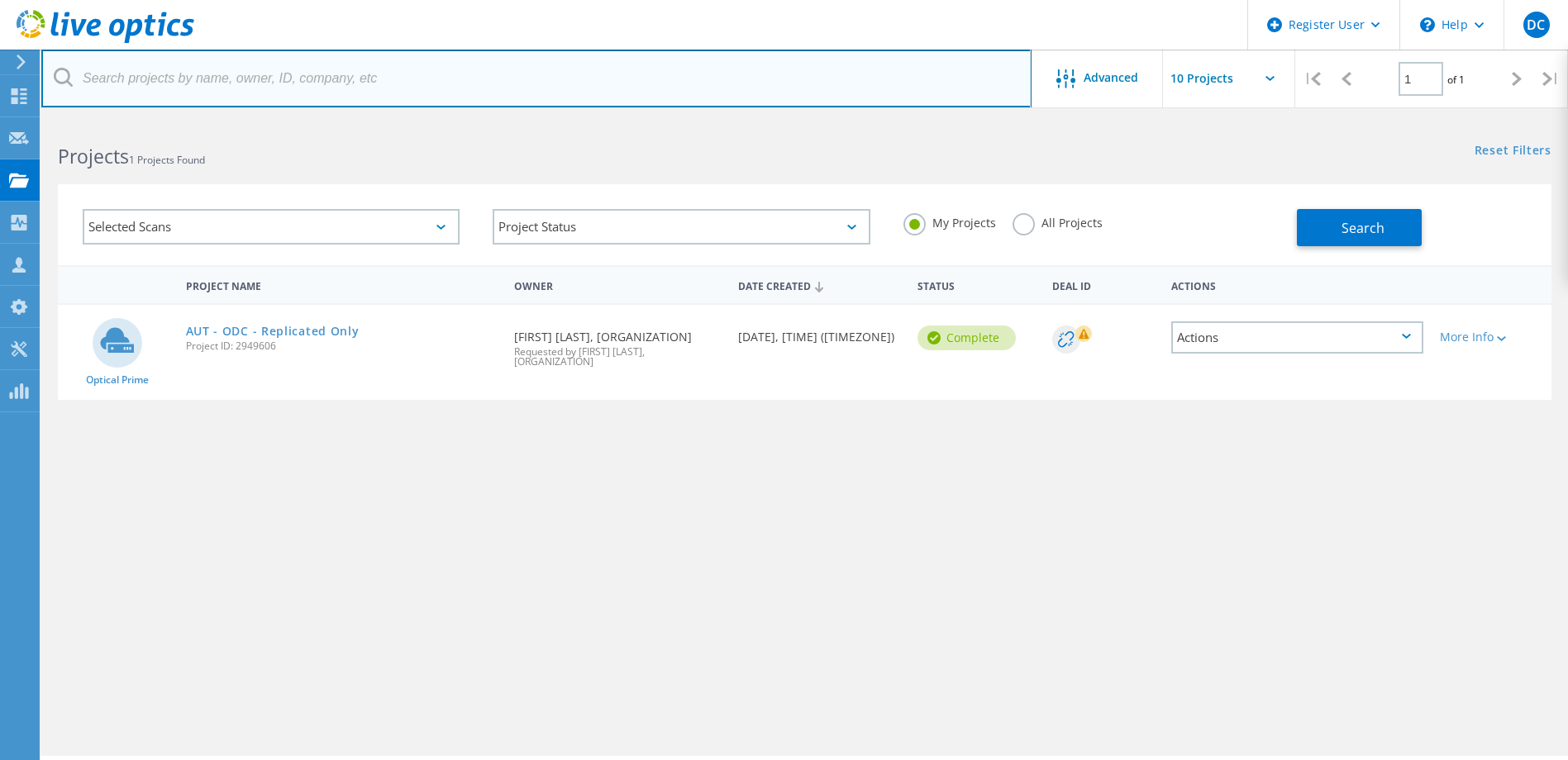 type 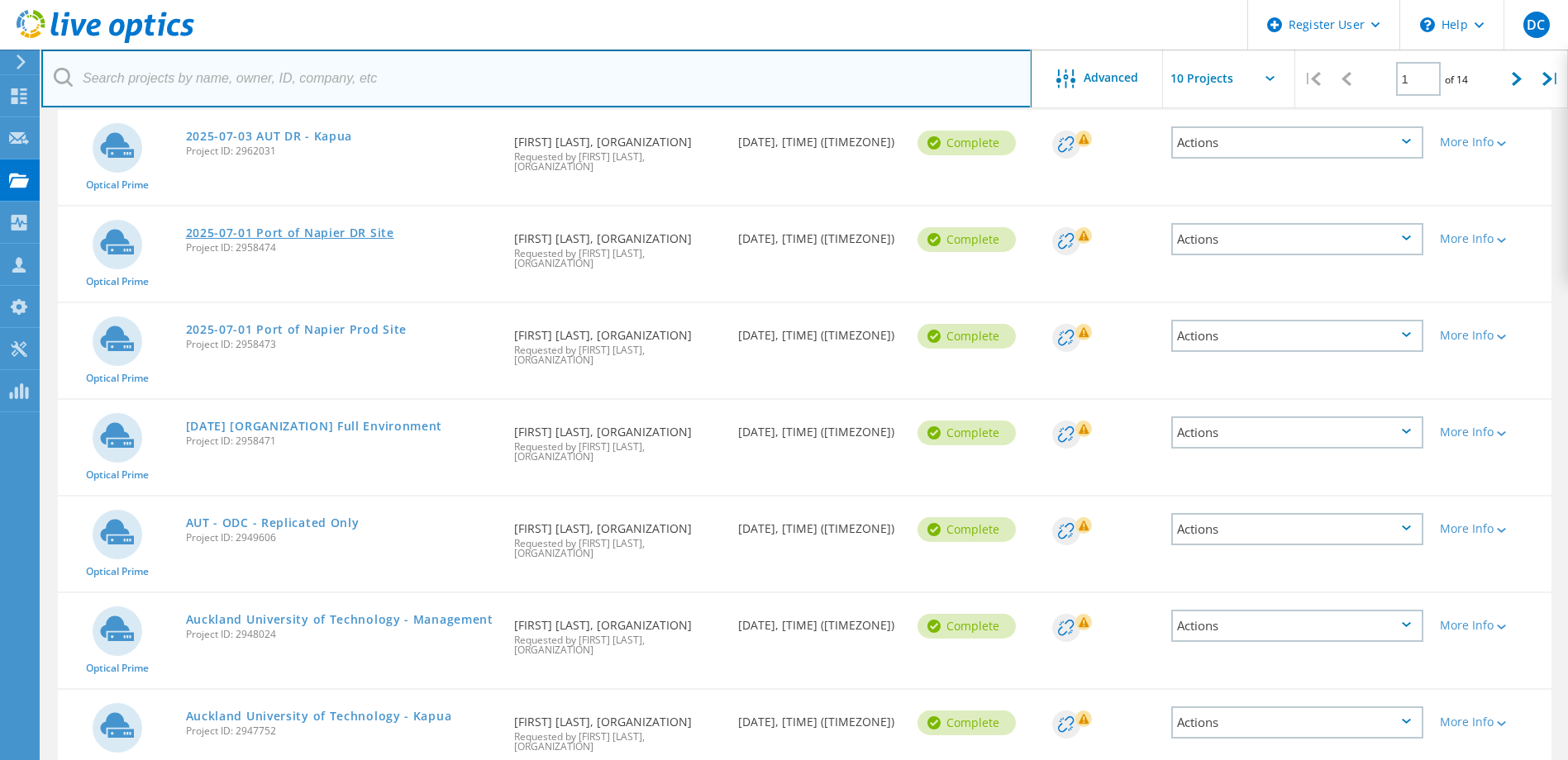scroll, scrollTop: 496, scrollLeft: 0, axis: vertical 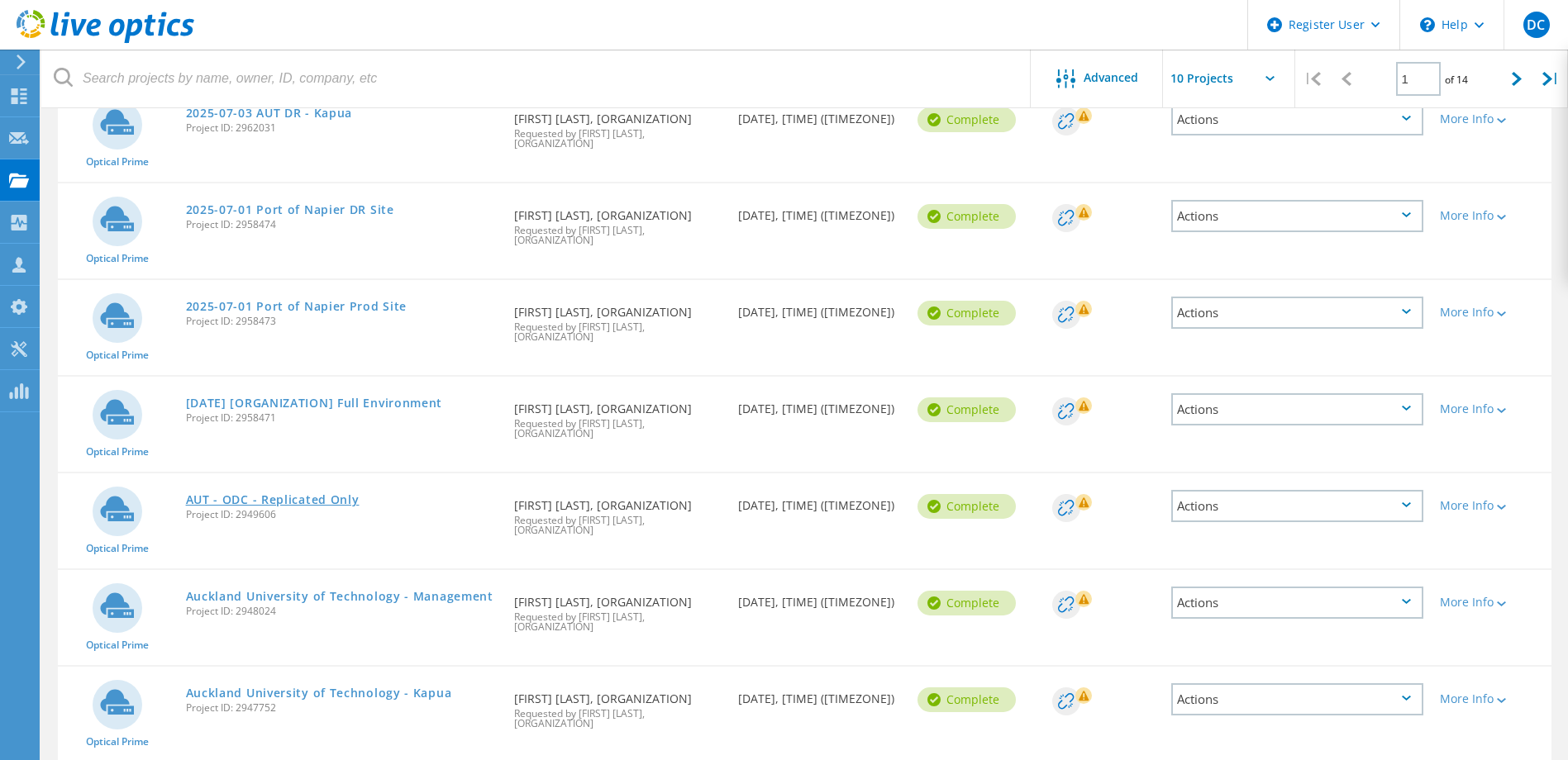 click on "AUT - ODC - Replicated Only" 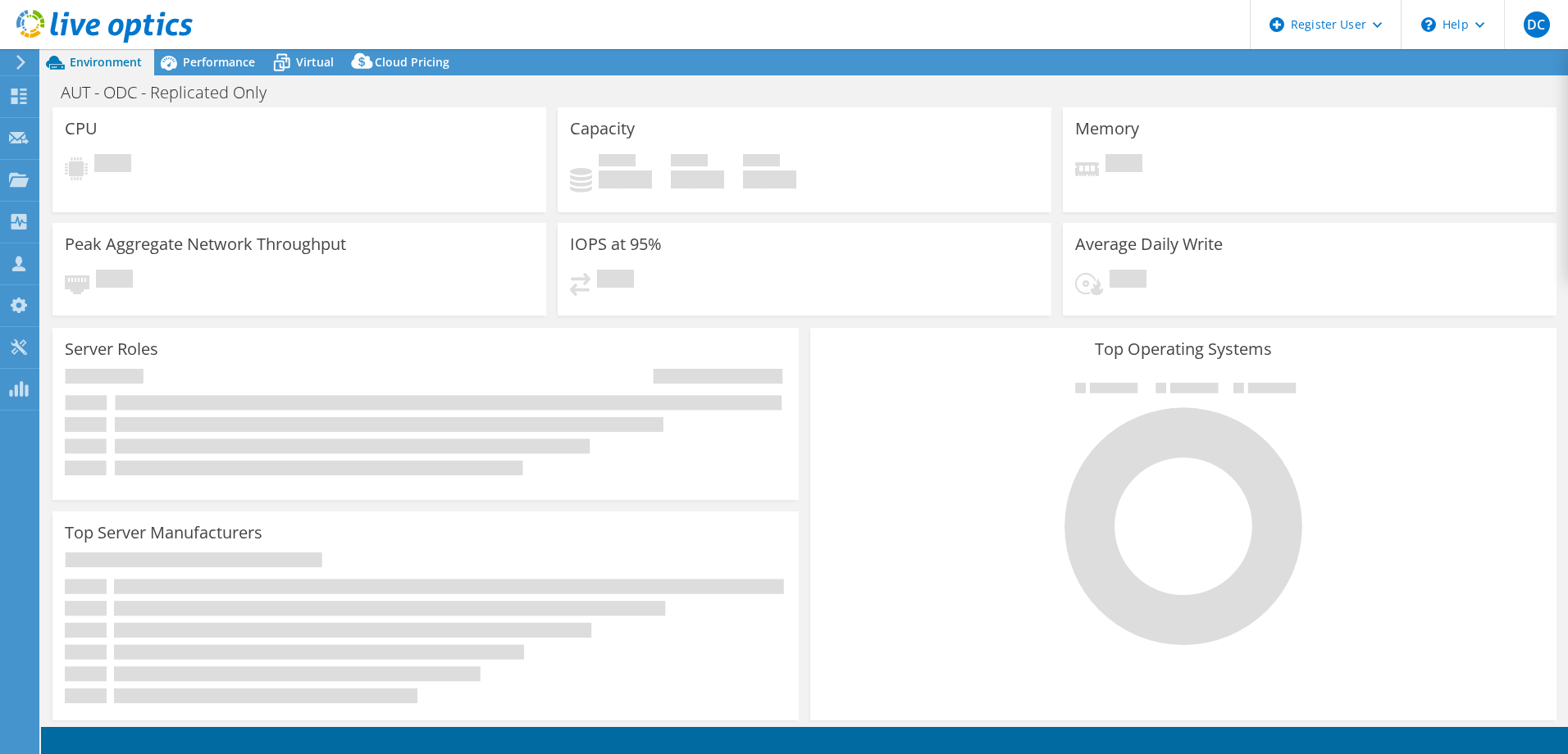 scroll, scrollTop: 0, scrollLeft: 0, axis: both 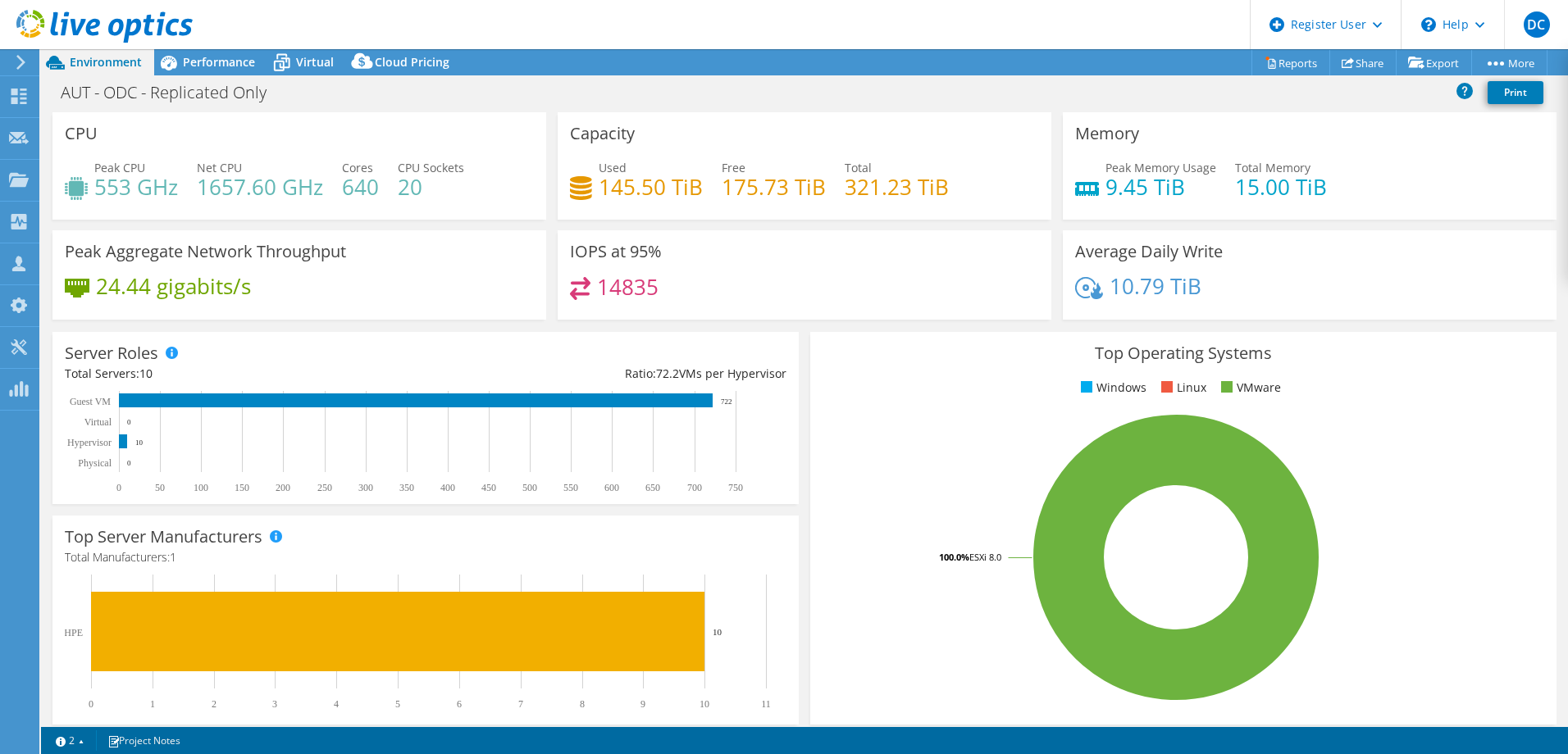 click on "DC
Dell User
Deepansh Chellani
Deepansh.Chellani@Dell.com
Dell
My Profile
Log Out
\n
Help
Explore Helpful Articles
Contact Support" at bounding box center (784, 25) 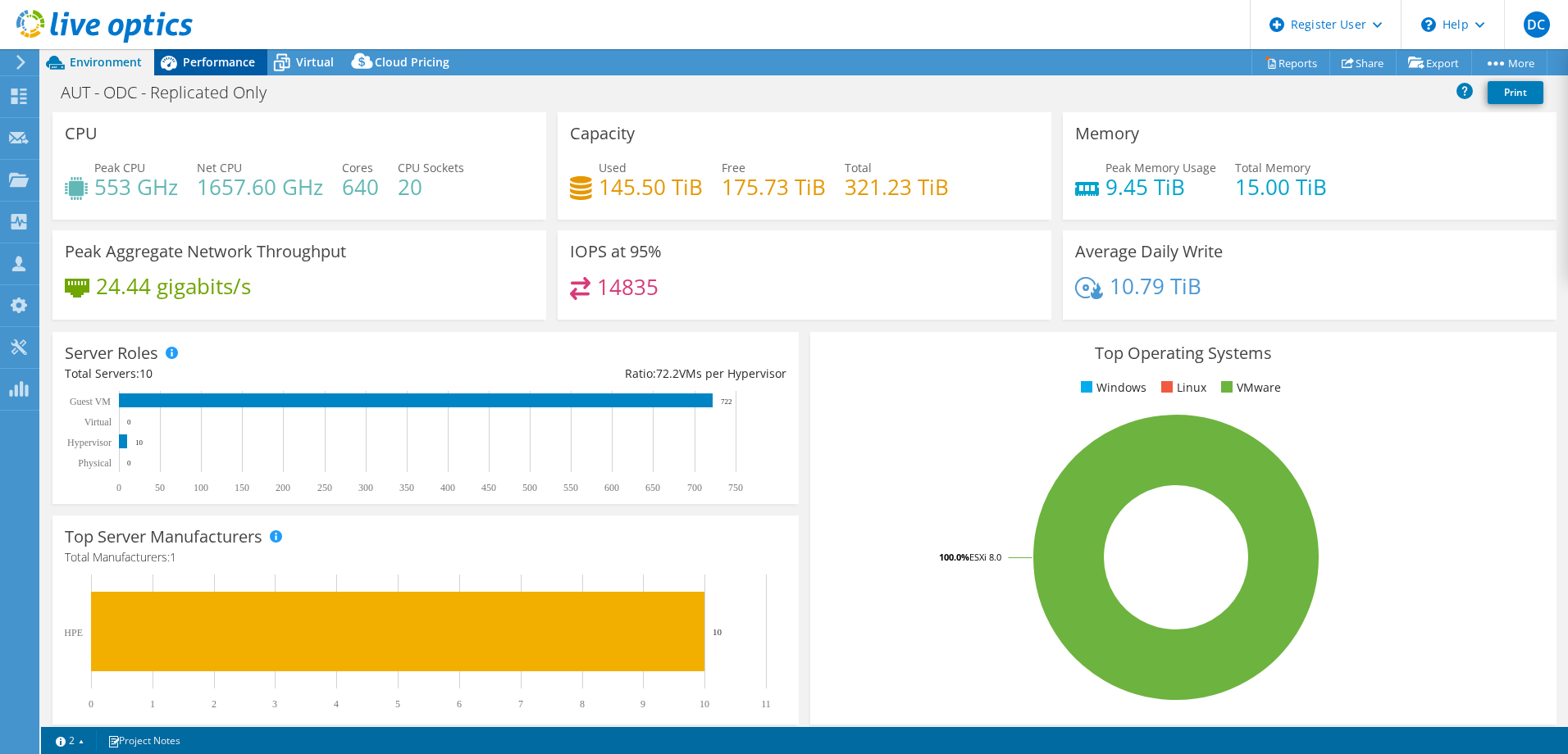 click on "Performance" at bounding box center (211, 62) 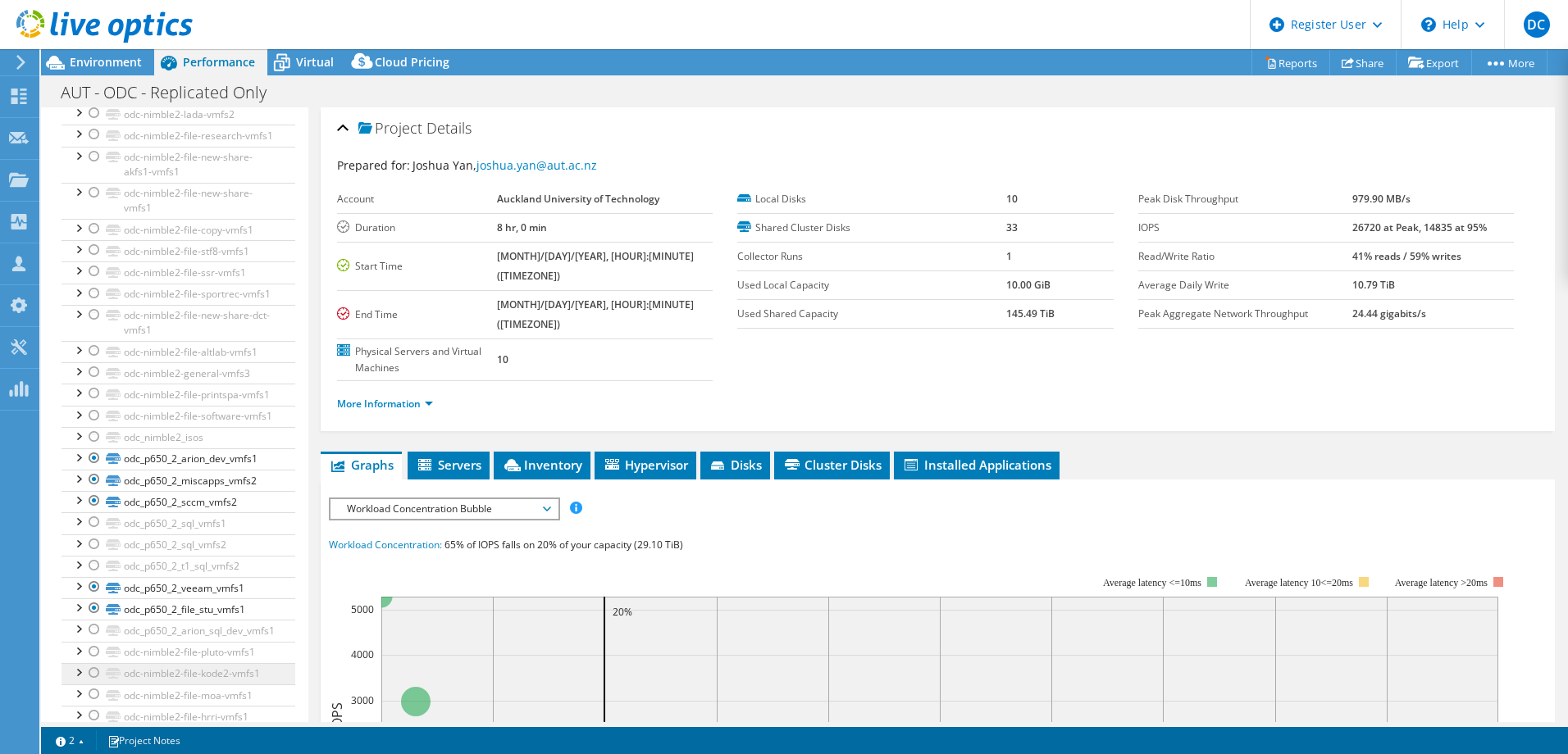 scroll, scrollTop: 878, scrollLeft: 0, axis: vertical 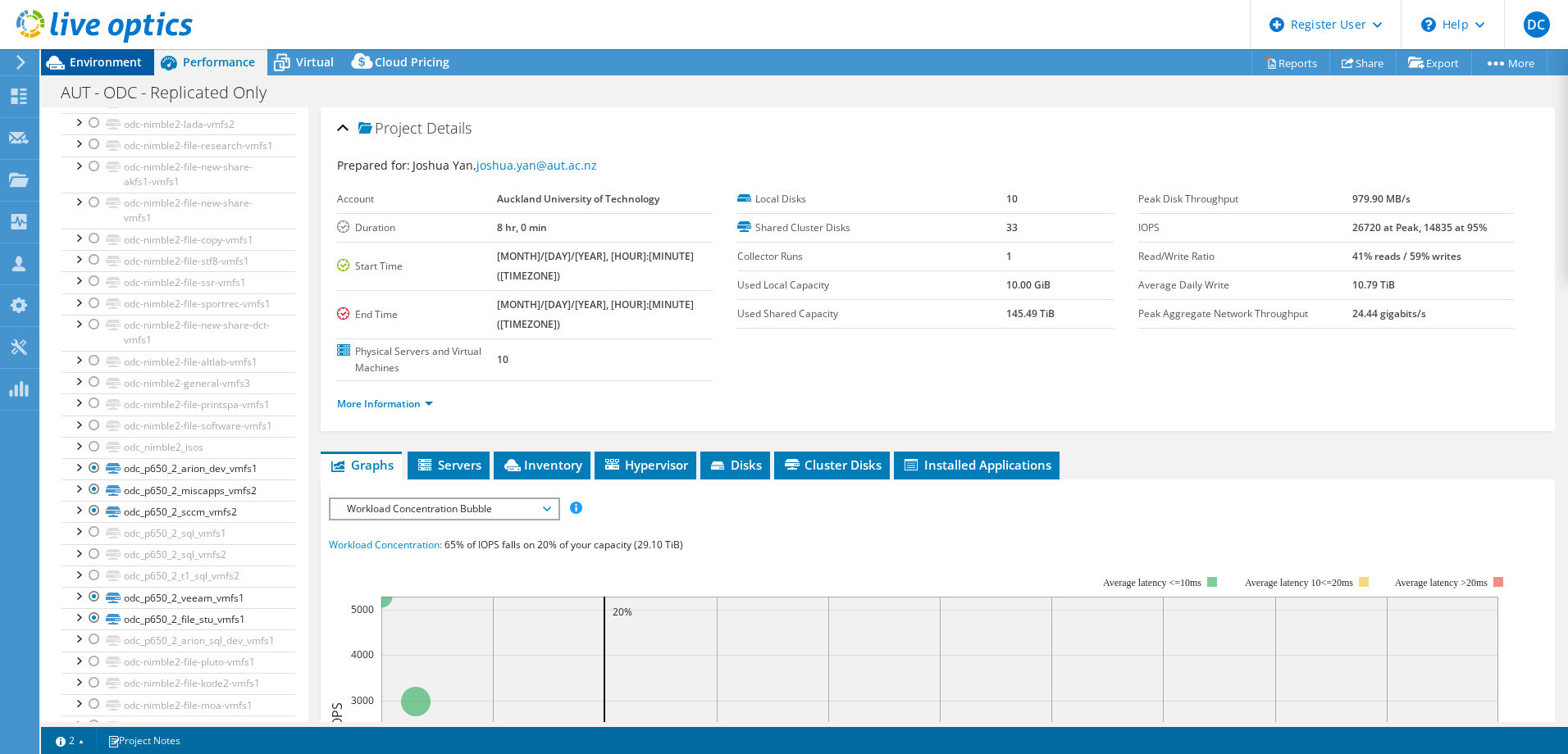 click on "Environment" at bounding box center [106, 61] 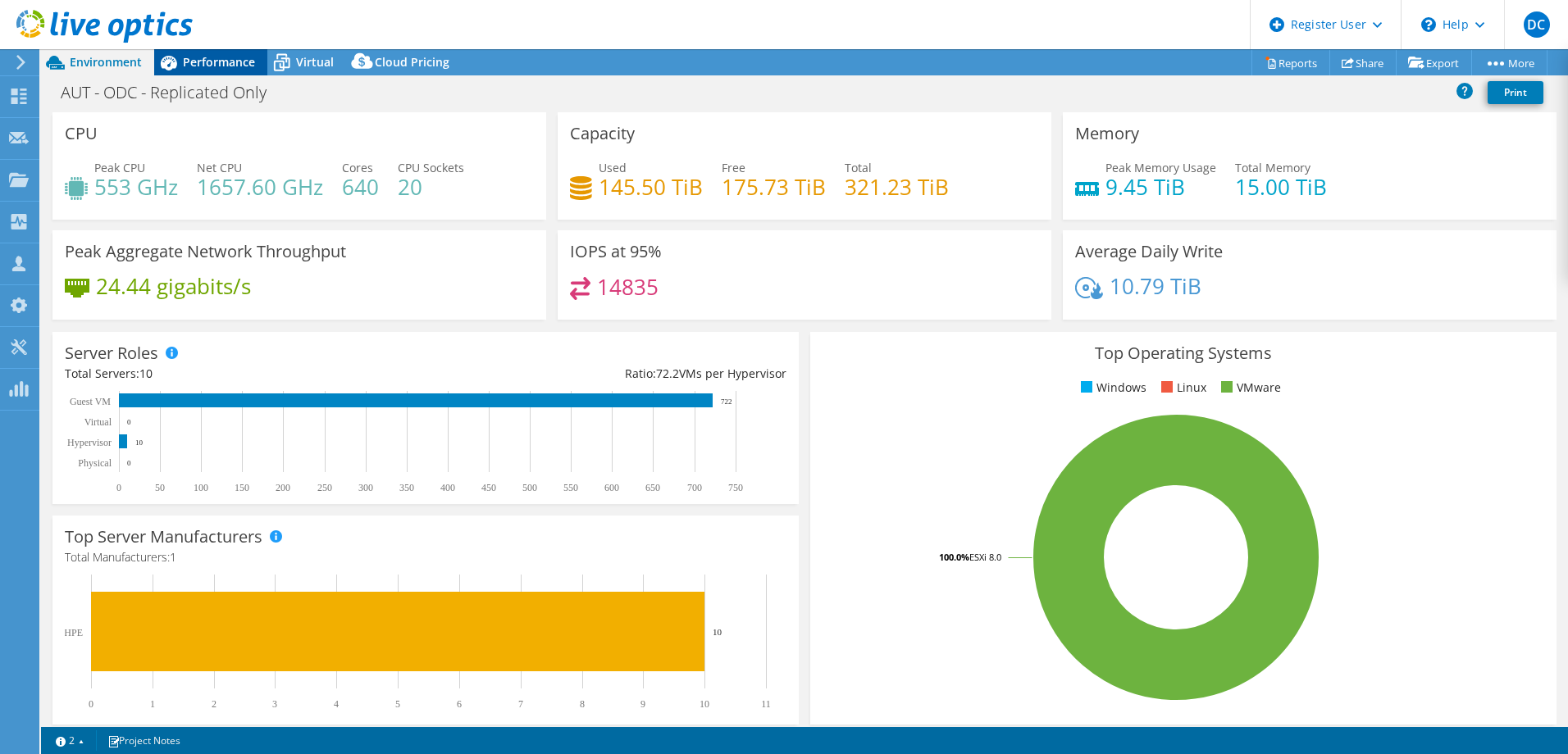 click 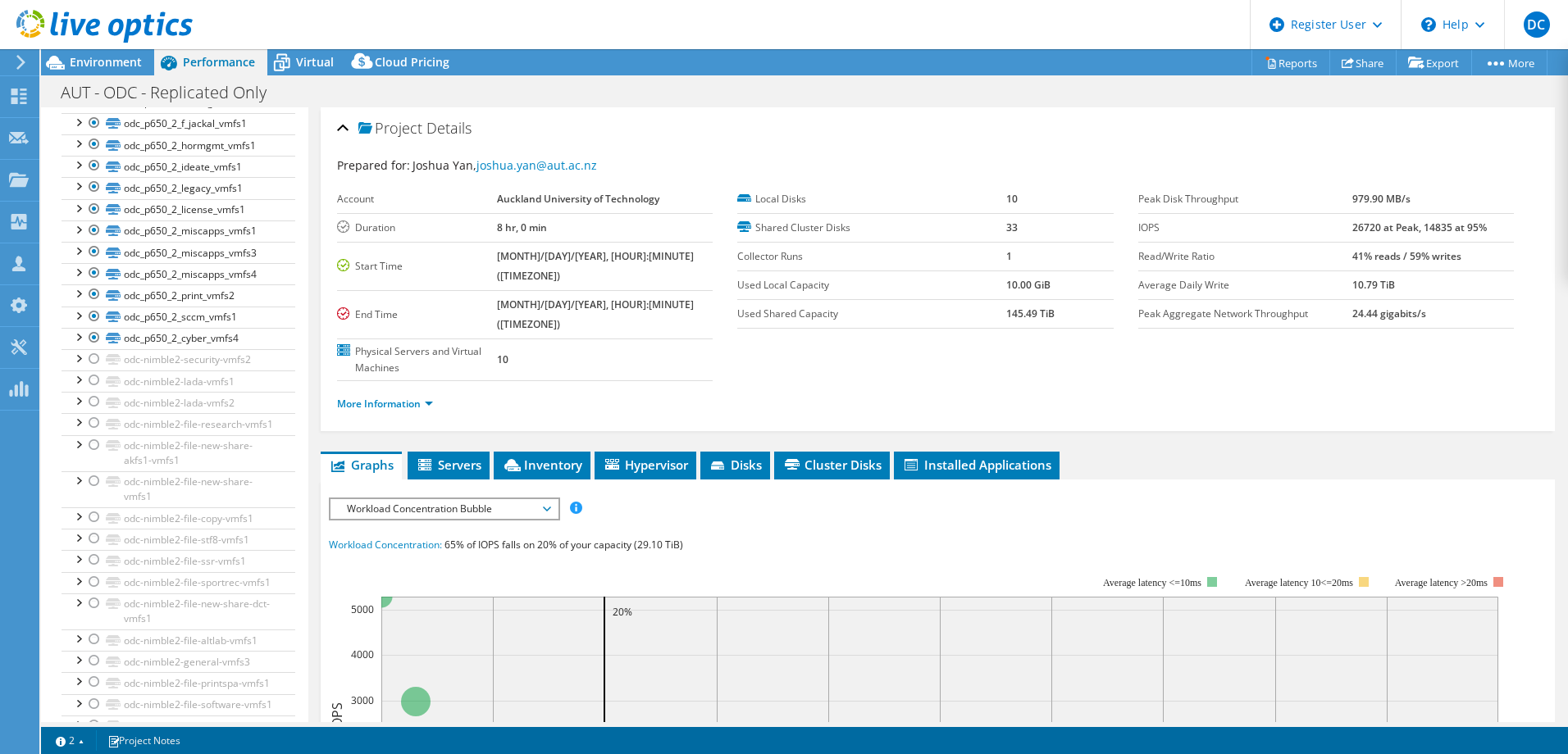 scroll, scrollTop: 386, scrollLeft: 0, axis: vertical 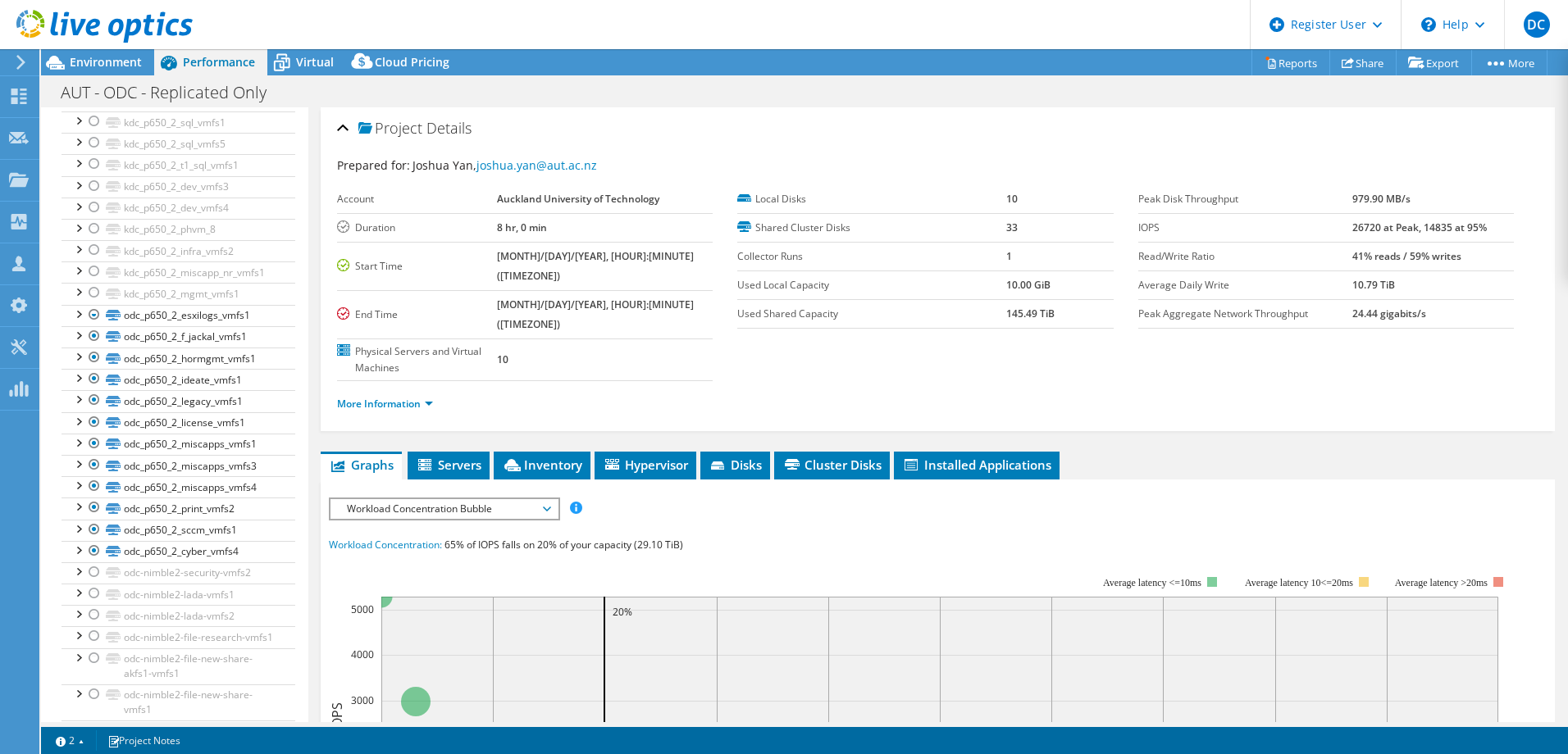 click at bounding box center [96, 27] 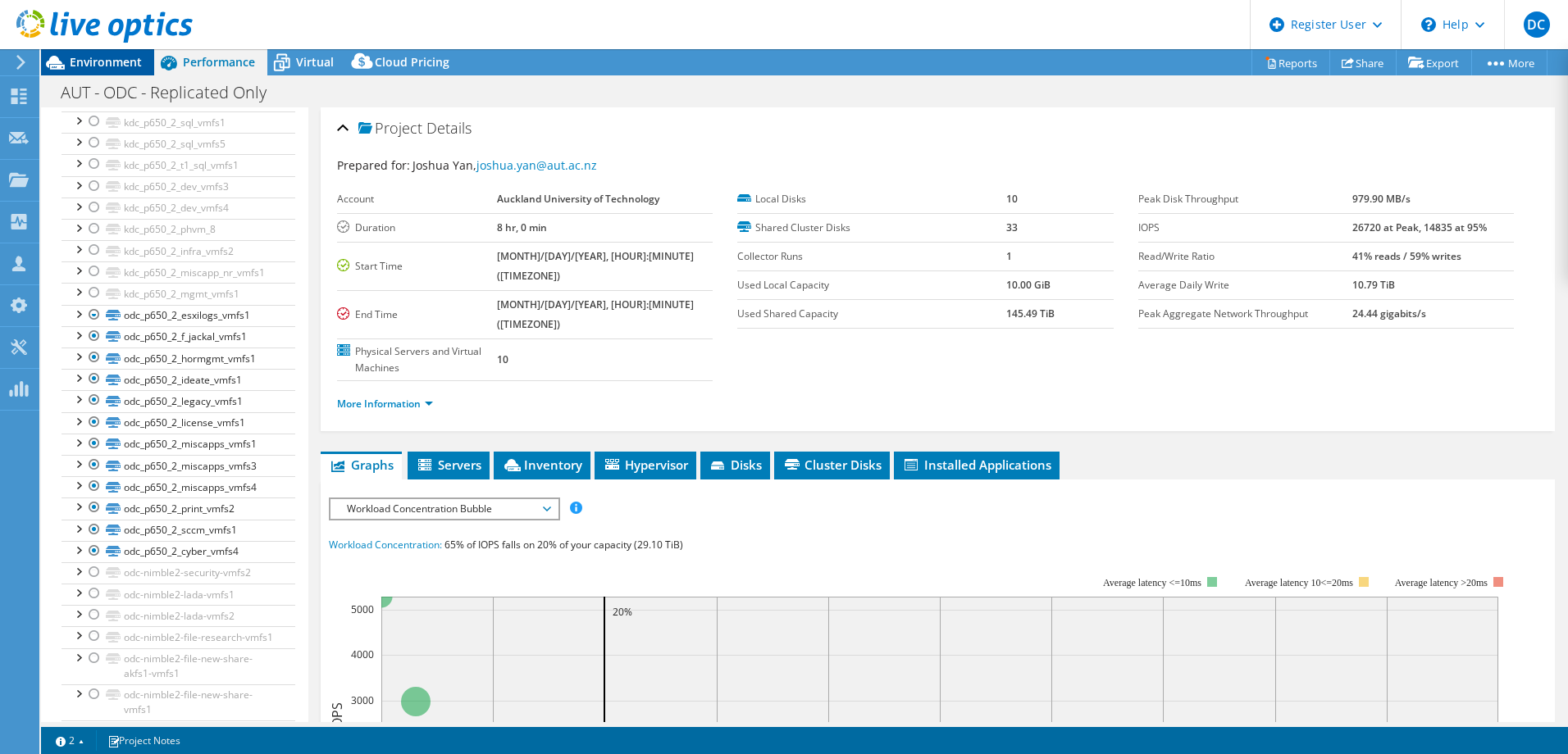 click on "Environment" at bounding box center [106, 61] 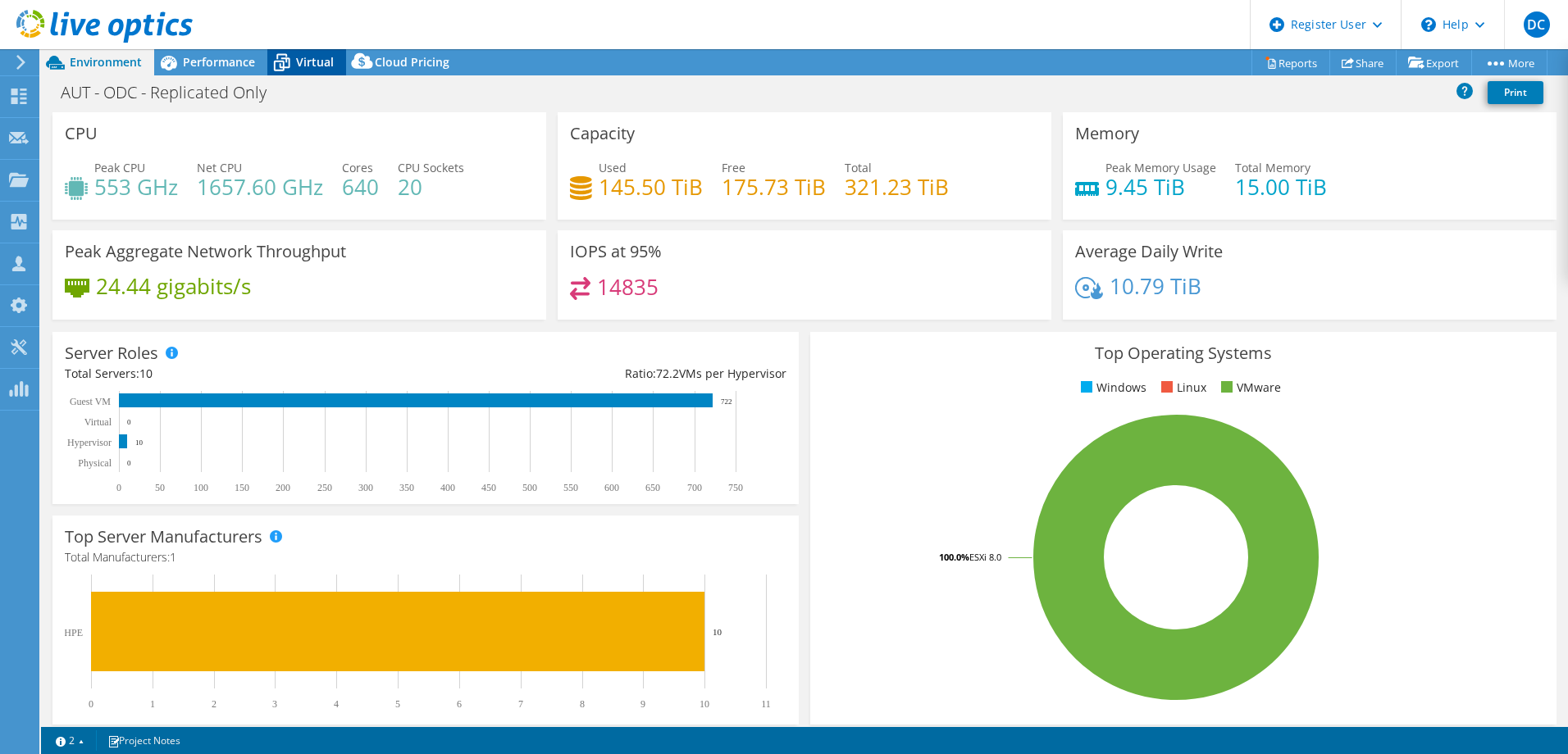 click 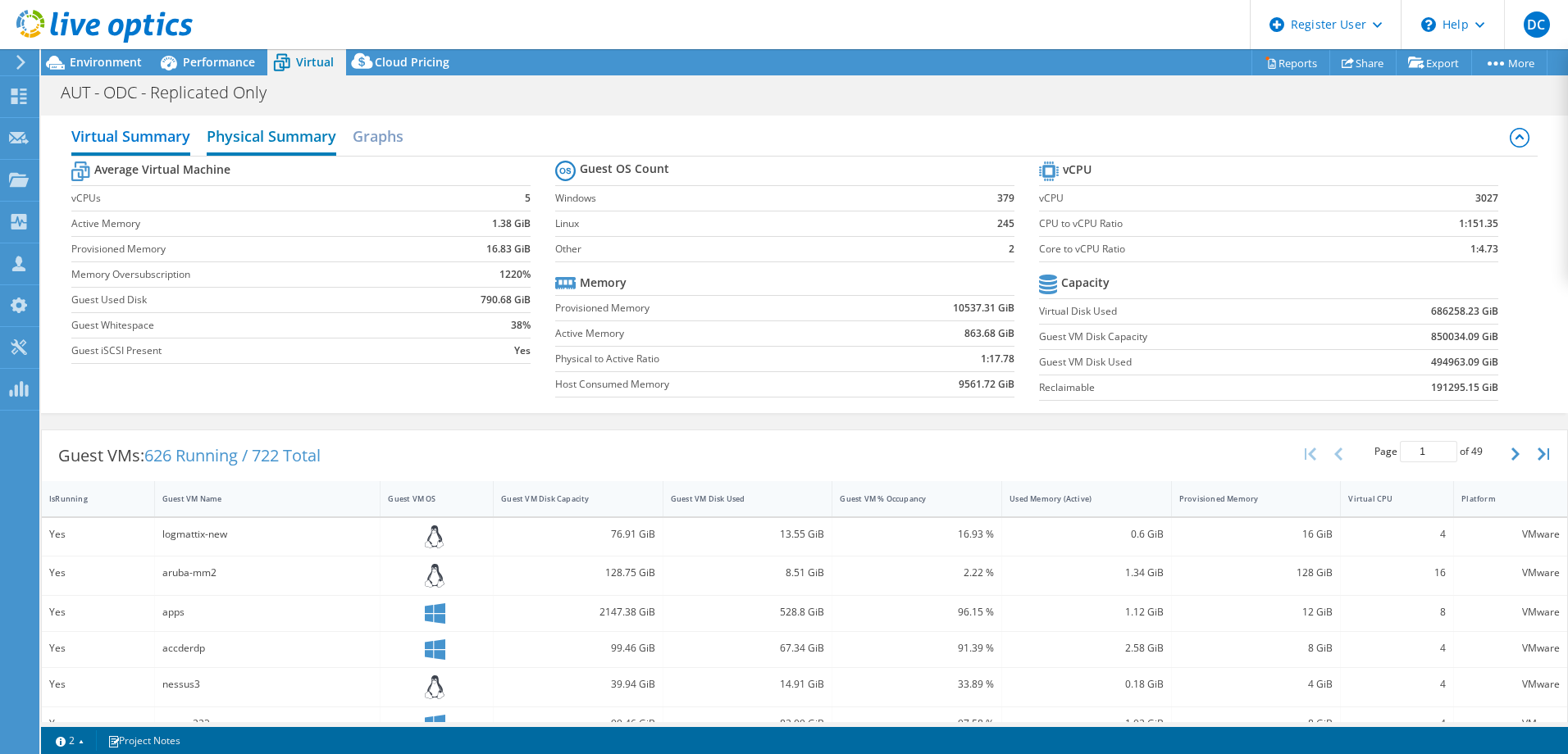 click on "Physical Summary" at bounding box center (271, 138) 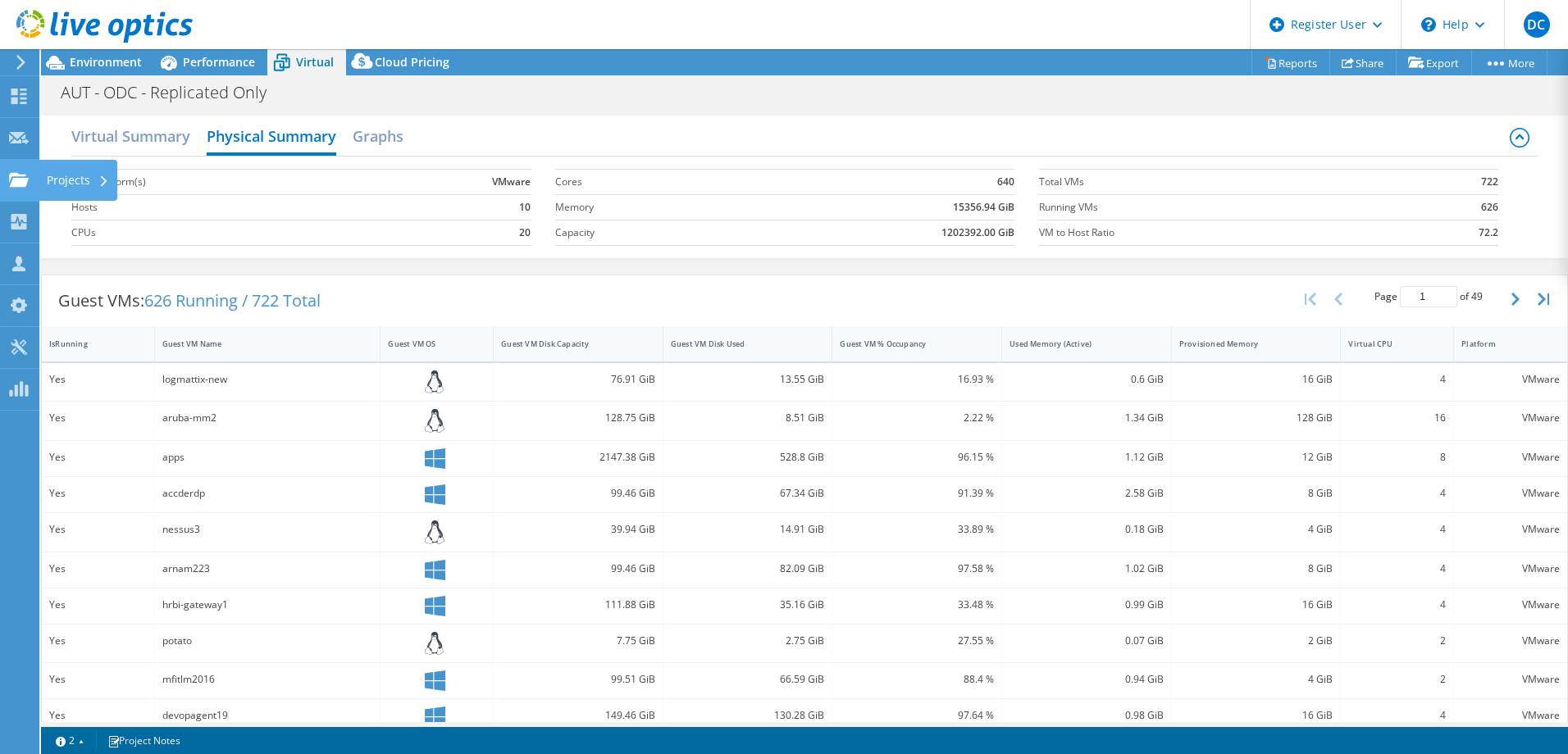 click on "Projects" at bounding box center [-54, 180] 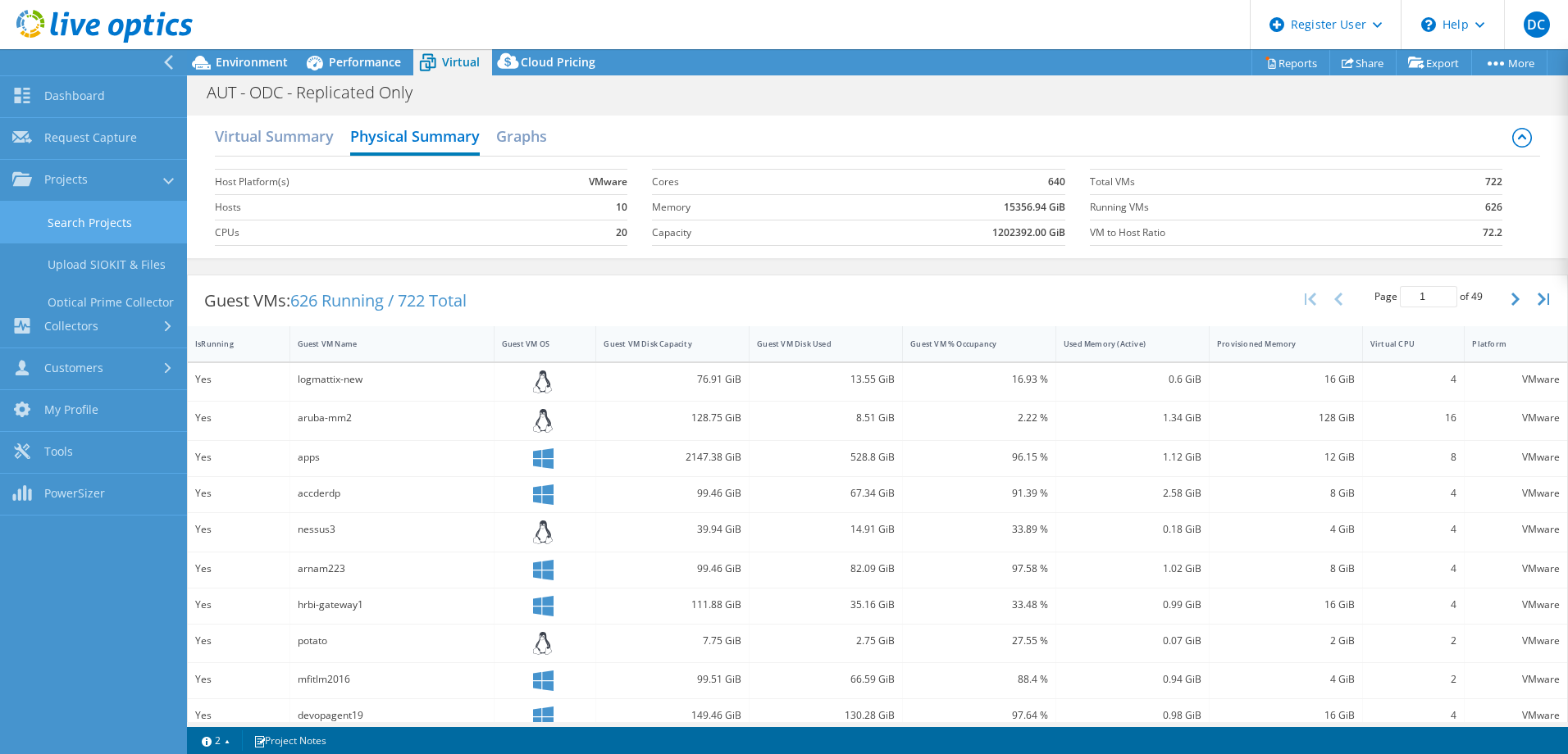 click on "Search Projects" at bounding box center (93, 222) 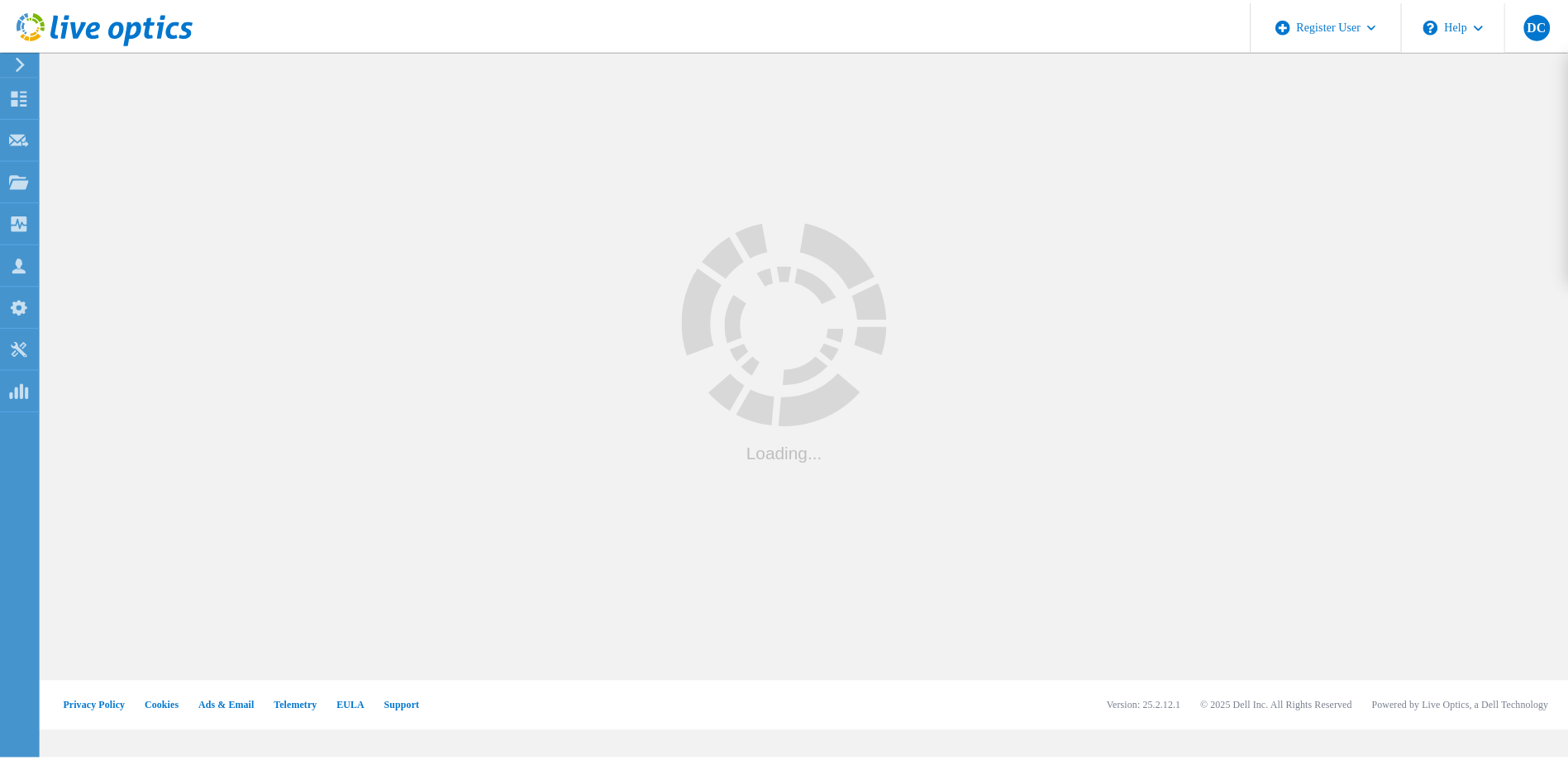 scroll, scrollTop: 0, scrollLeft: 0, axis: both 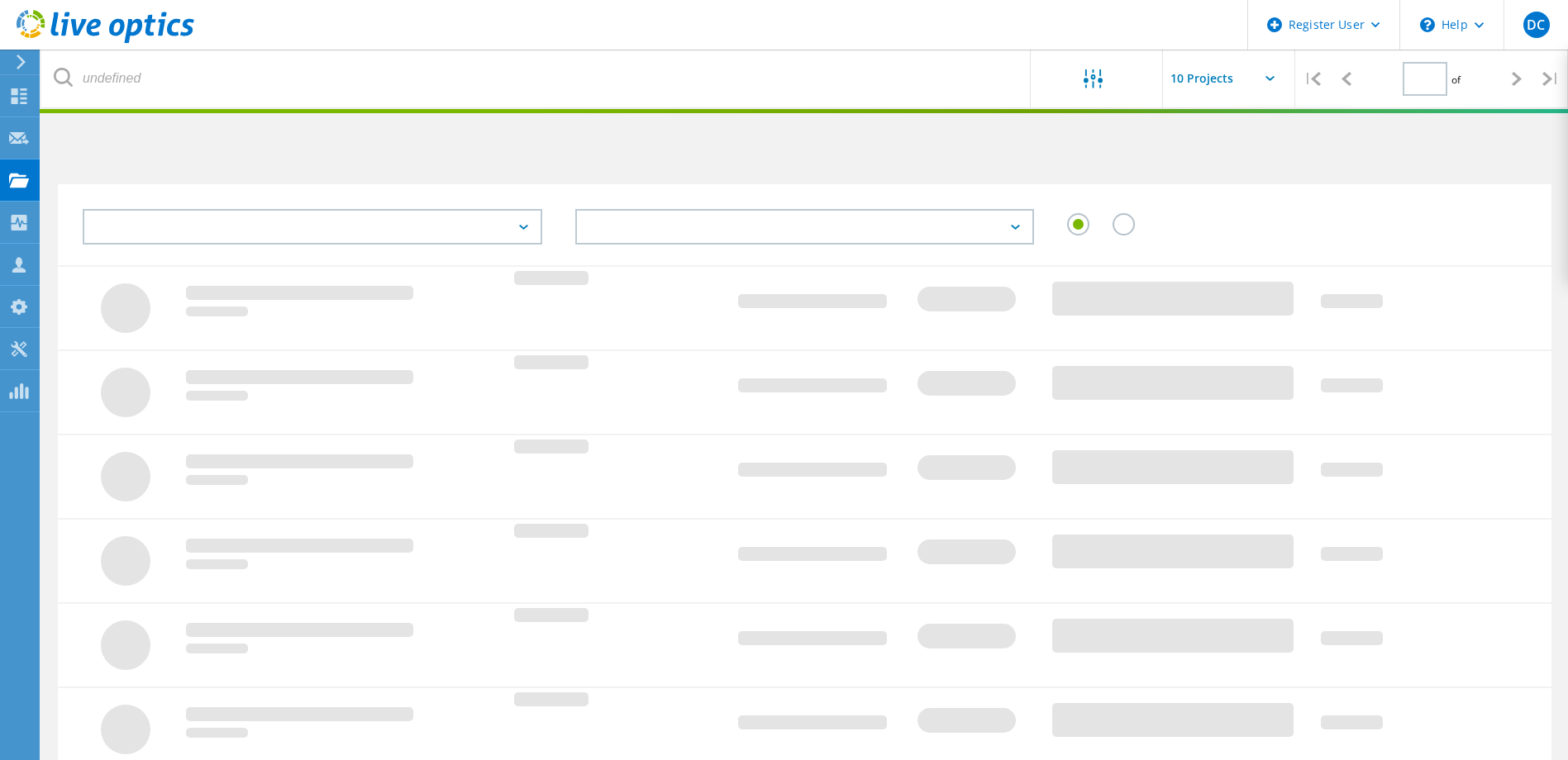 type on "1" 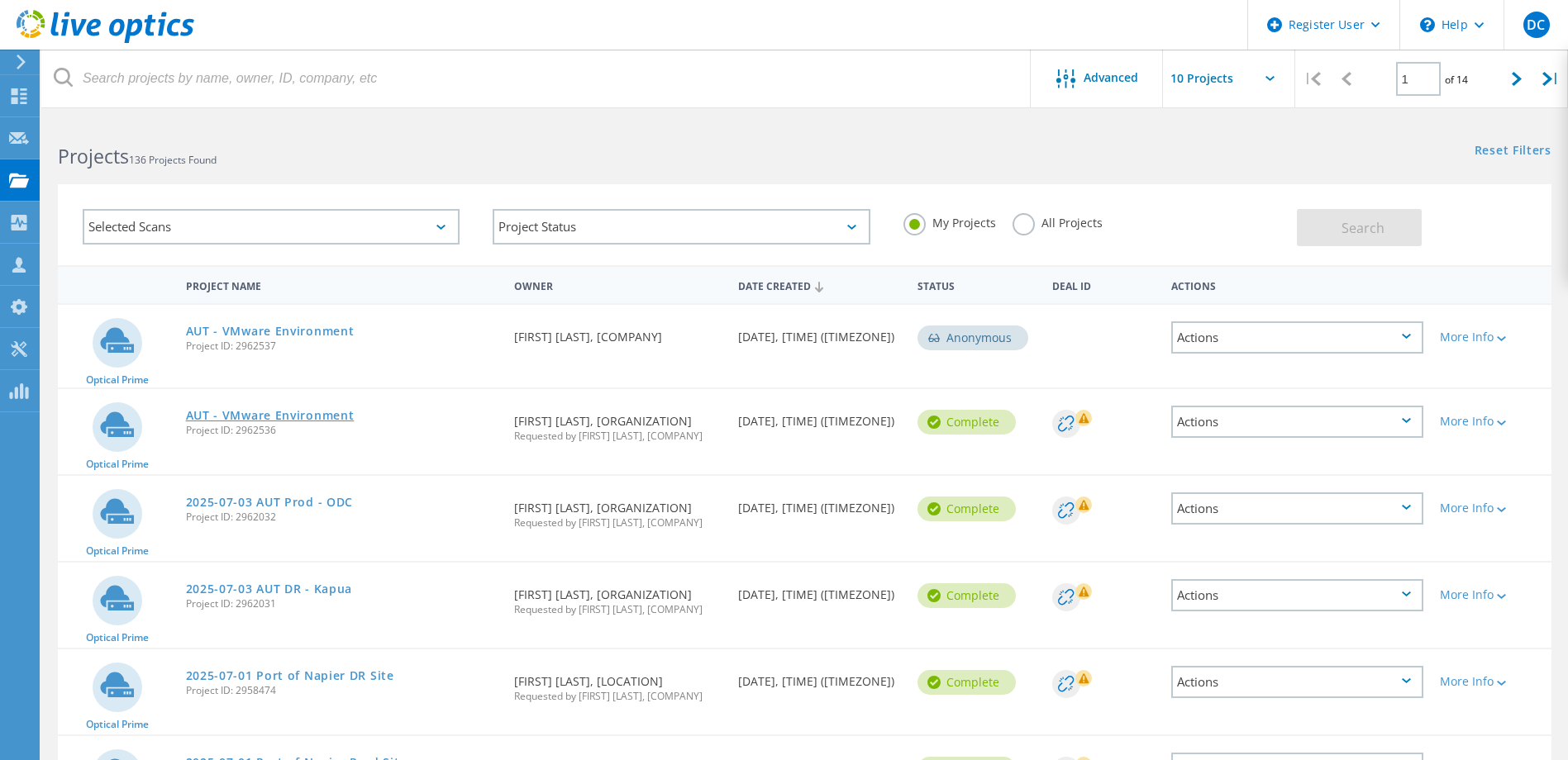 click on "AUT - VMware Environment" 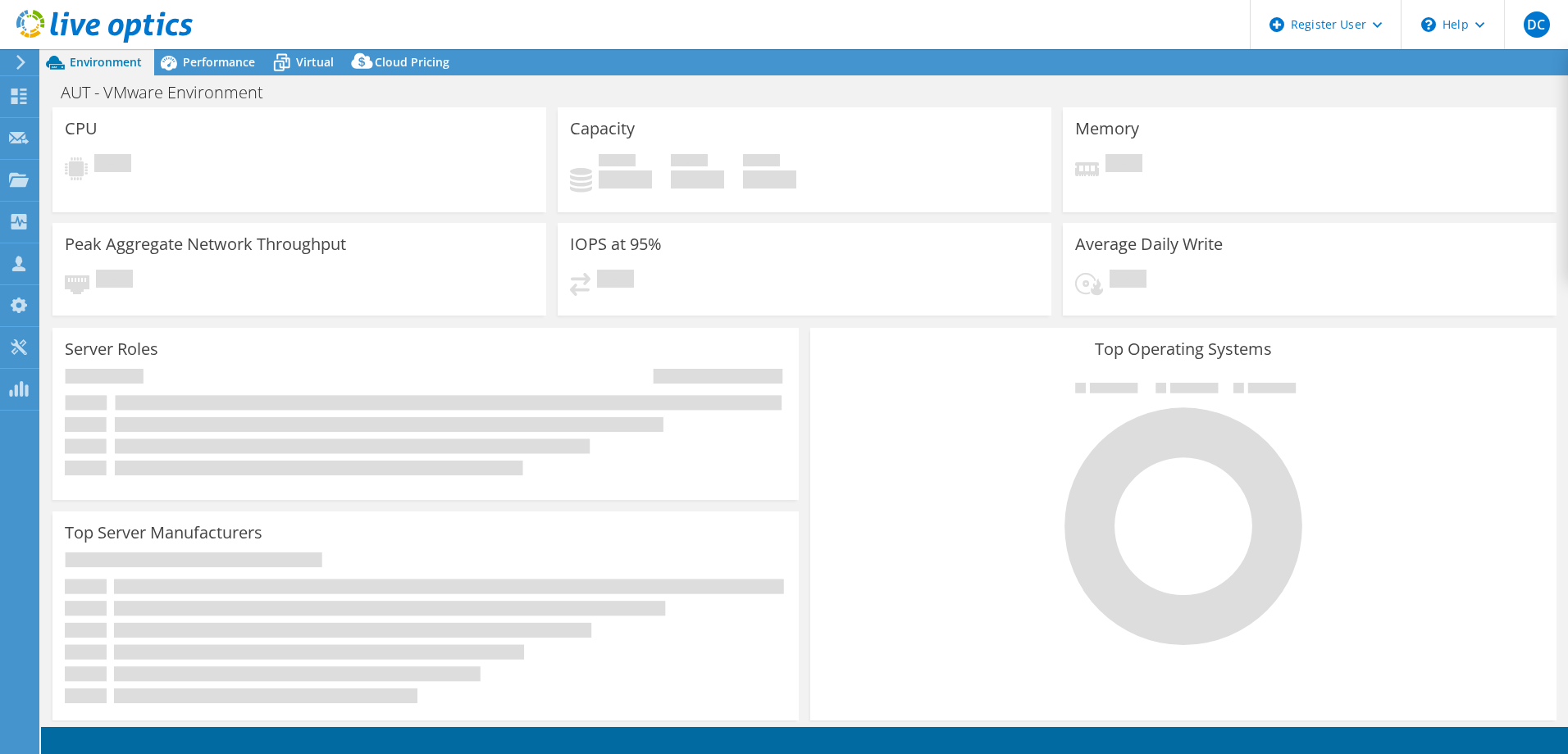 scroll, scrollTop: 0, scrollLeft: 0, axis: both 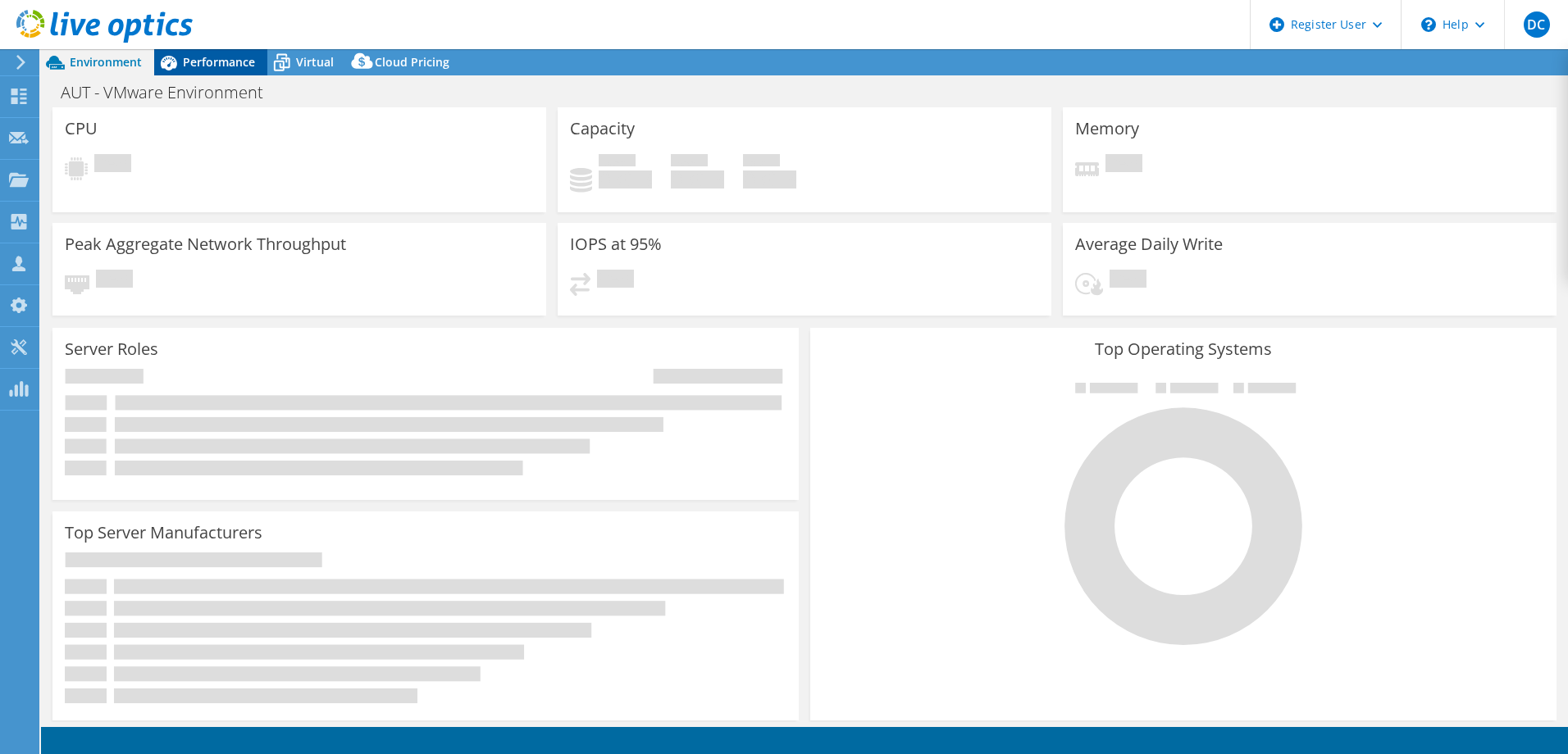 click on "Performance" at bounding box center [211, 62] 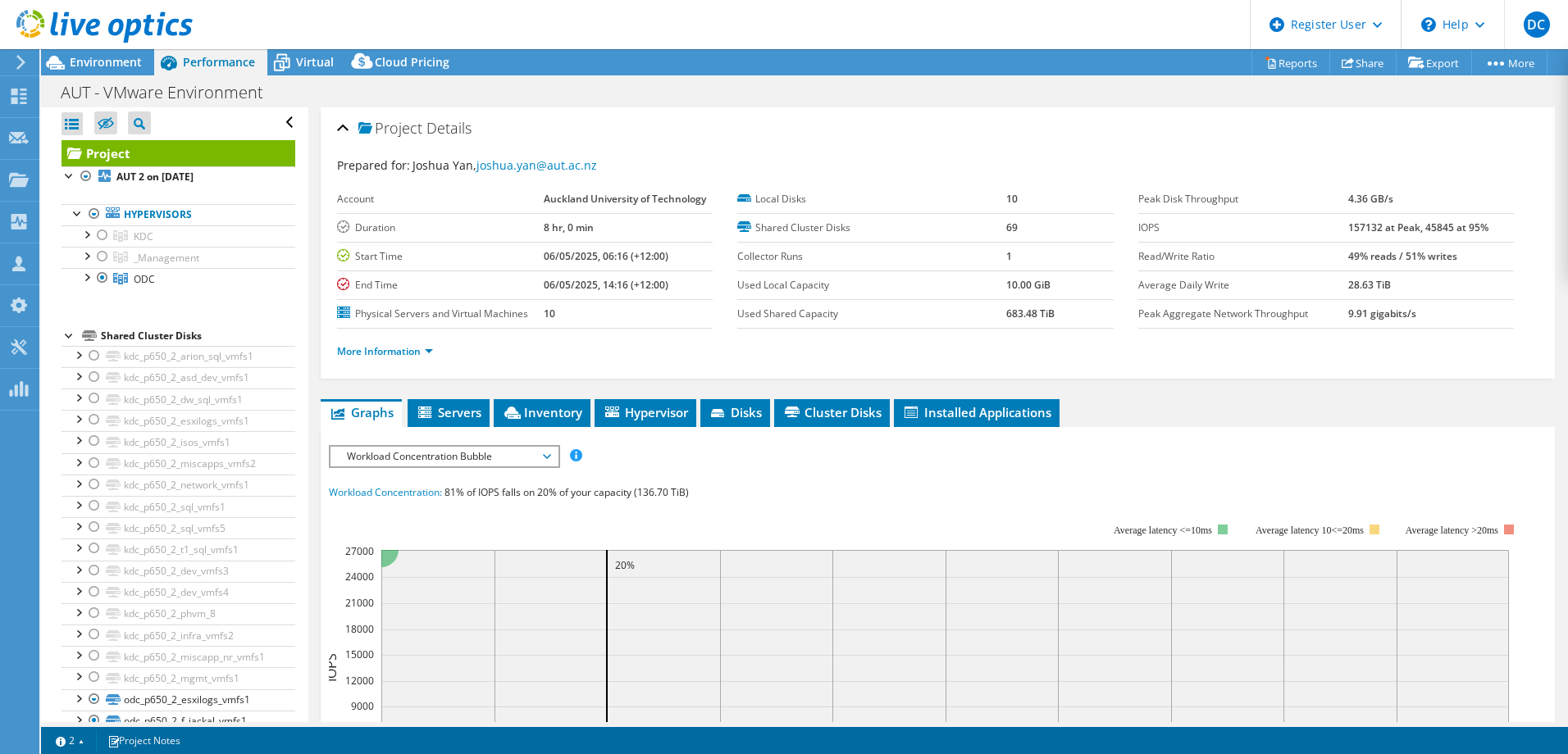 scroll, scrollTop: 0, scrollLeft: 0, axis: both 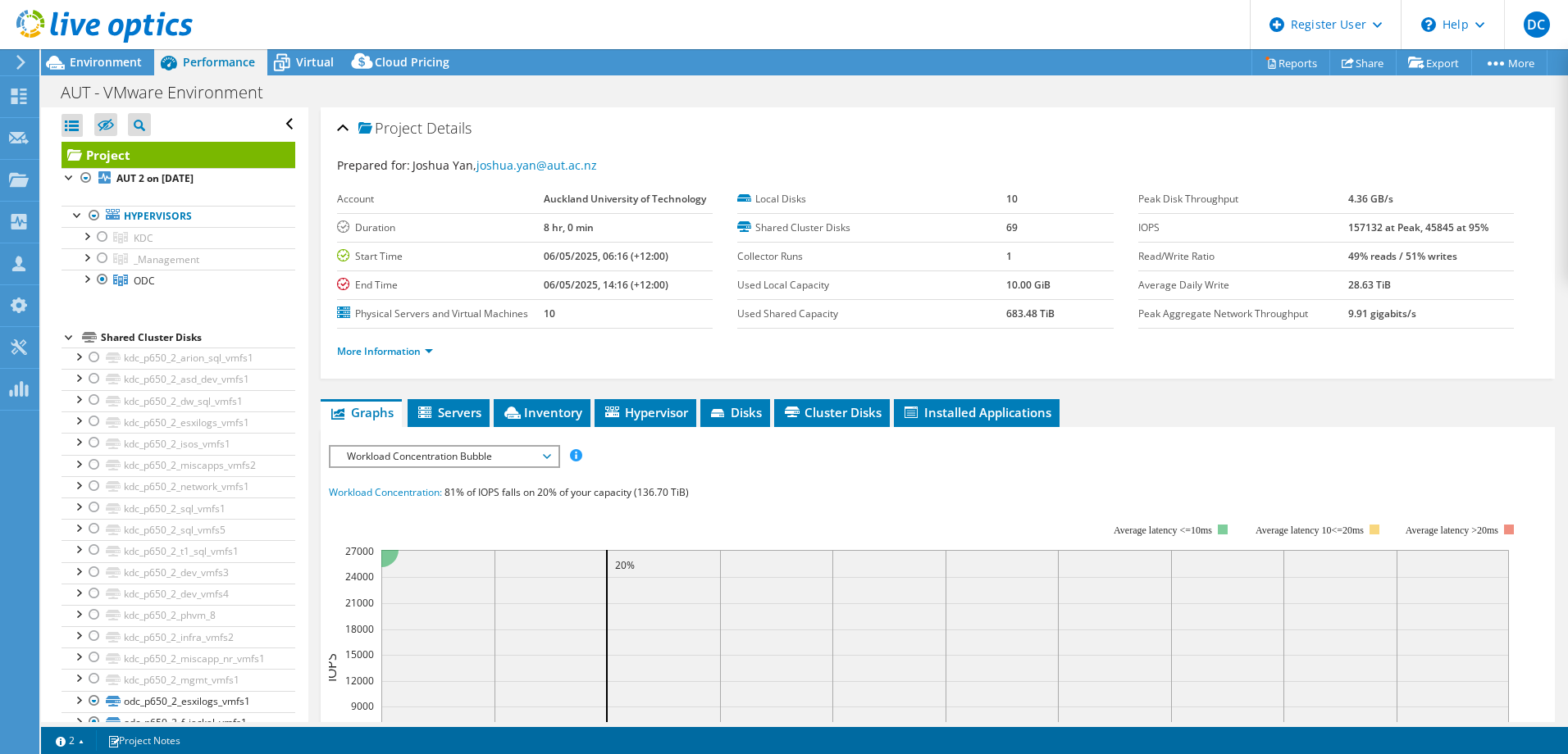 click on "DC
Dell User
Deepansh Chellani
Deepansh.Chellani@Dell.com
Dell
My Profile
Log Out
\n
Help
Explore Helpful Articles
Contact Support" at bounding box center [784, 25] 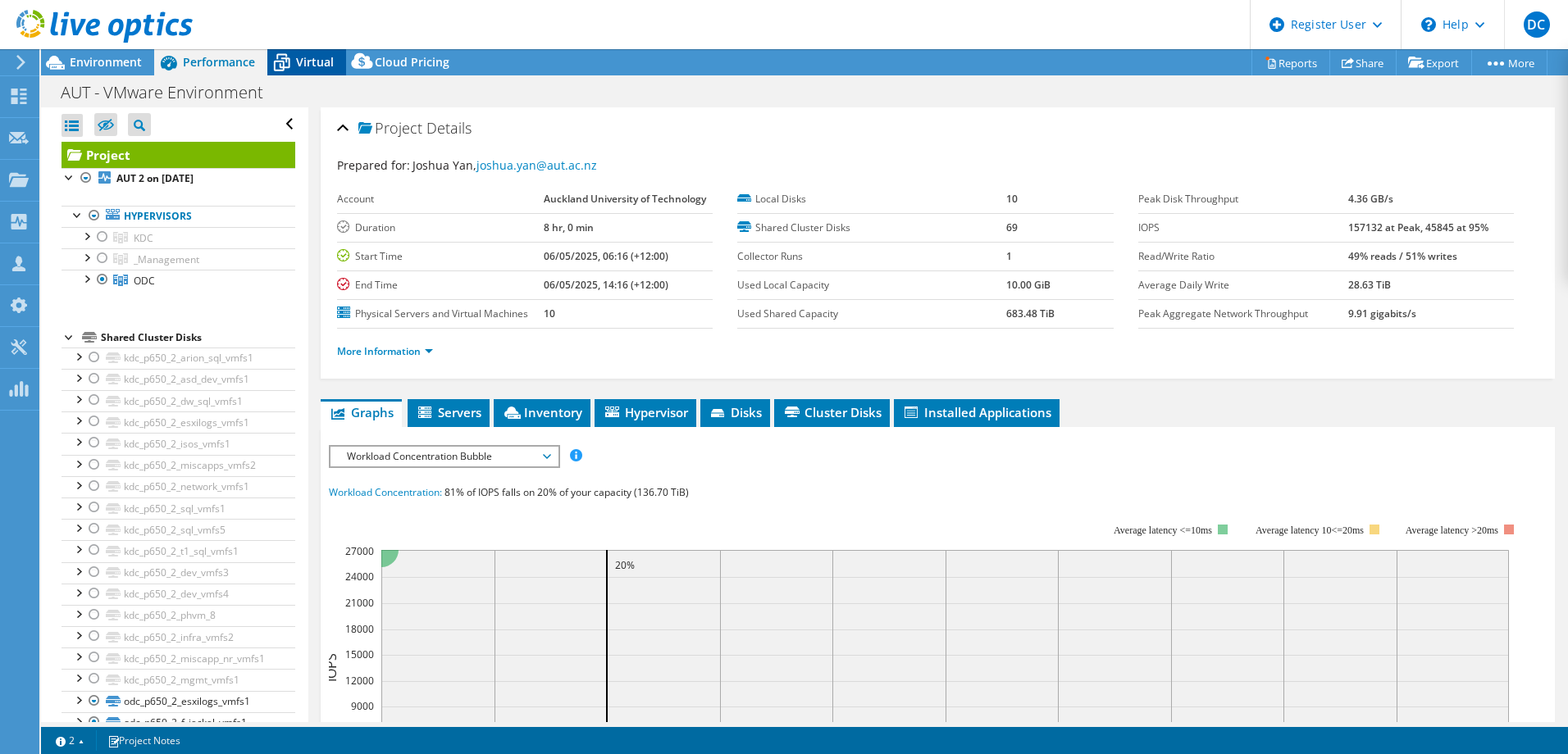 click 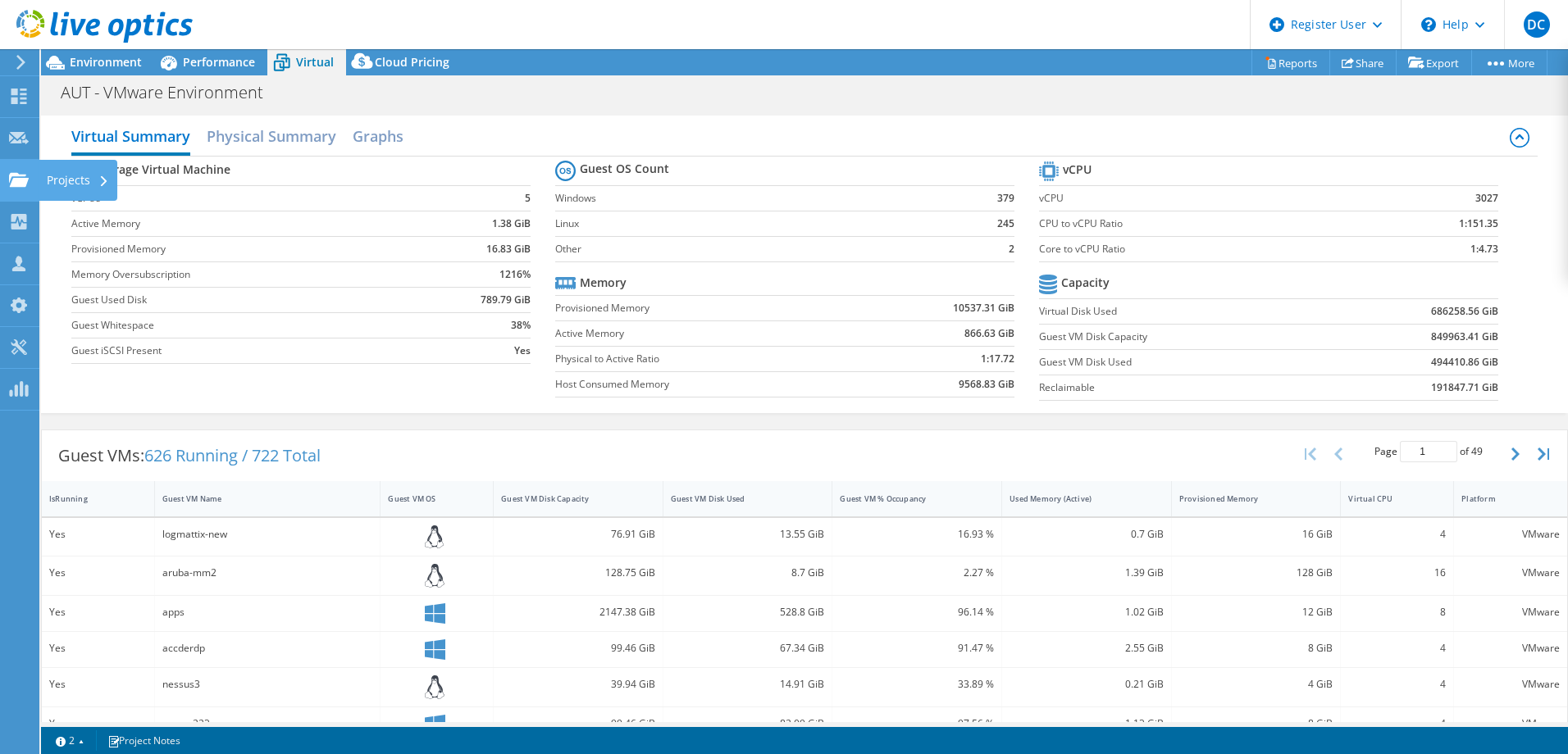 click on "Projects" at bounding box center (-54, 180) 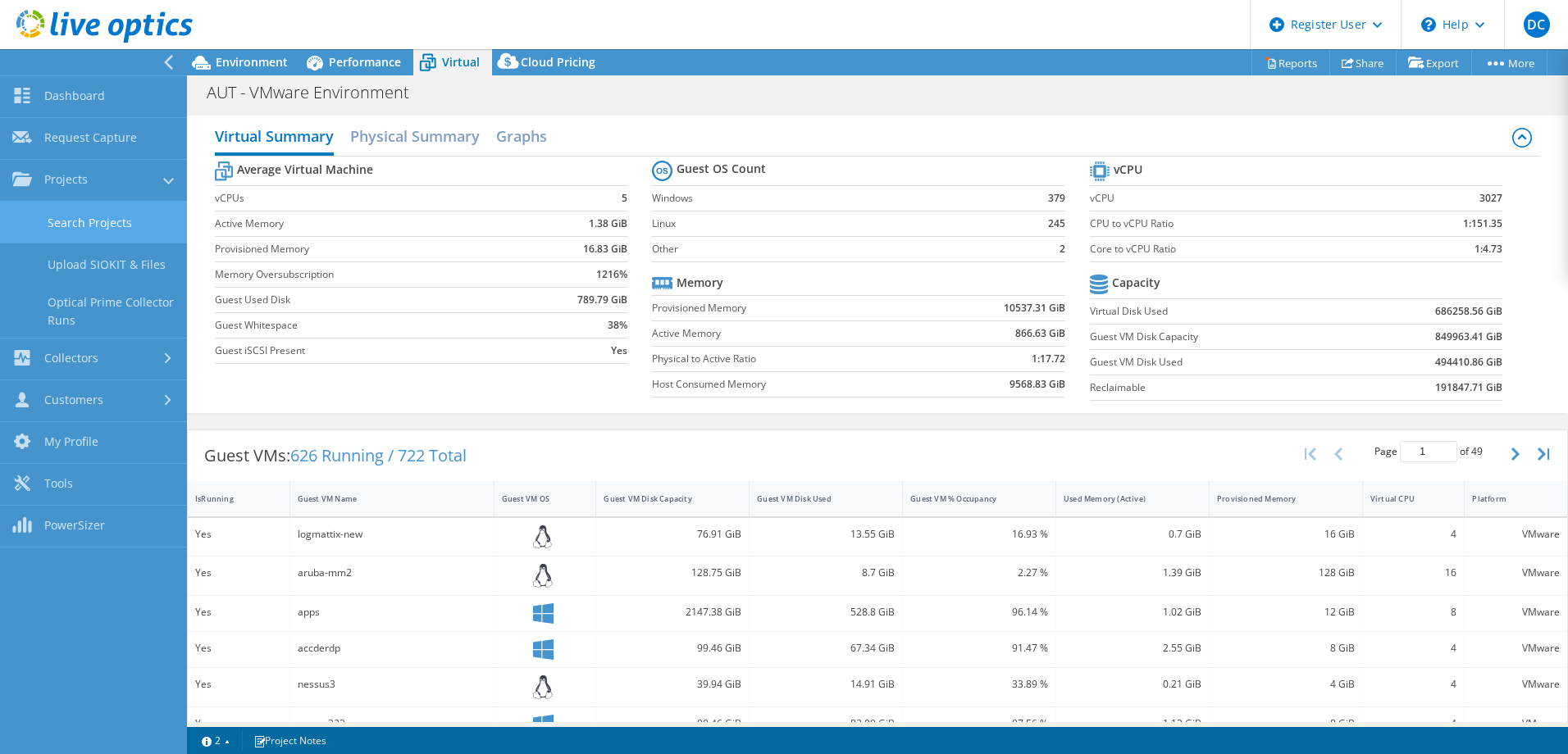 click on "Search Projects" at bounding box center (93, 222) 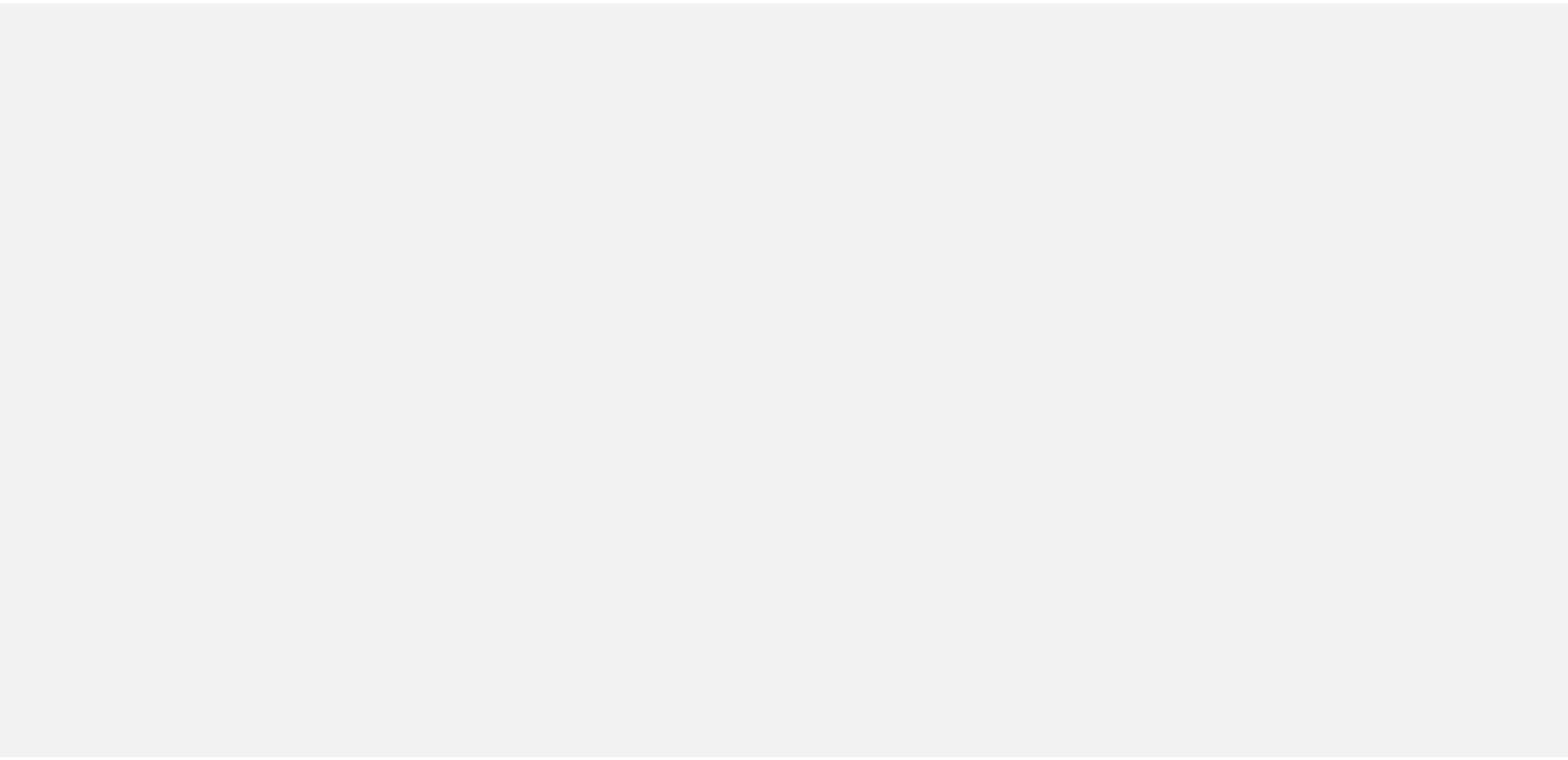 scroll, scrollTop: 0, scrollLeft: 0, axis: both 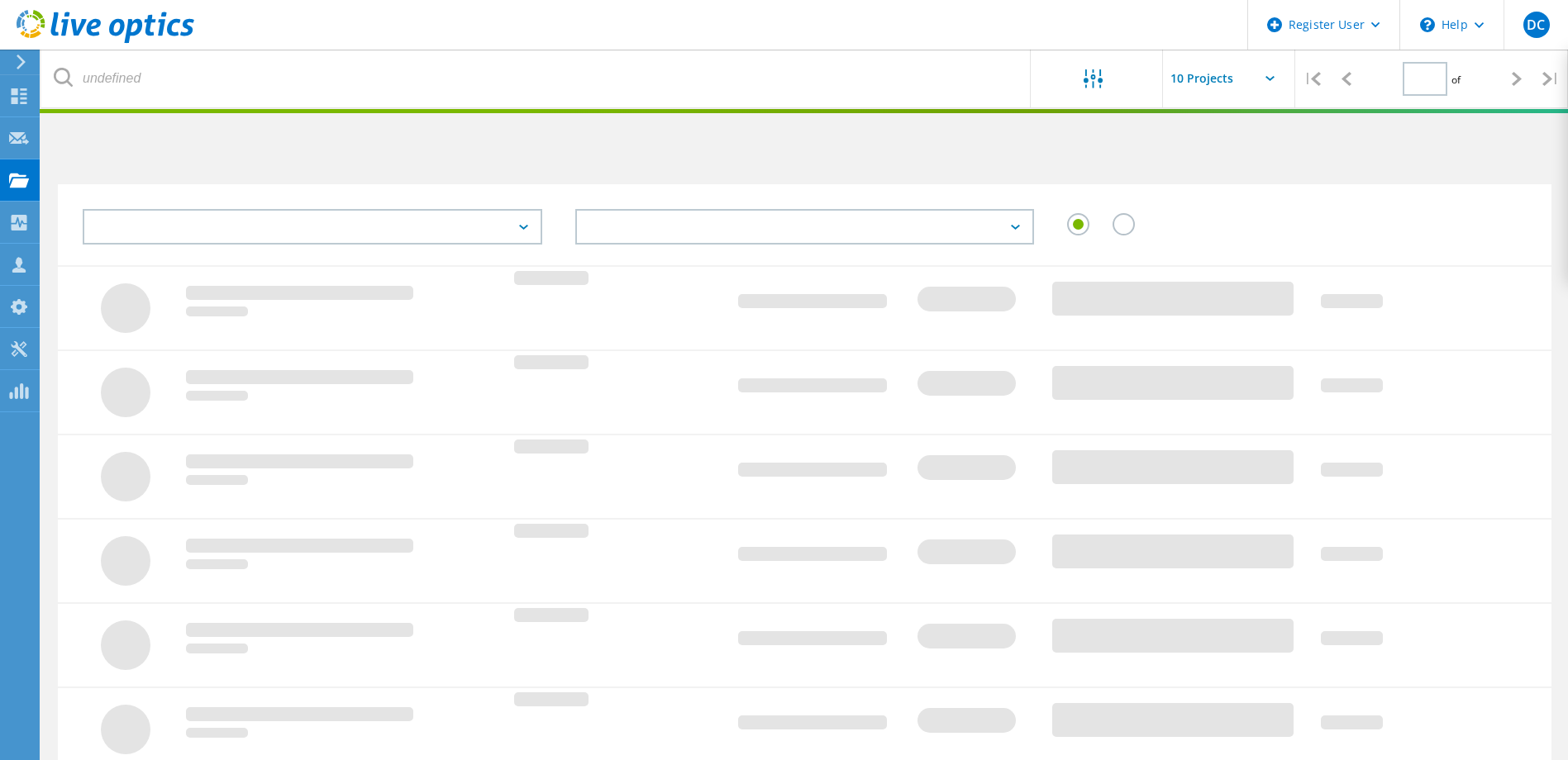 type on "1" 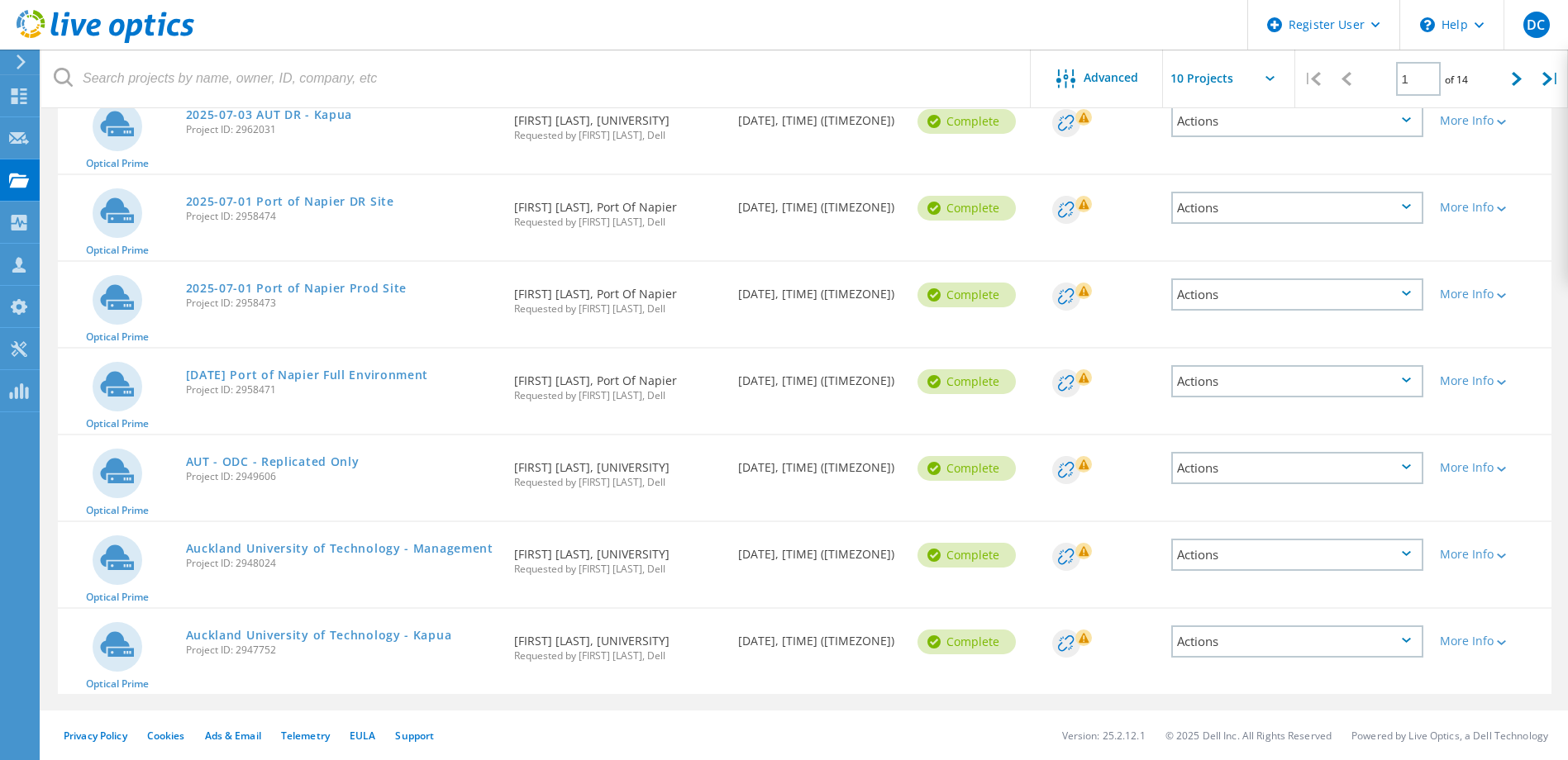 scroll, scrollTop: 496, scrollLeft: 0, axis: vertical 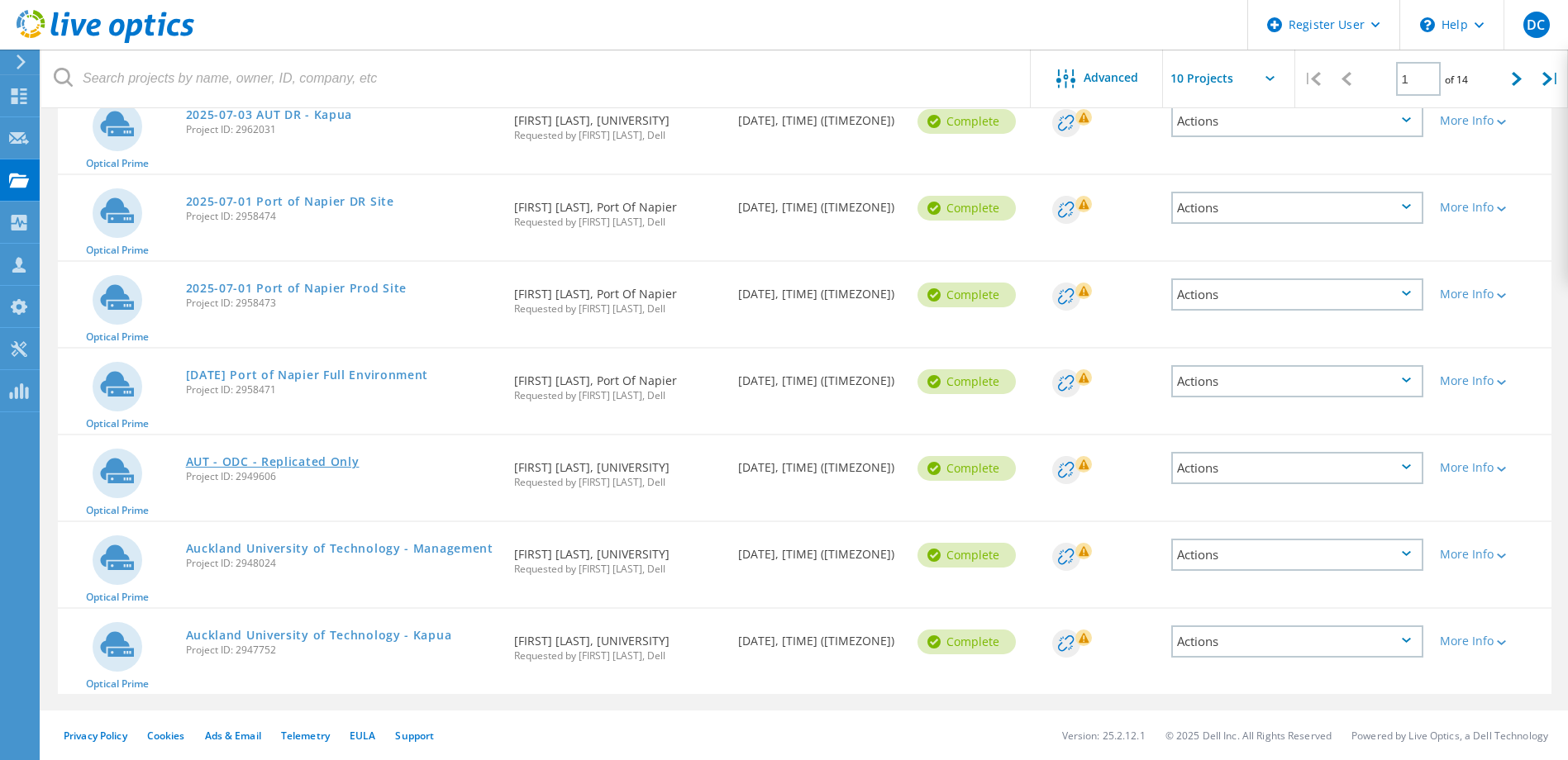 click on "AUT - ODC - Replicated Only" 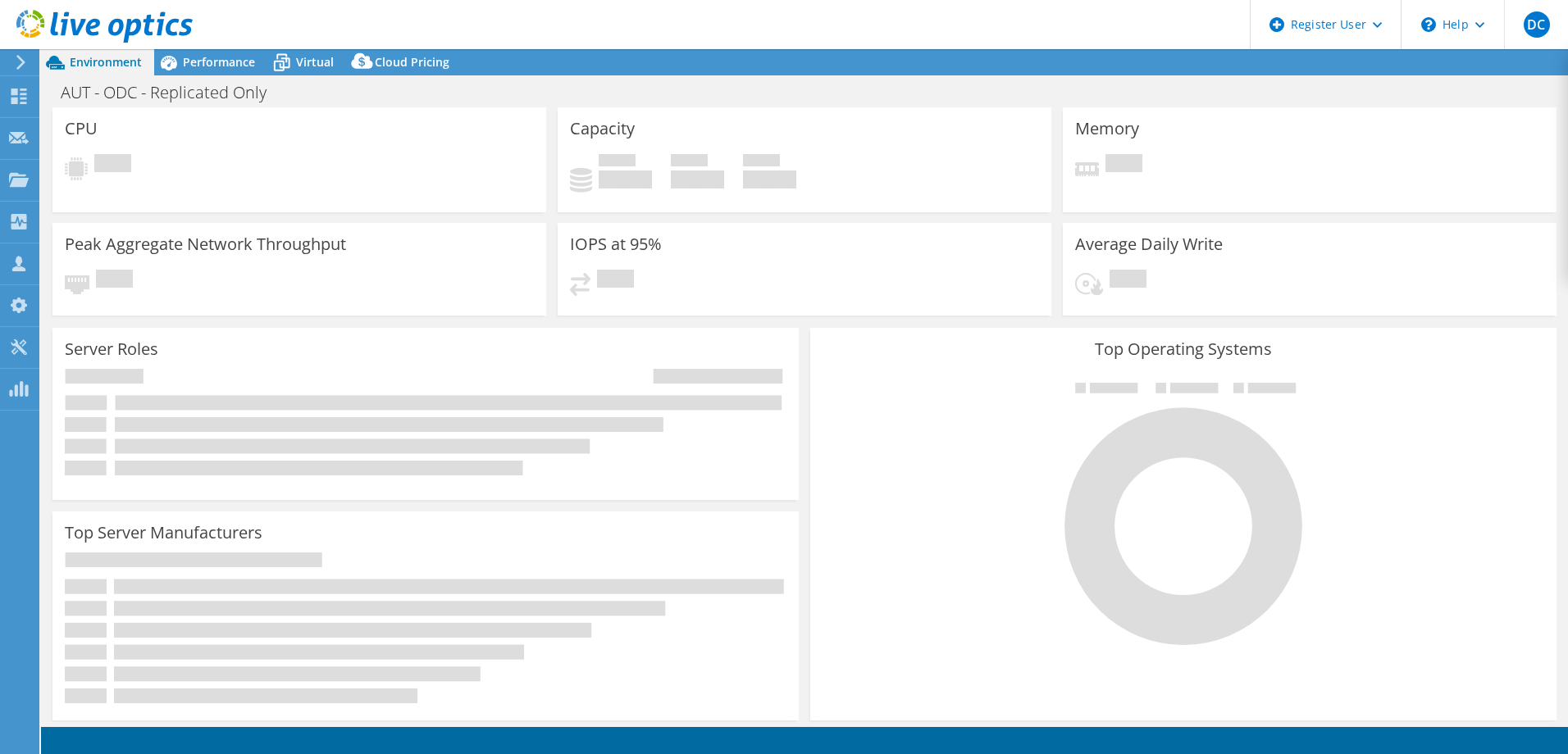 scroll, scrollTop: 0, scrollLeft: 0, axis: both 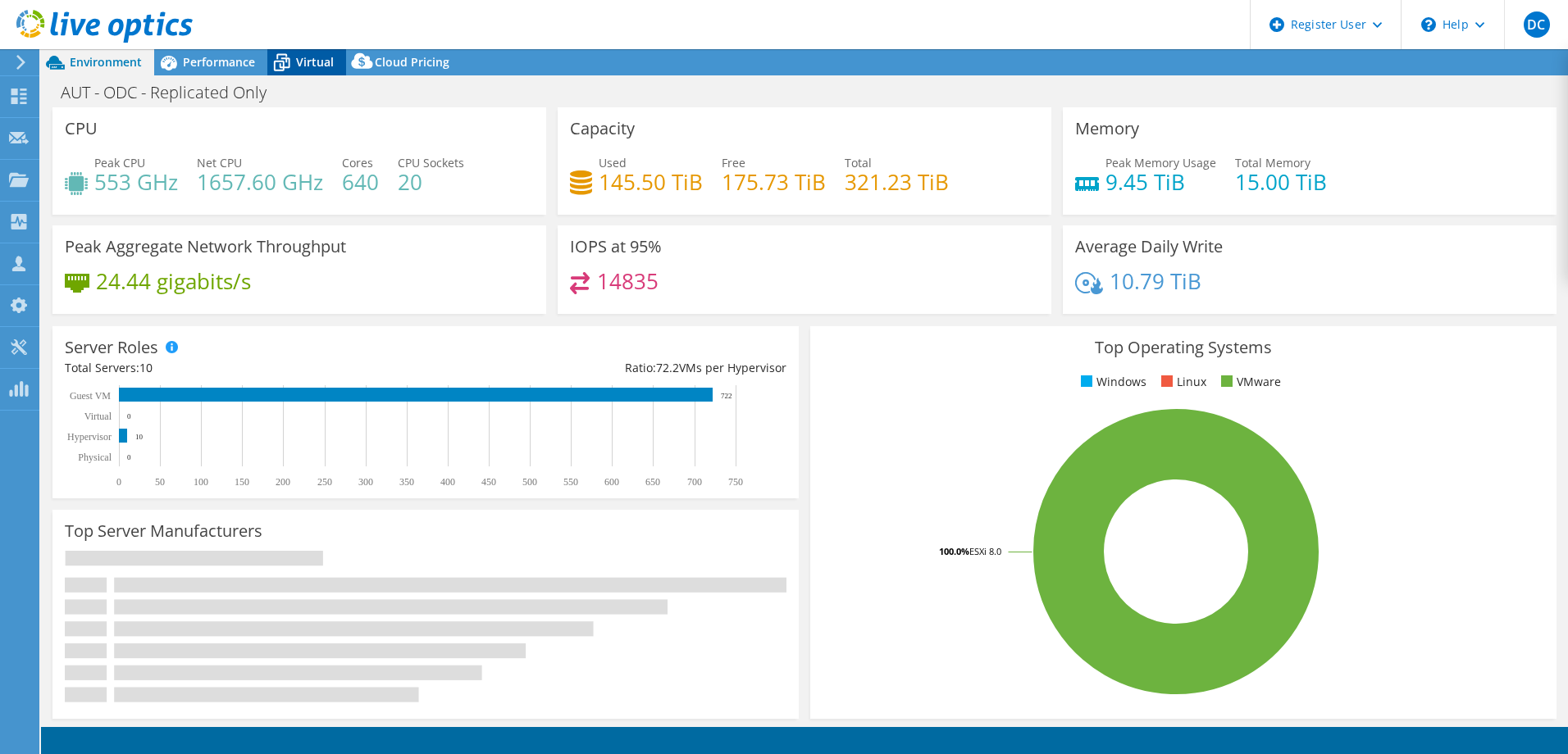 click on "Virtual" at bounding box center (315, 61) 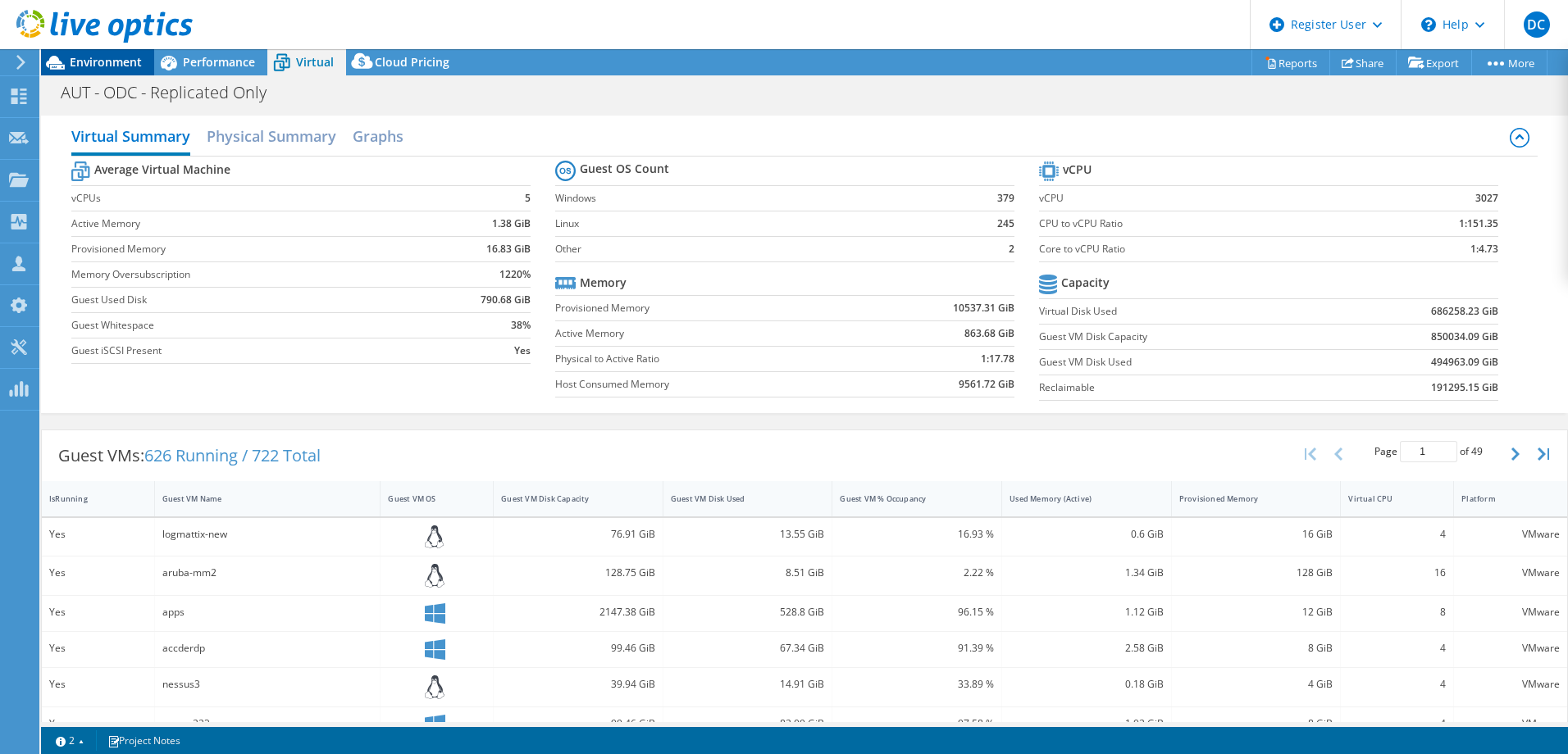 click on "Environment" at bounding box center (106, 61) 